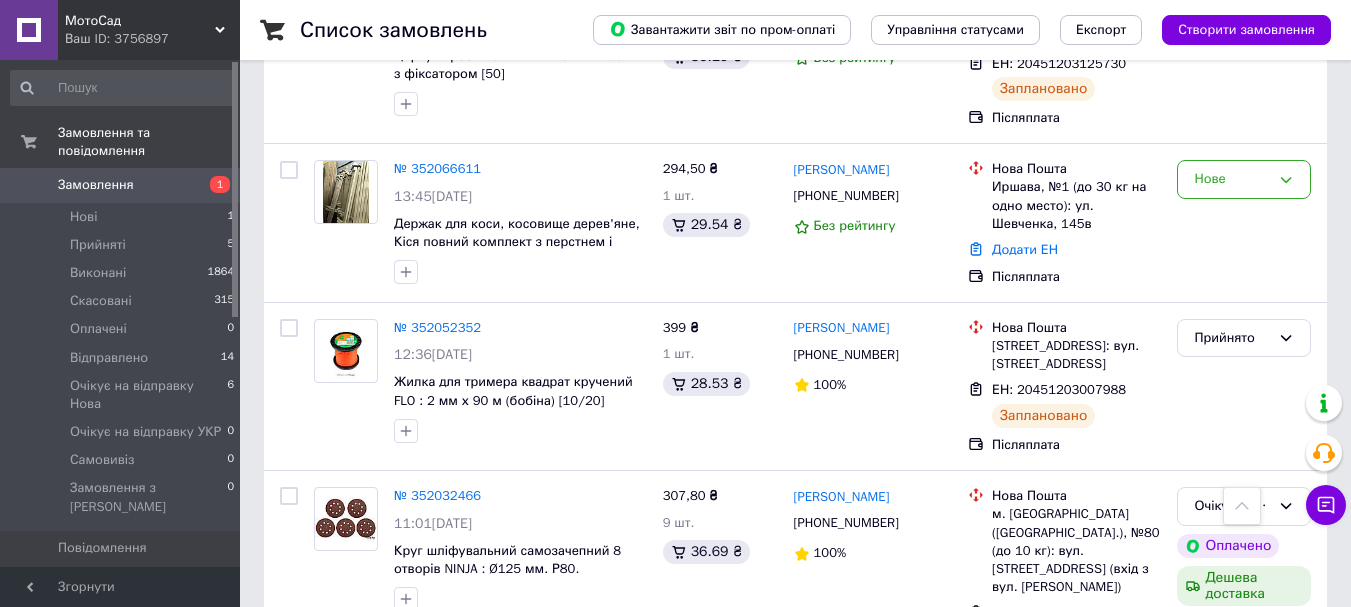 scroll, scrollTop: 0, scrollLeft: 0, axis: both 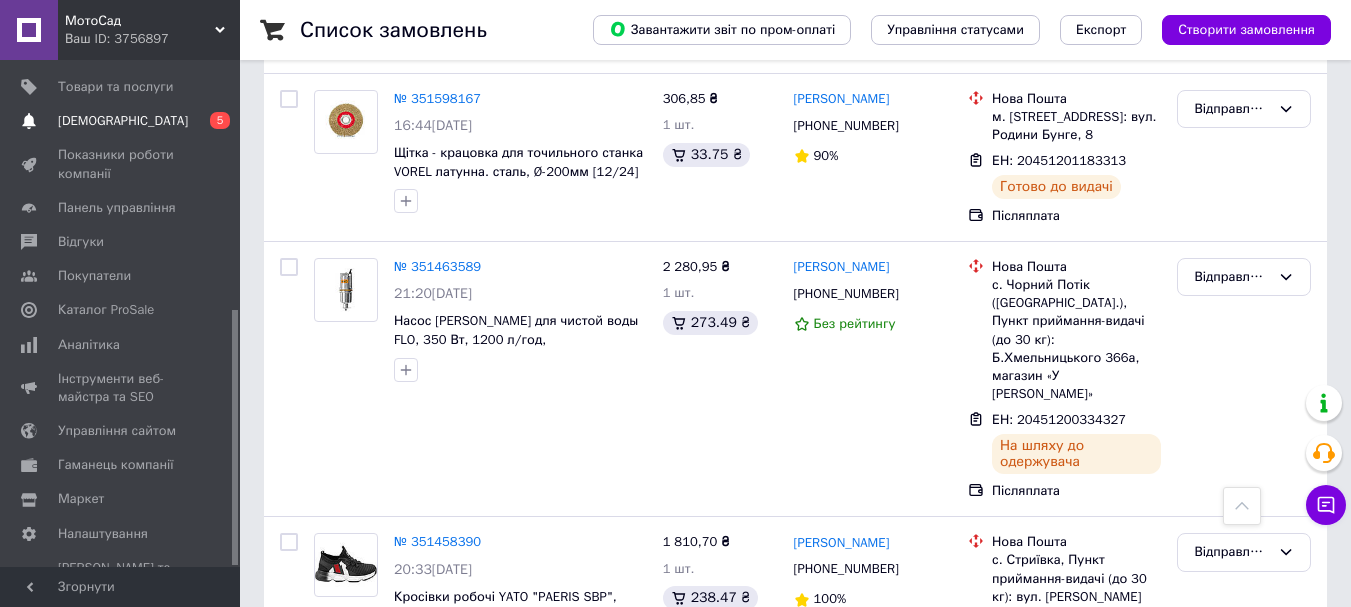 click on "[DEMOGRAPHIC_DATA]" at bounding box center [123, 121] 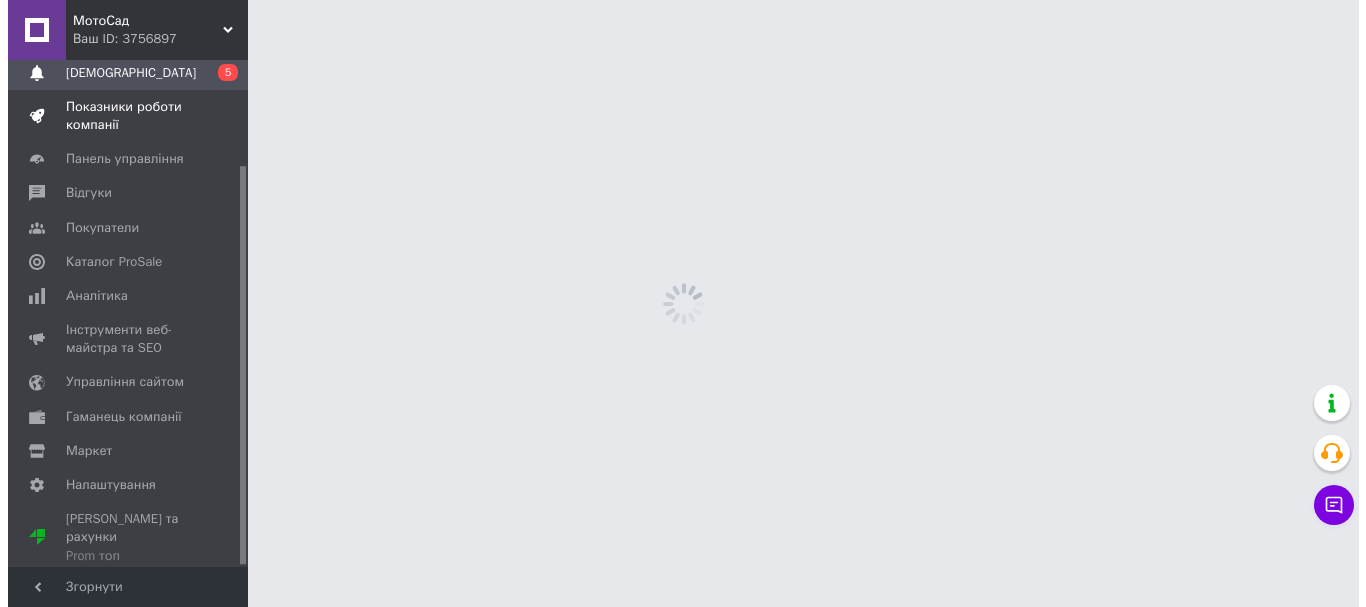 scroll, scrollTop: 0, scrollLeft: 0, axis: both 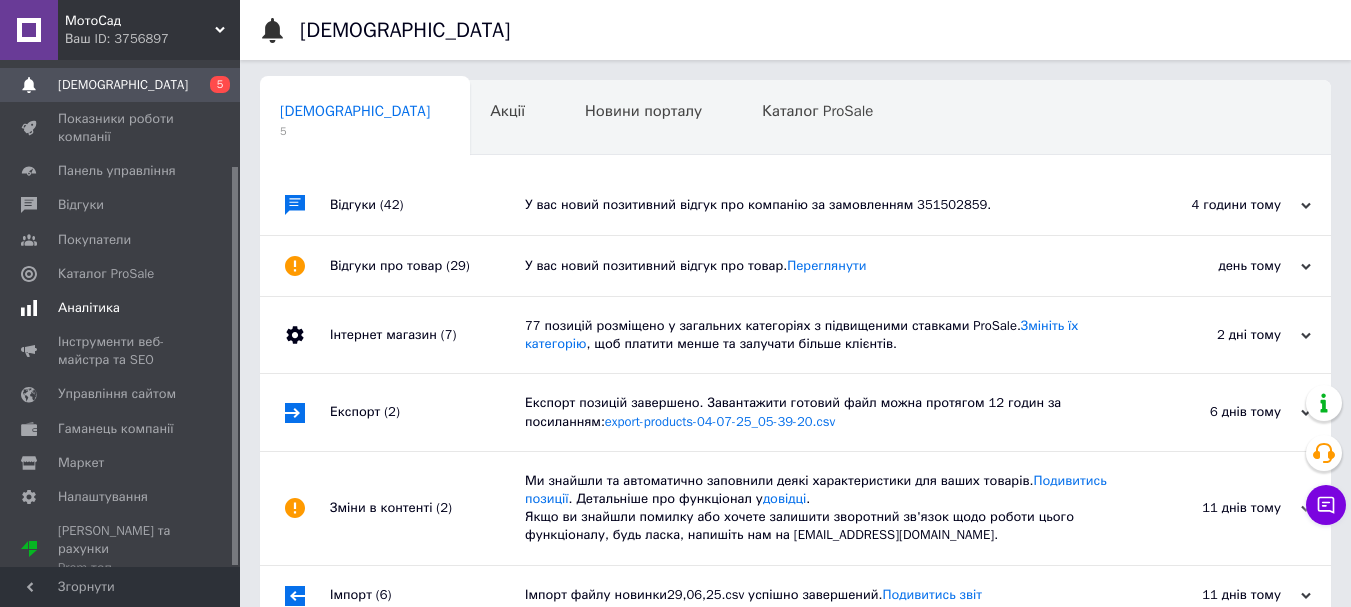 click on "Аналітика" at bounding box center (89, 308) 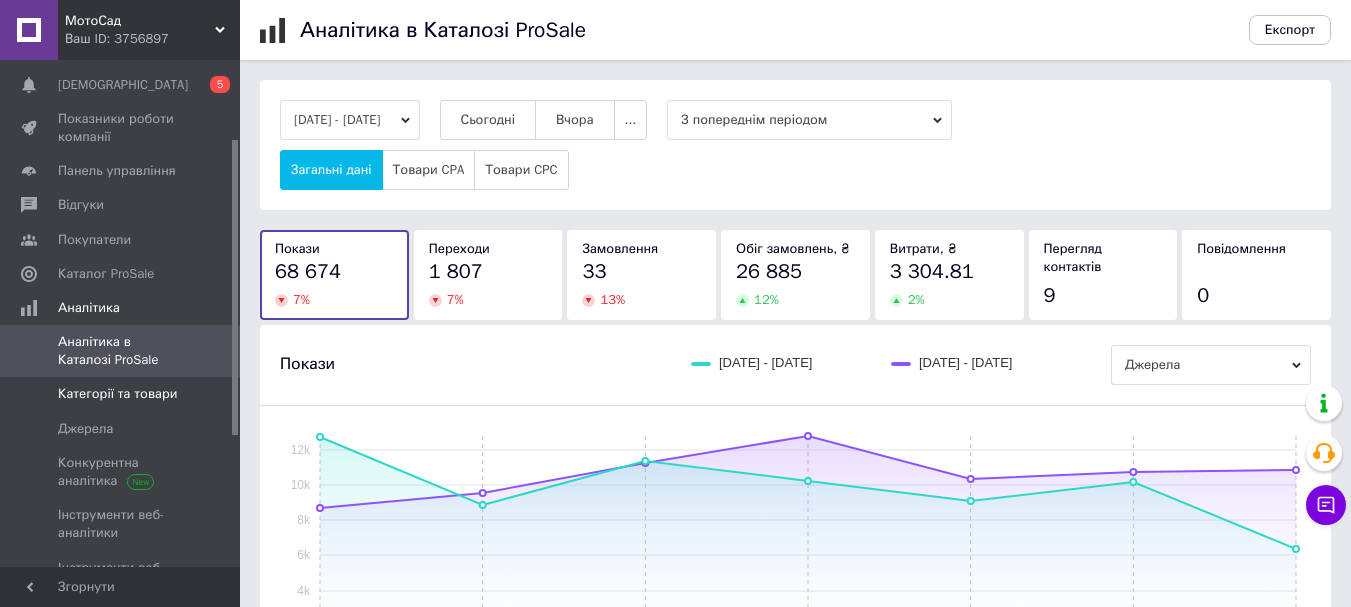 click on "Категорії та товари" at bounding box center (117, 394) 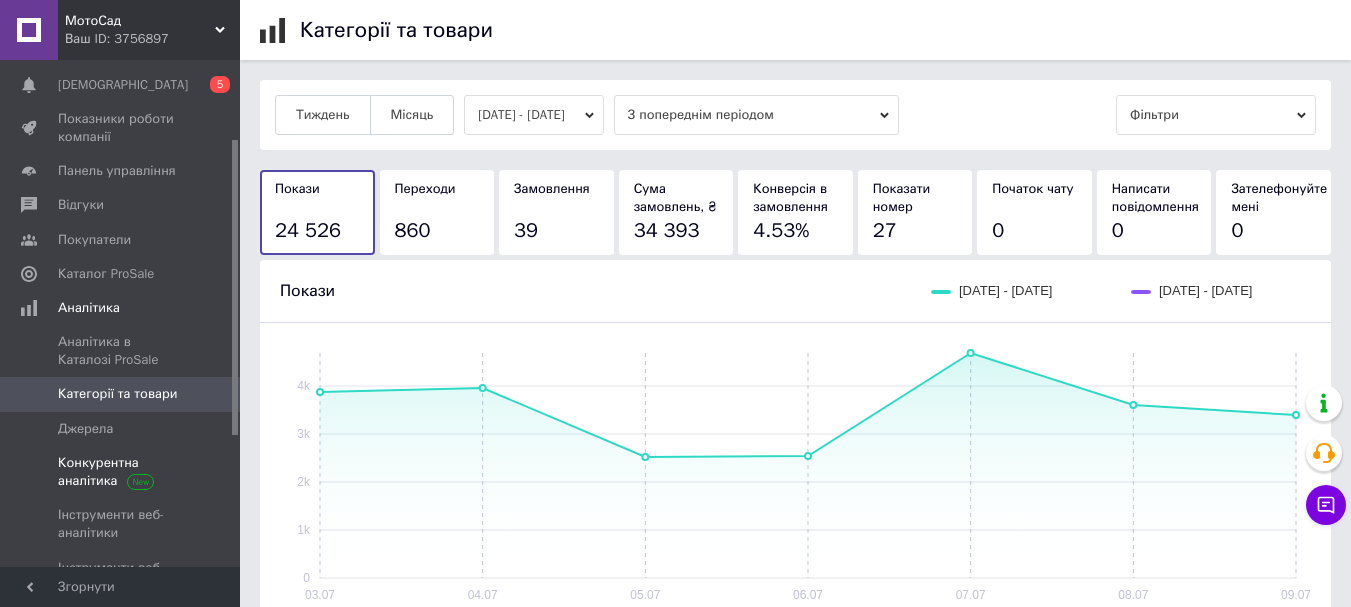 scroll, scrollTop: 360, scrollLeft: 0, axis: vertical 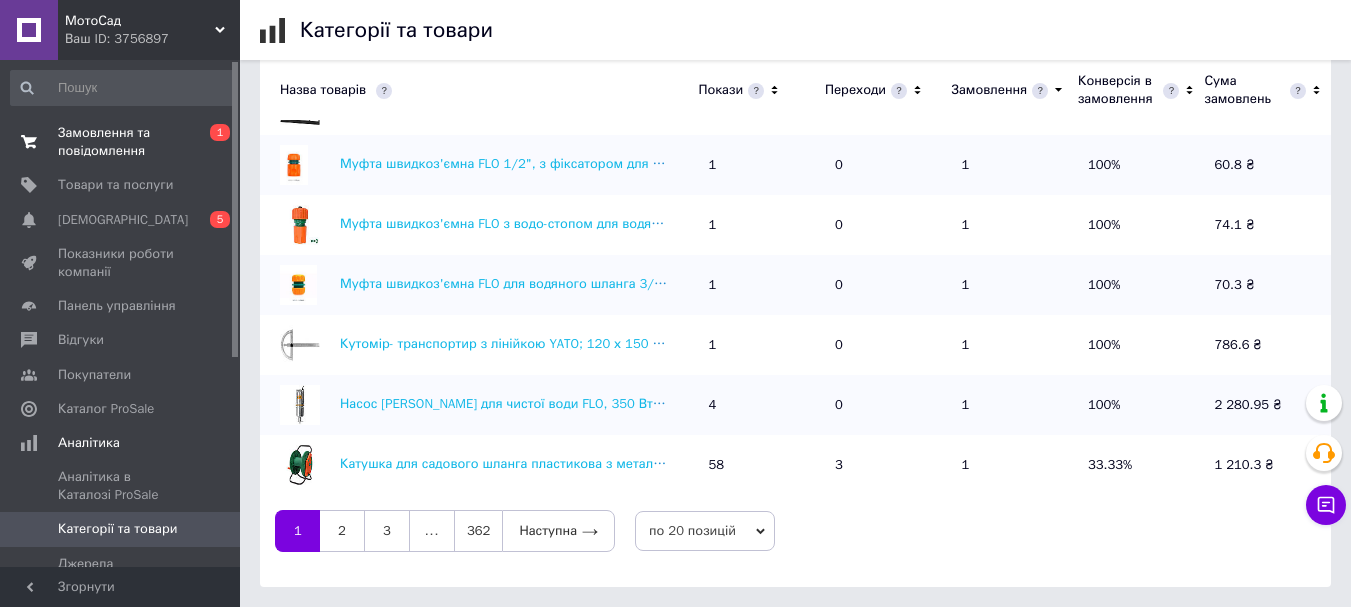 click on "Замовлення та повідомлення" at bounding box center [121, 142] 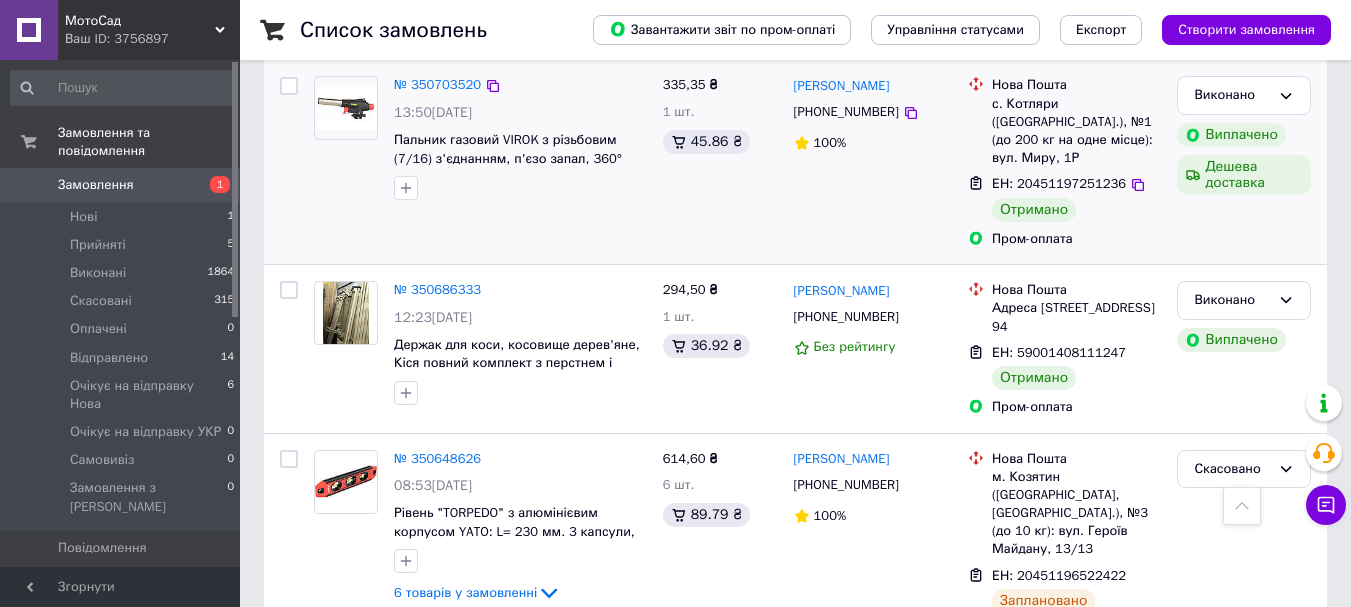 scroll, scrollTop: 10800, scrollLeft: 0, axis: vertical 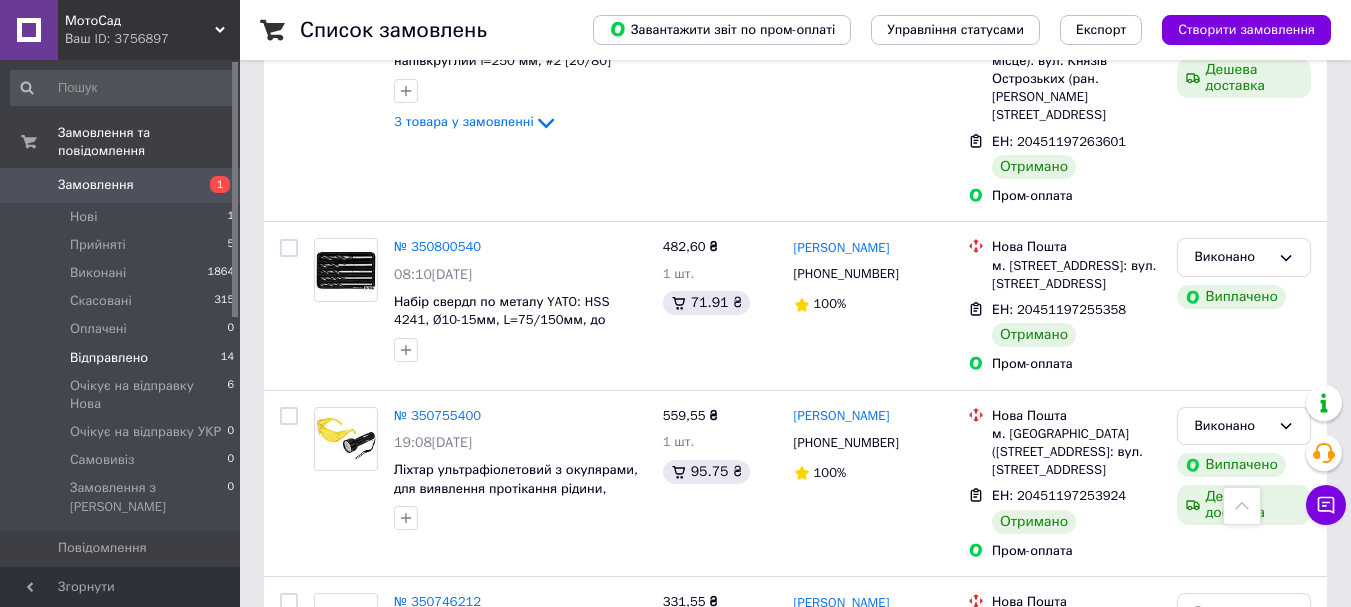 click on "Відправлено" at bounding box center (109, 358) 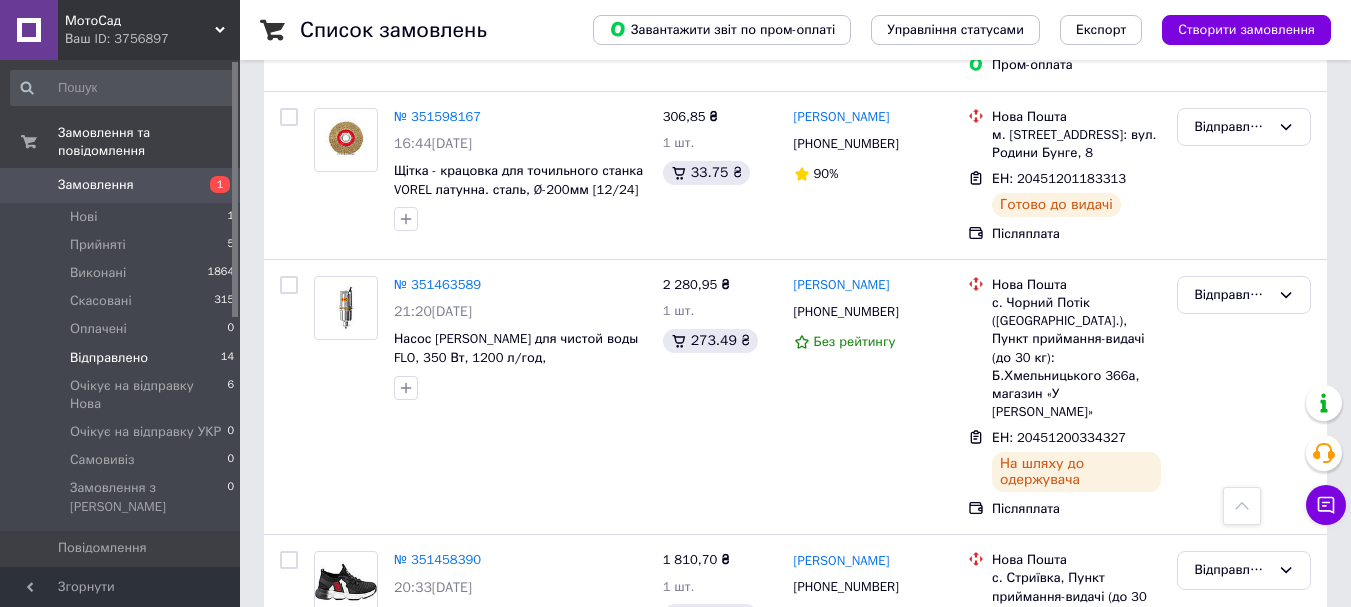 scroll, scrollTop: 1509, scrollLeft: 0, axis: vertical 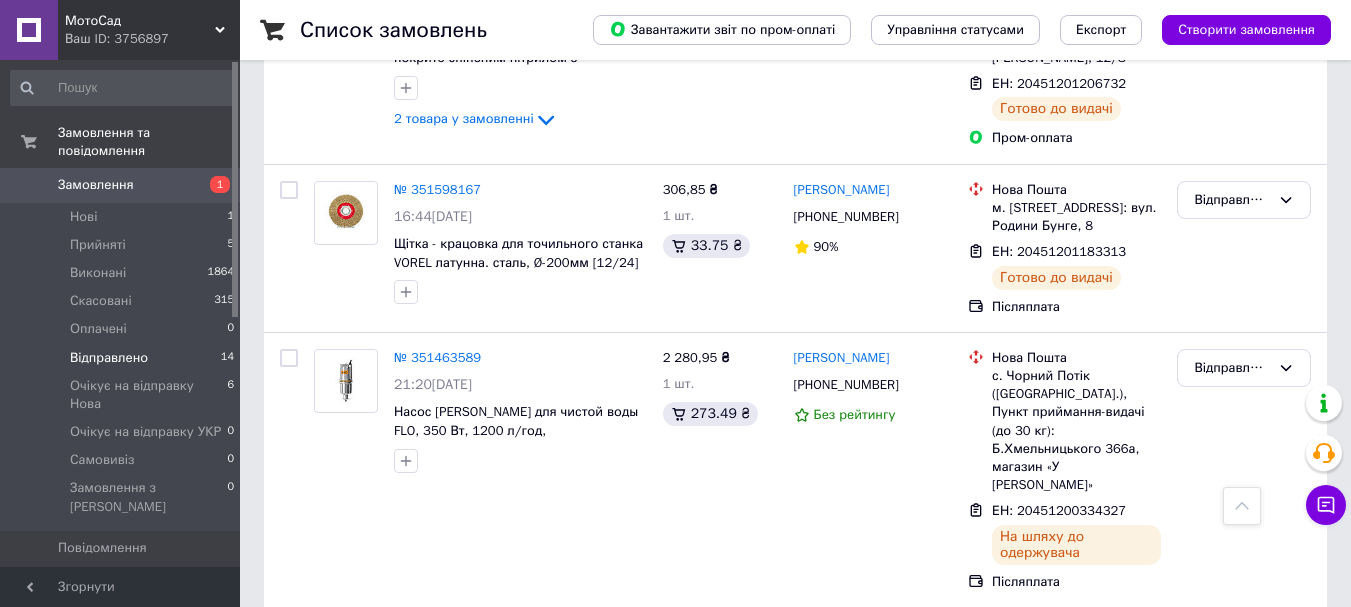 click on "МотоСад Ваш ID: 3756897 Сайт МотоСад Кабінет покупця Перевірити стан системи Сторінка на порталі Довідка Вийти Замовлення та повідомлення Замовлення 1 Нові 1 Прийняті 5 Виконані 1864 Скасовані 315 Оплачені 0 Відправлено 14 Очікує на відправку Нова  6 Очікує на відправку УКР 0 Самовивіз 0 Замовлення з Розетки 0 Повідомлення 0 Товари та послуги Сповіщення 0 5 Показники роботи компанії Панель управління Відгуки Покупатели Каталог ProSale Аналітика Інструменти веб-майстра та SEO Управління сайтом Гаманець компанії Маркет 1" at bounding box center [675, 120] 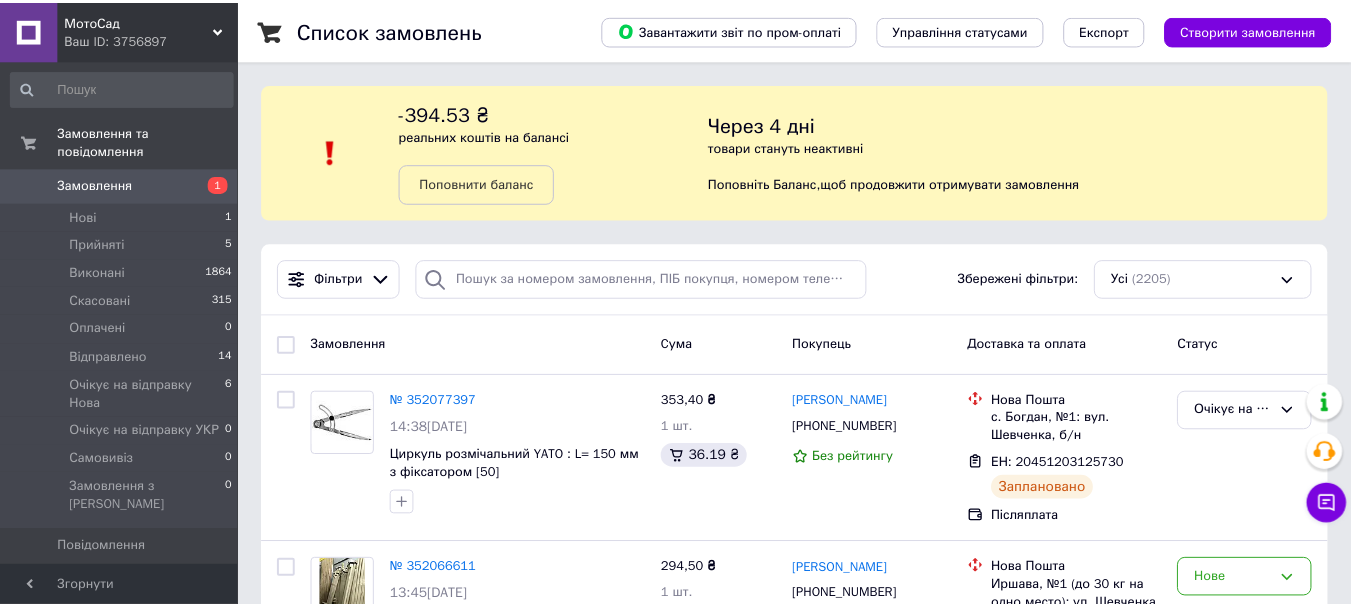 scroll, scrollTop: 0, scrollLeft: 0, axis: both 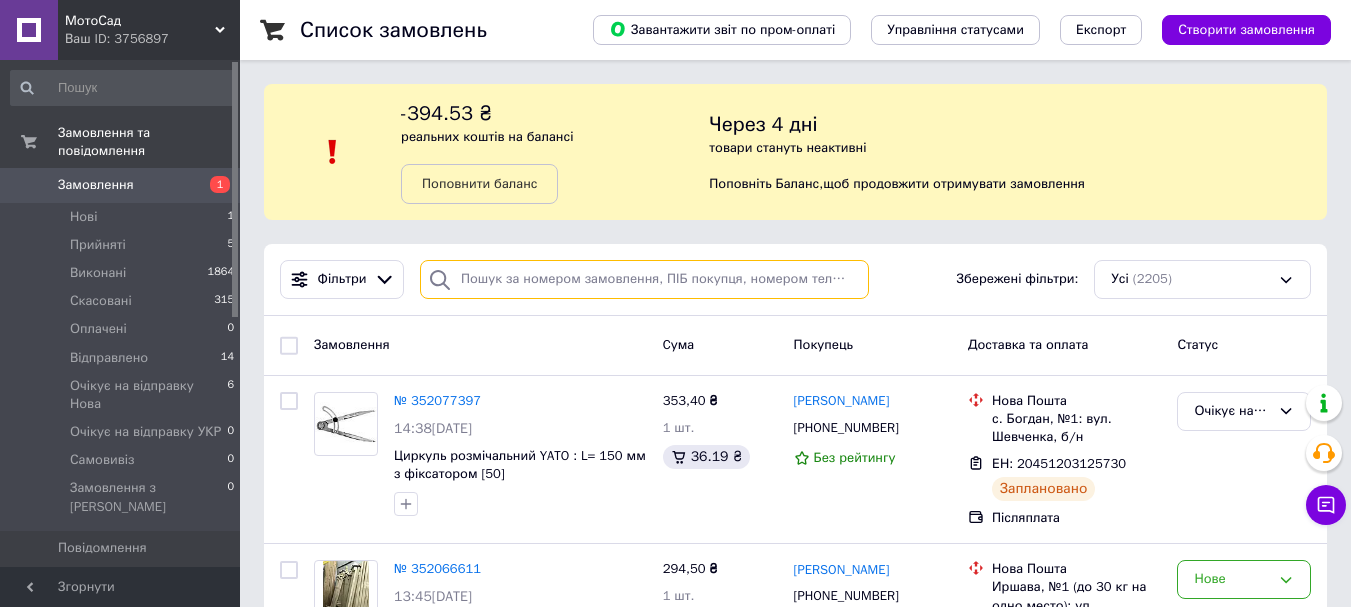 click at bounding box center (644, 279) 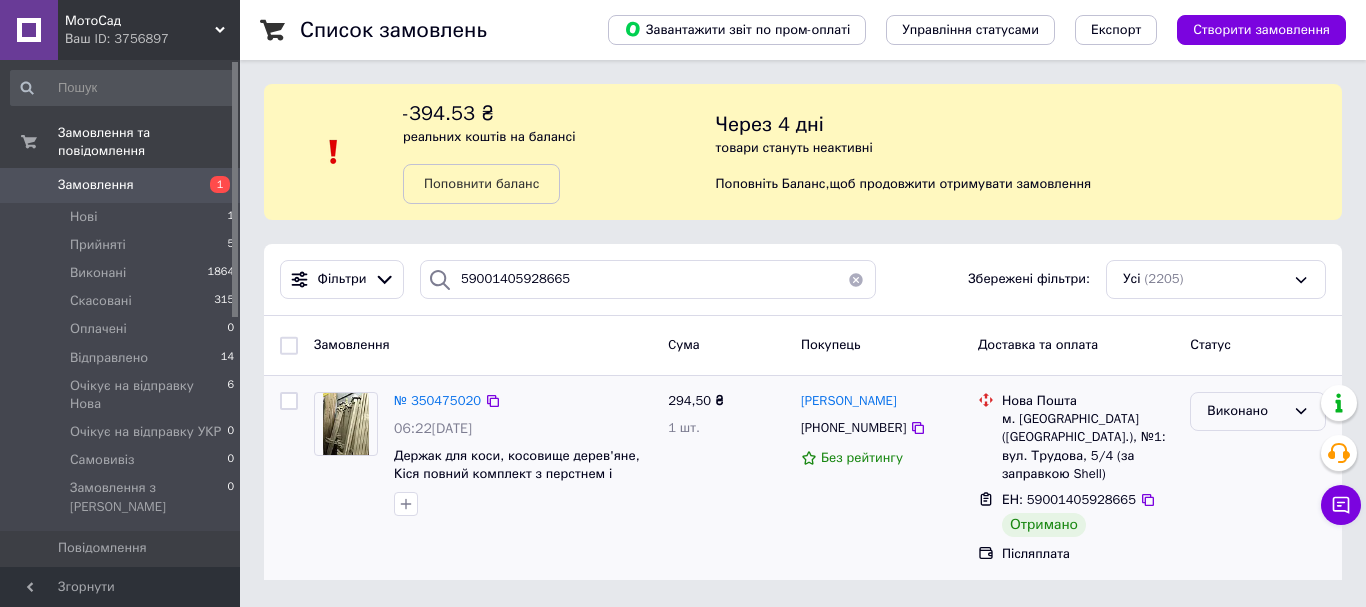 click on "Виконано" at bounding box center [1246, 411] 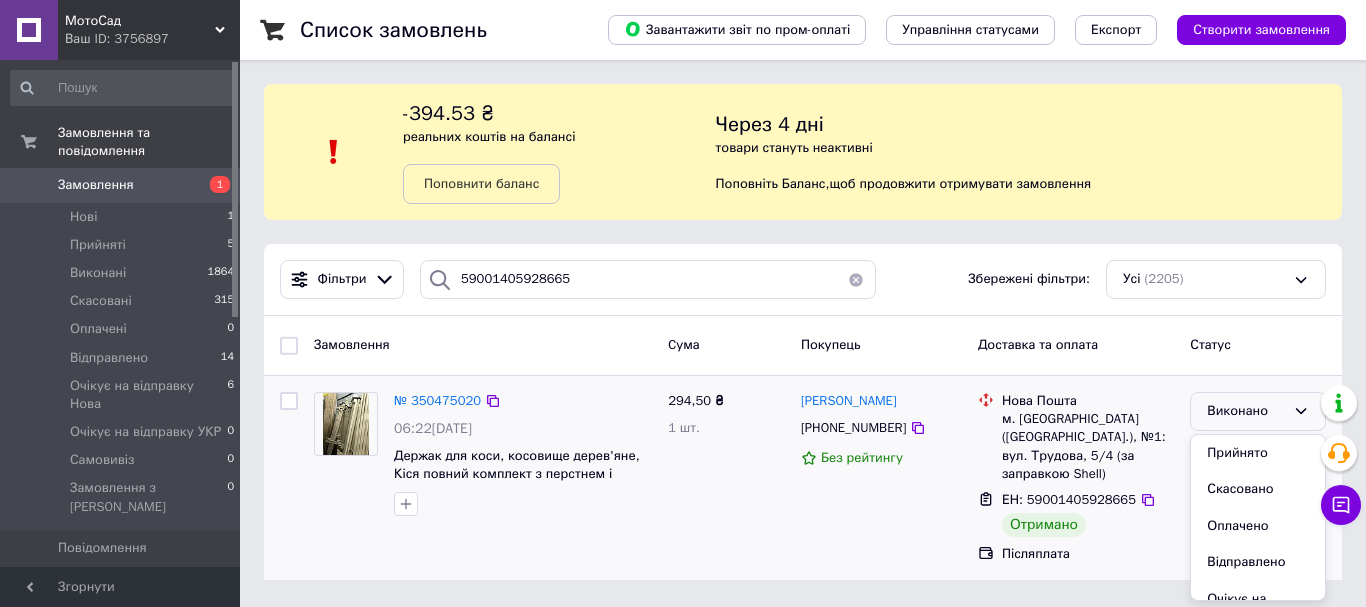 click on "Виконано" at bounding box center [1246, 411] 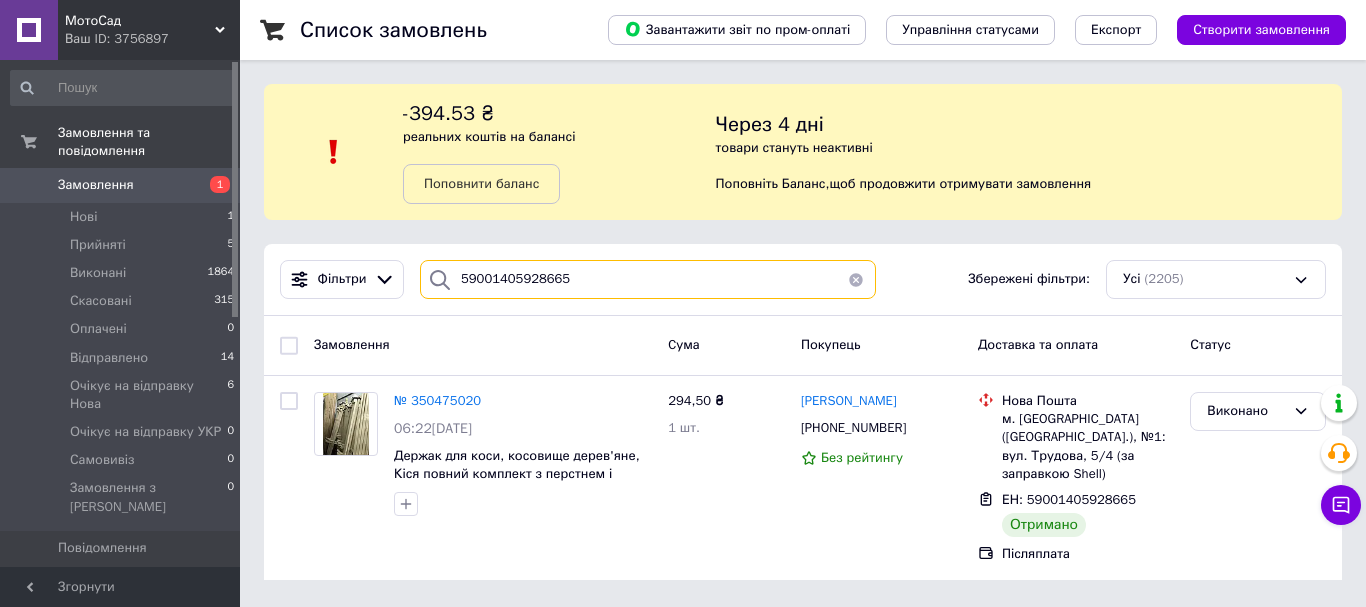 drag, startPoint x: 597, startPoint y: 271, endPoint x: 434, endPoint y: 281, distance: 163.30646 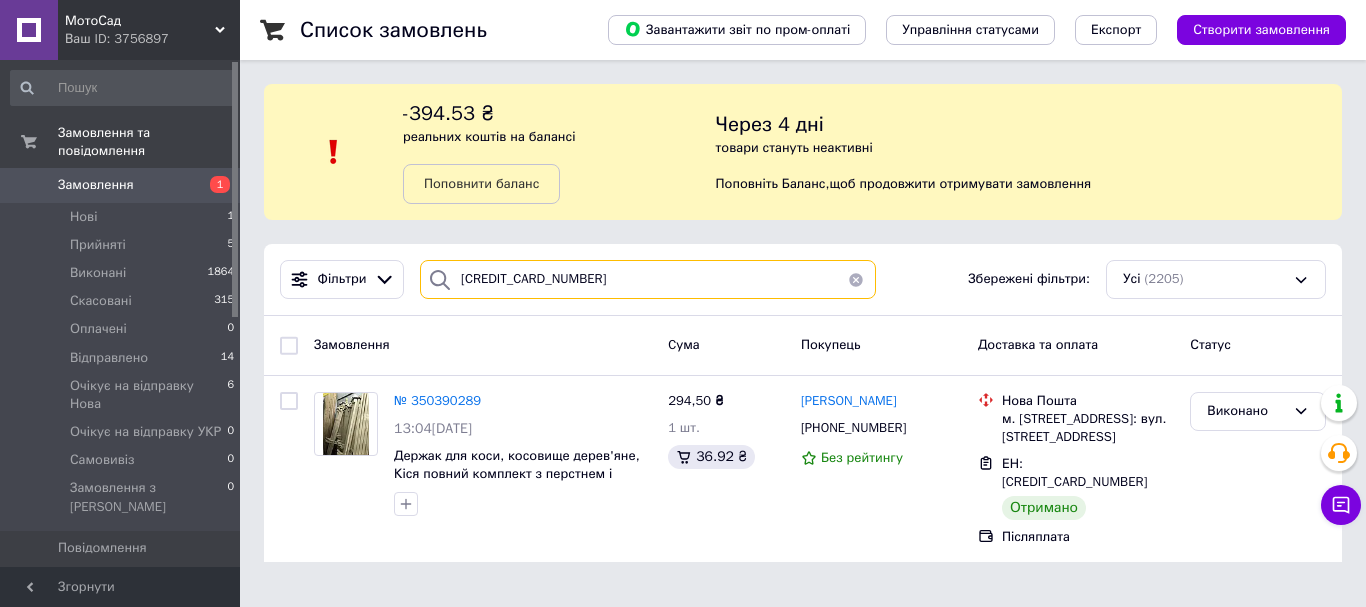 drag, startPoint x: 638, startPoint y: 283, endPoint x: 427, endPoint y: 291, distance: 211.15161 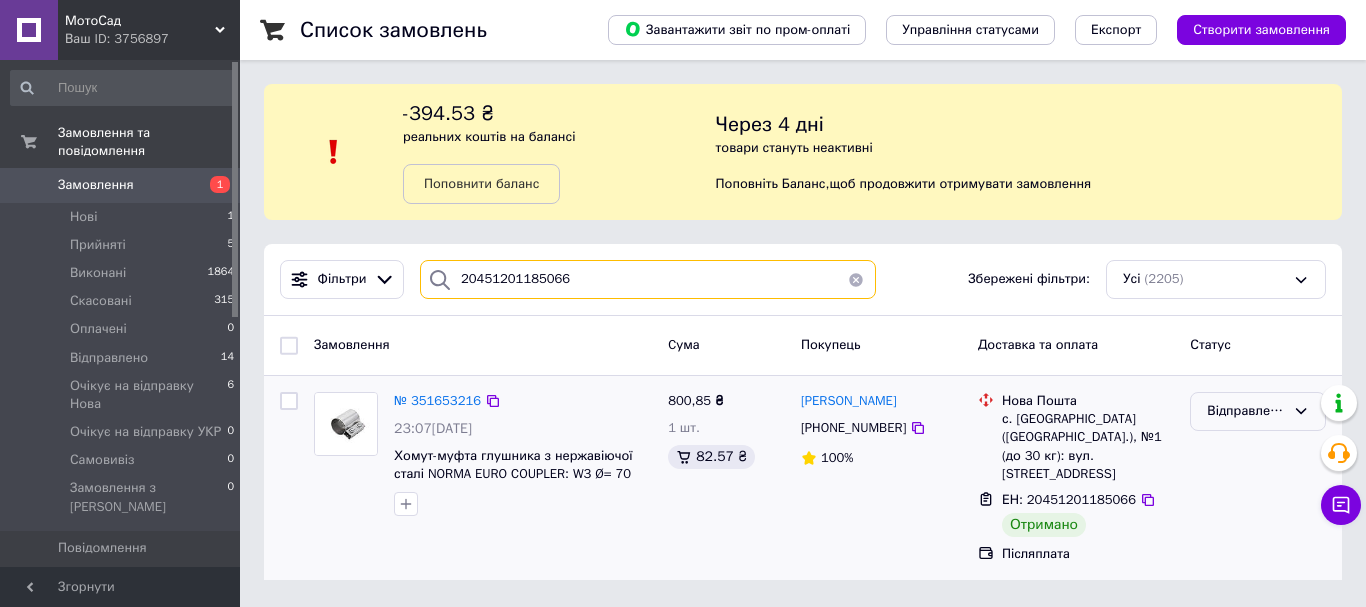 type on "20451201185066" 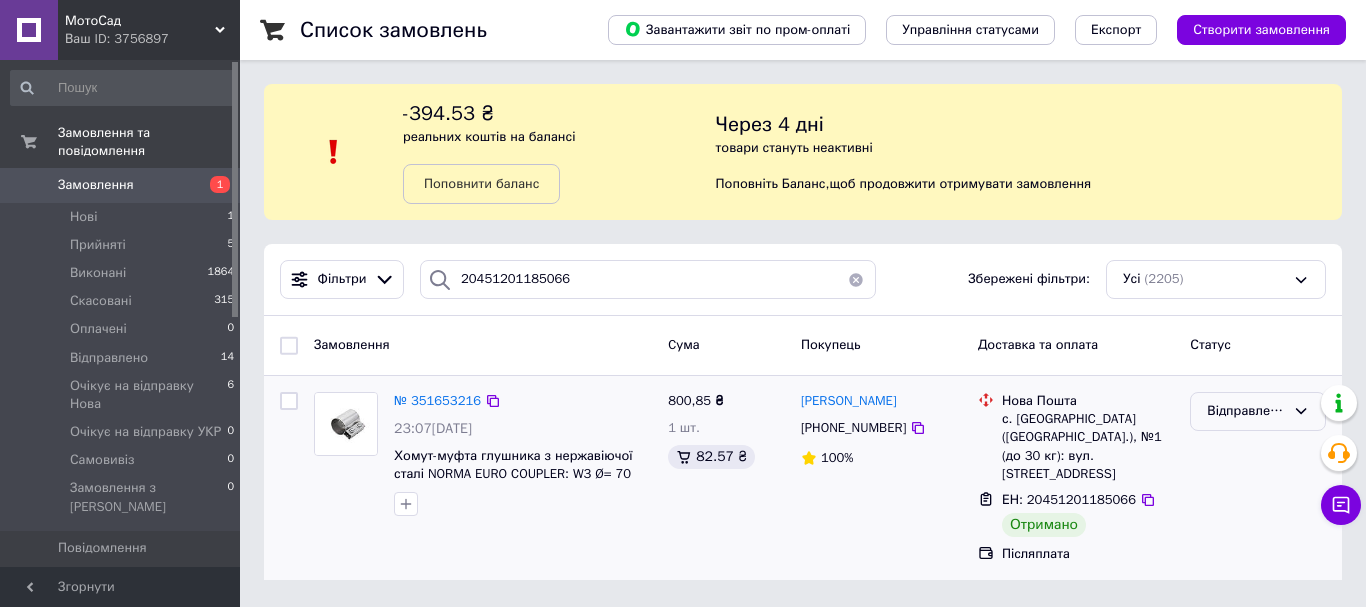 click on "Відправлено" at bounding box center [1258, 411] 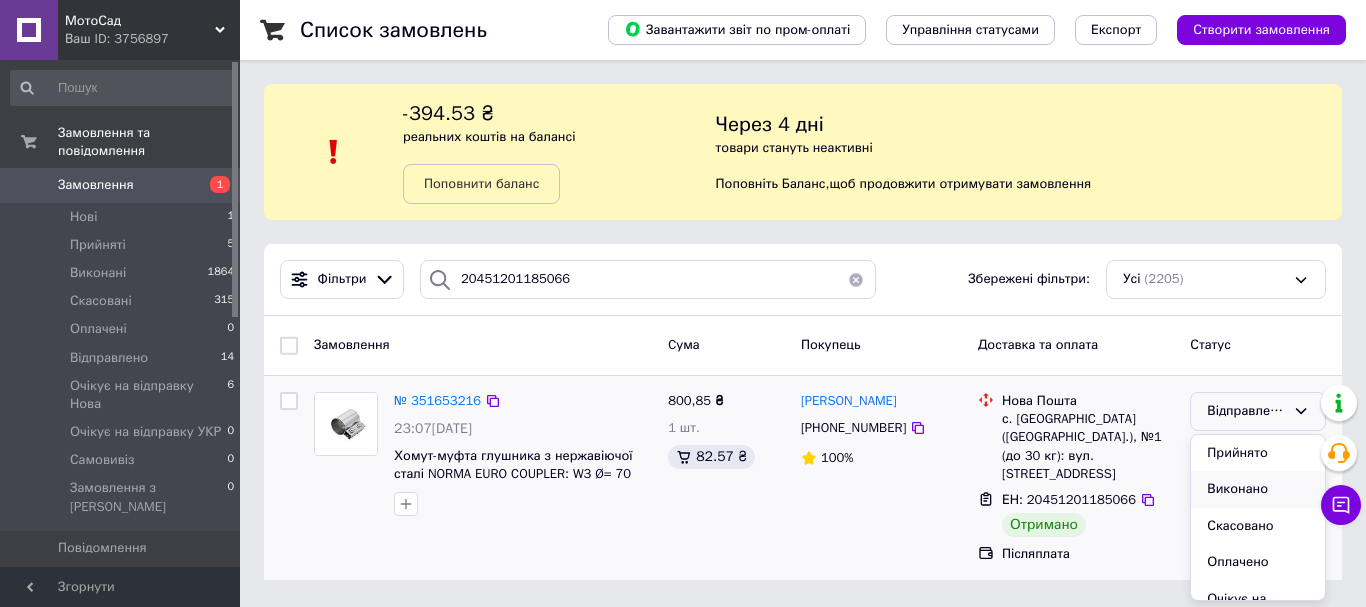 click on "Виконано" at bounding box center (1258, 489) 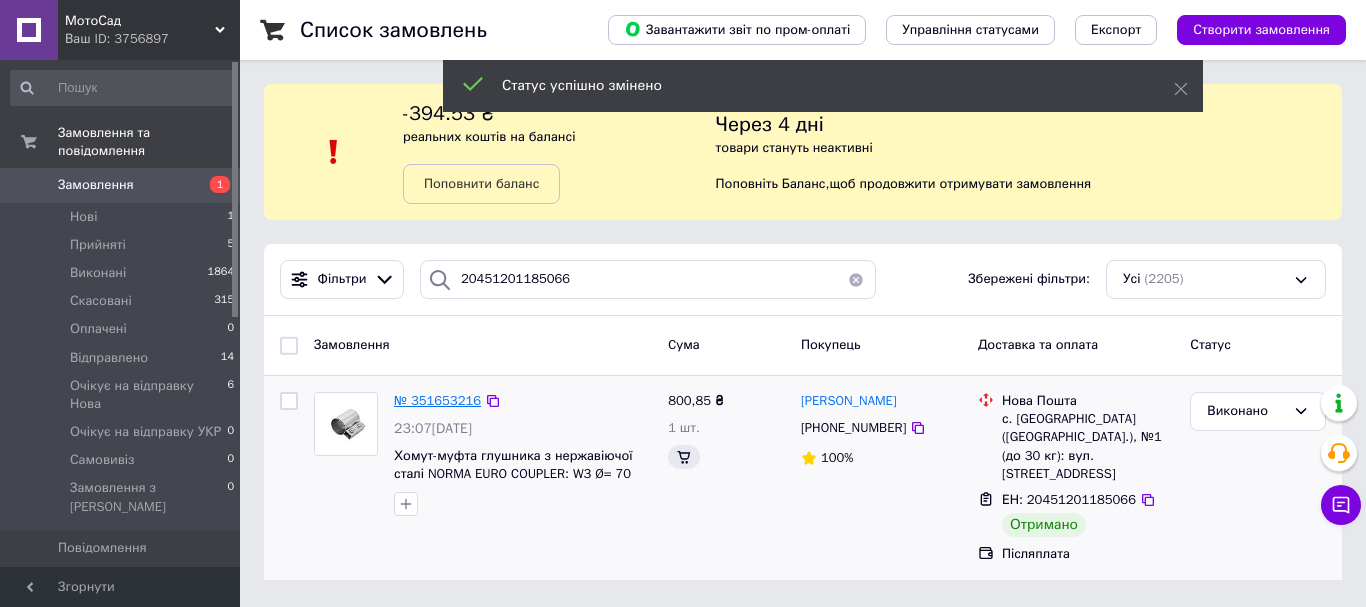 click on "№ 351653216" at bounding box center [437, 400] 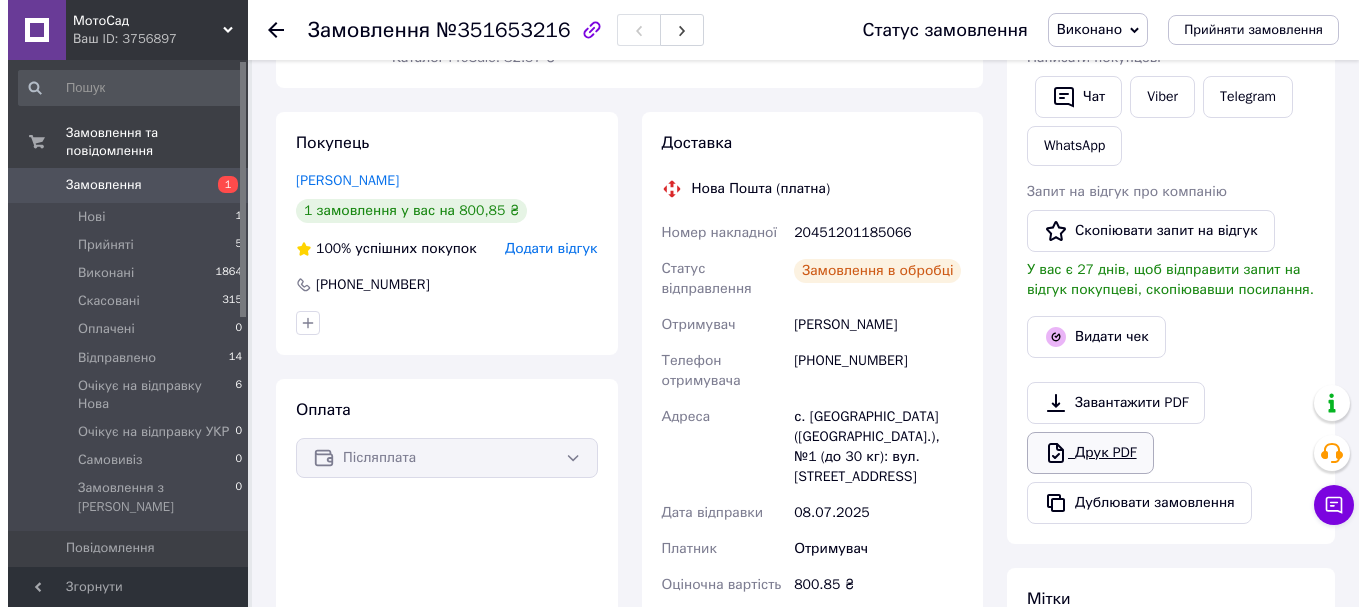 scroll, scrollTop: 400, scrollLeft: 0, axis: vertical 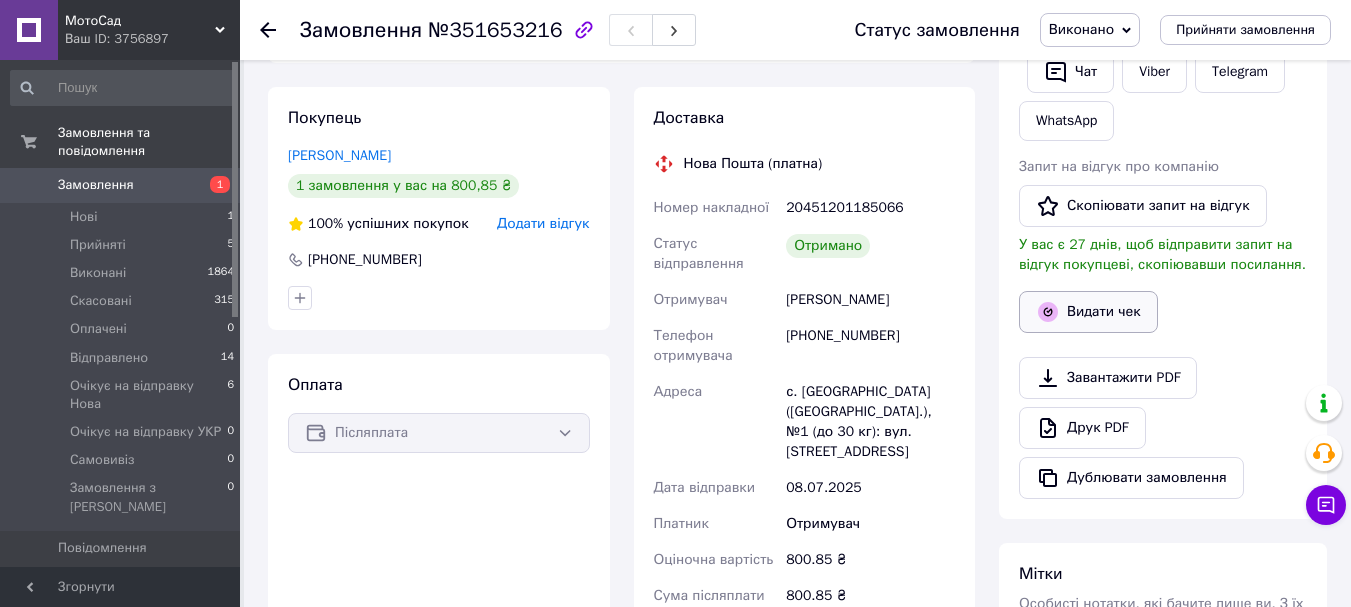 click on "Видати чек" at bounding box center (1088, 312) 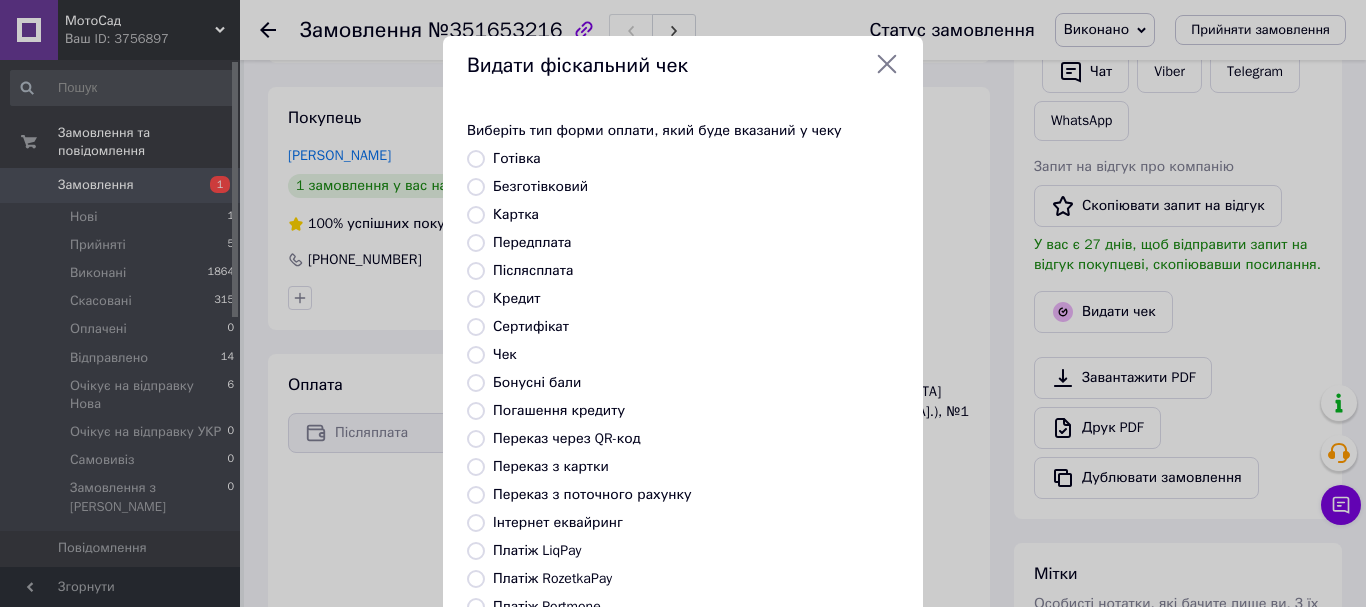 click on "Безготівковий" at bounding box center (540, 186) 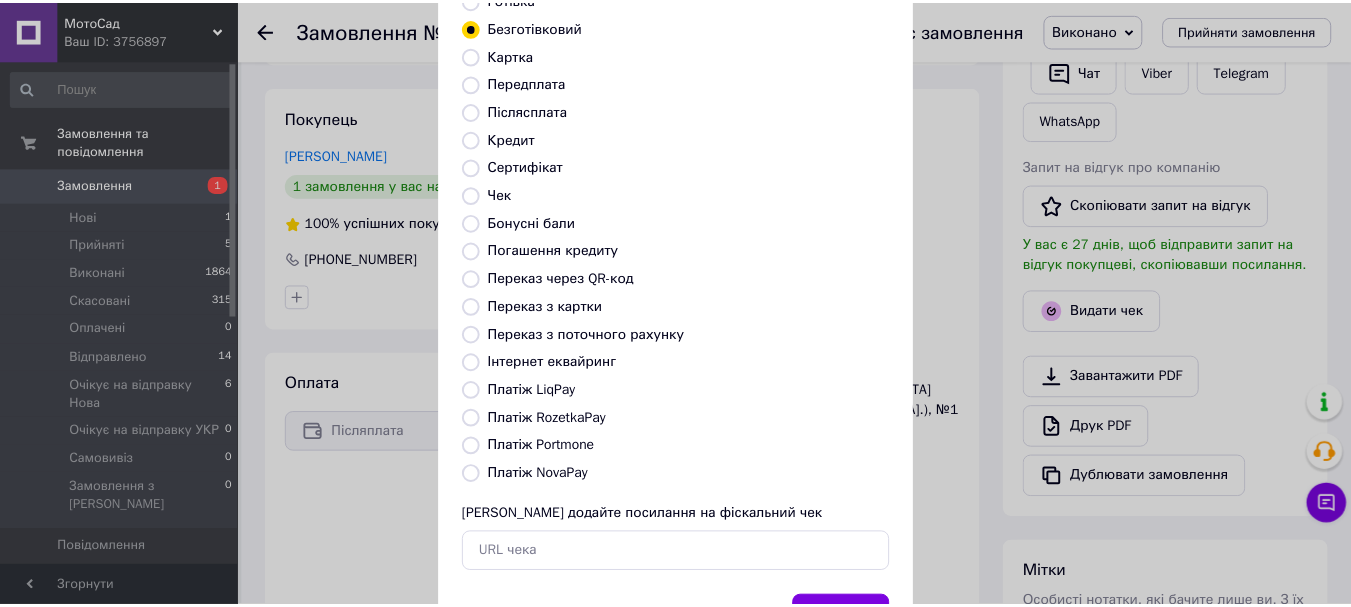 scroll, scrollTop: 252, scrollLeft: 0, axis: vertical 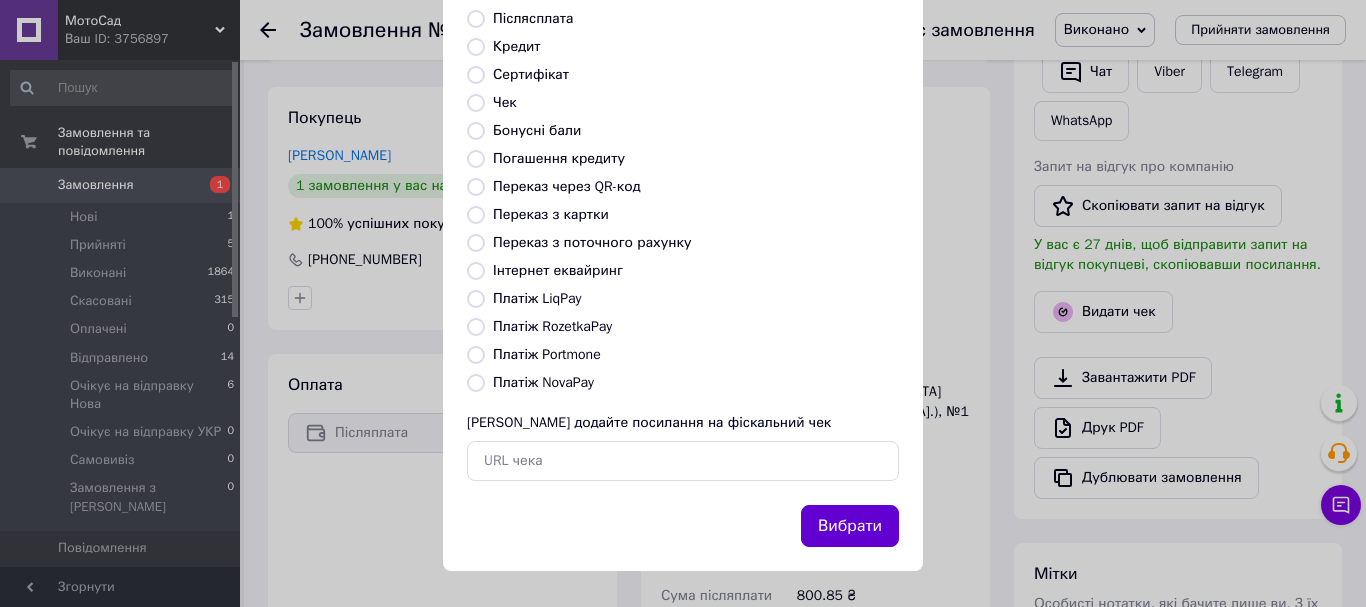 click on "Вибрати" at bounding box center [850, 526] 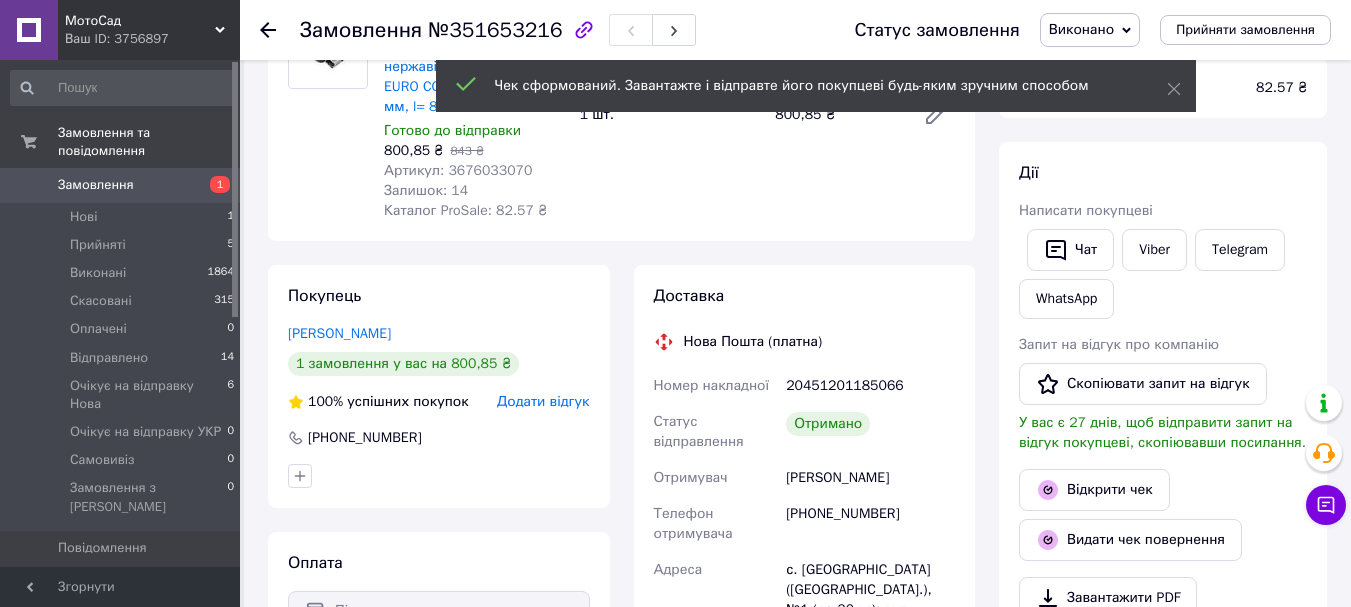 scroll, scrollTop: 0, scrollLeft: 0, axis: both 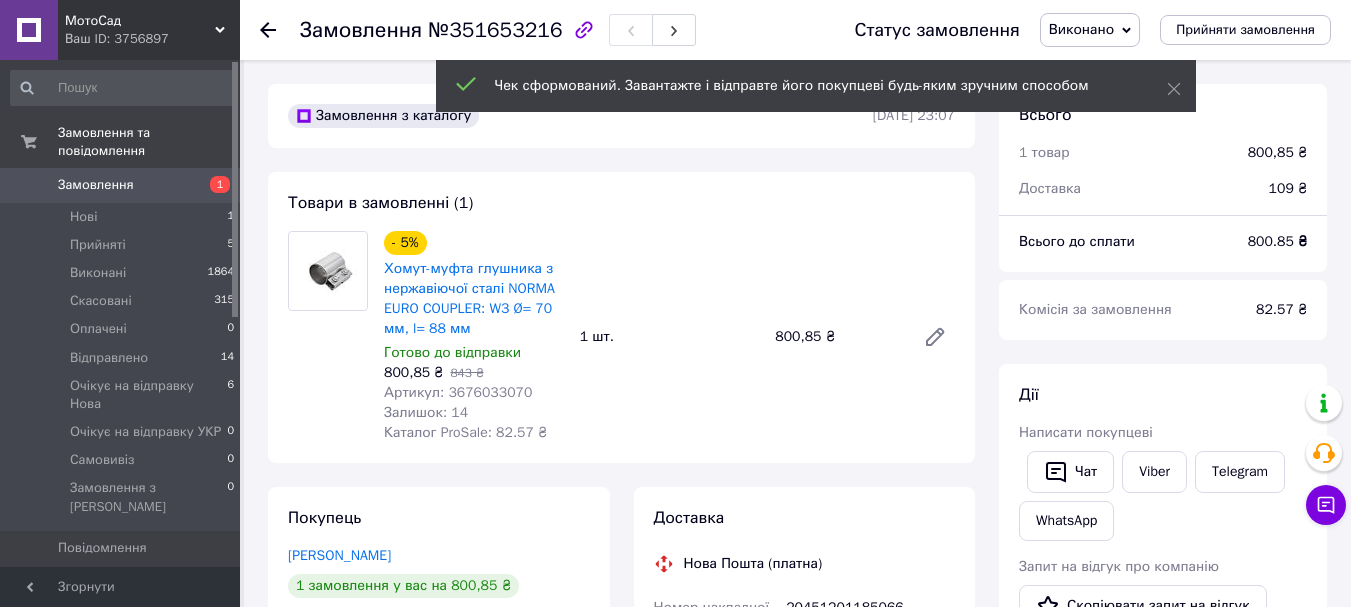 click 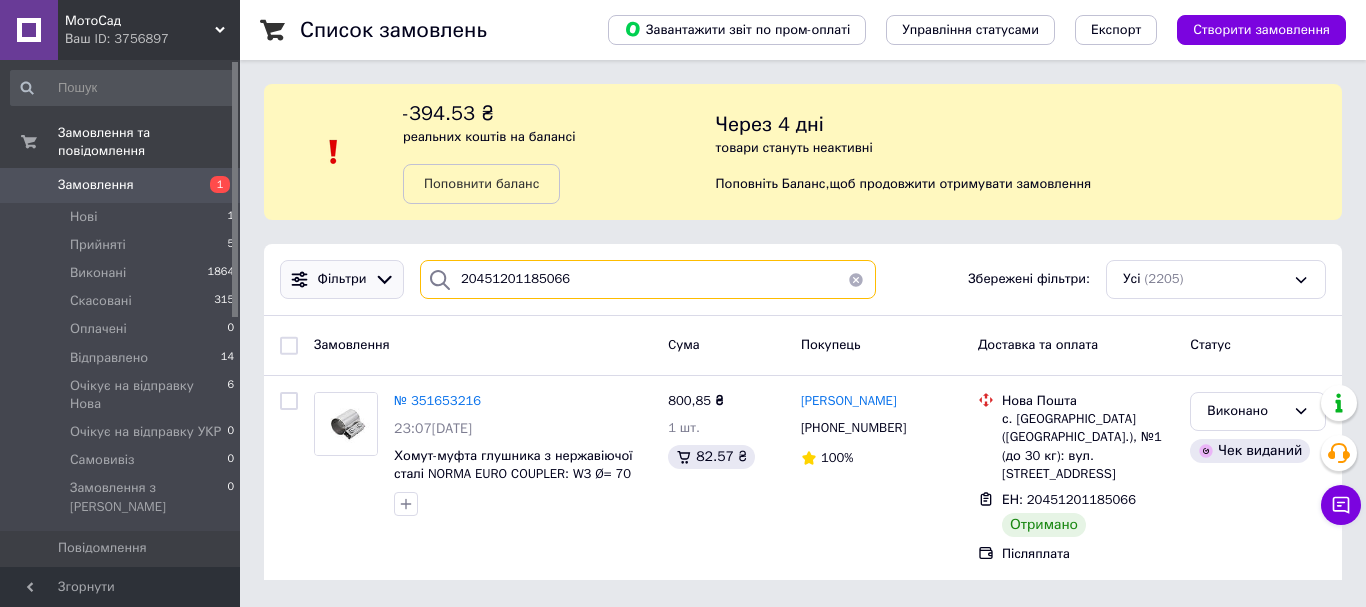 drag, startPoint x: 605, startPoint y: 292, endPoint x: 393, endPoint y: 292, distance: 212 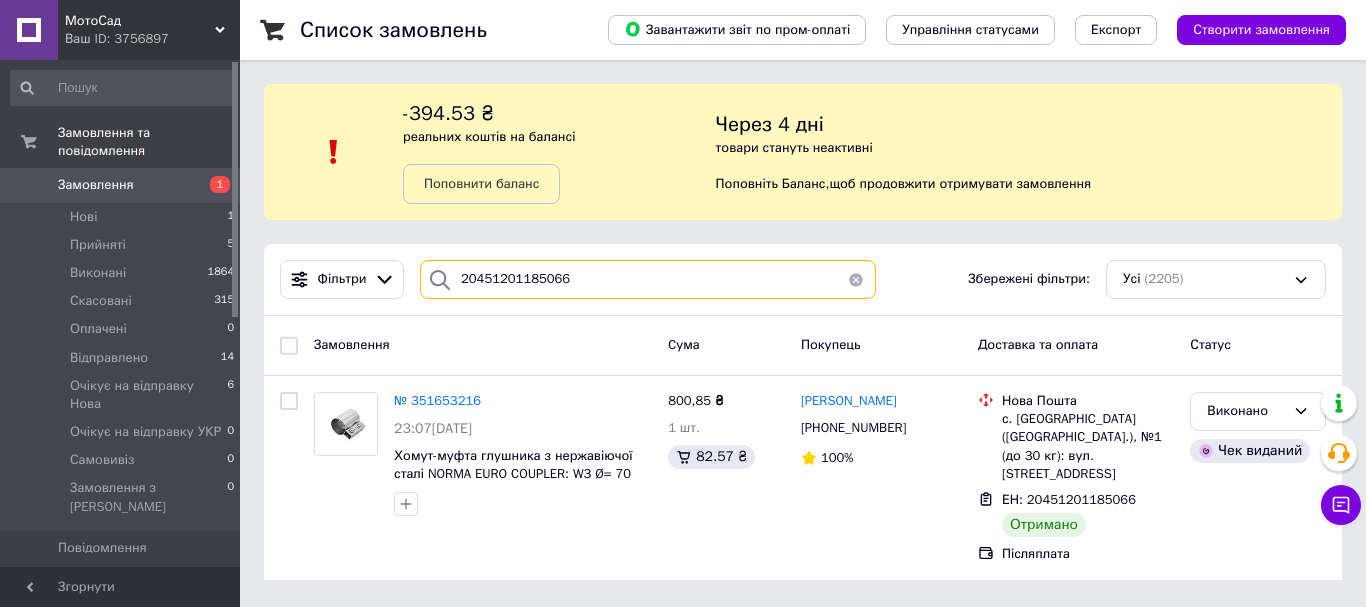 paste on "59001406015887" 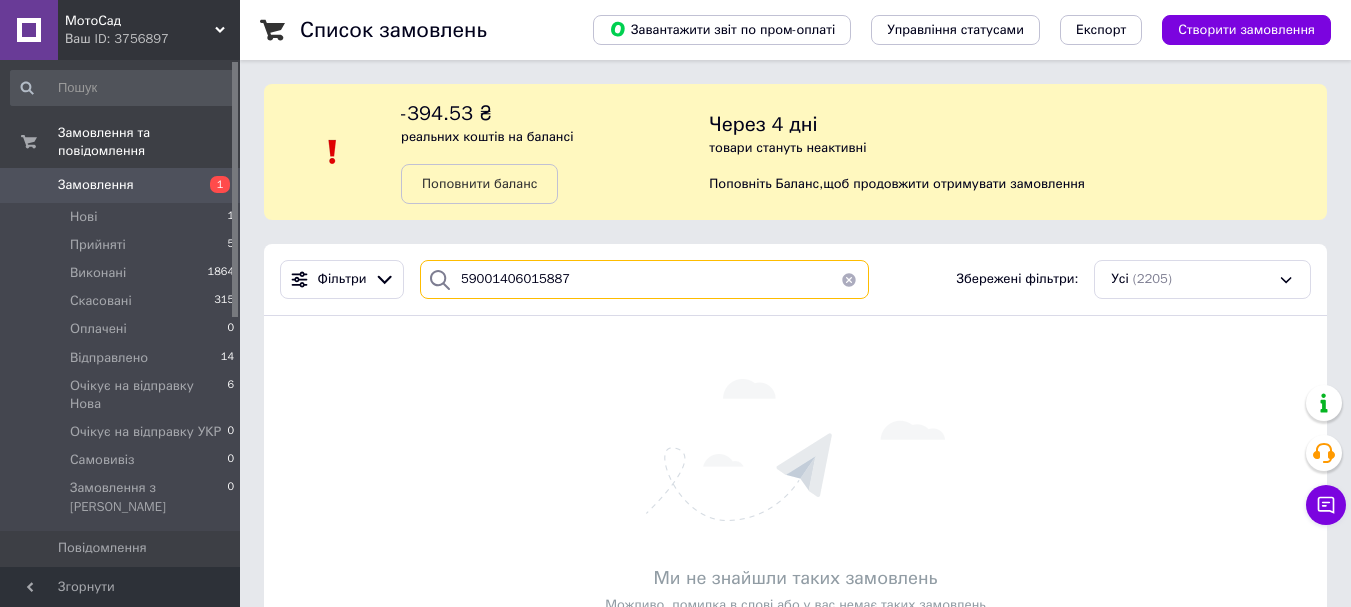 drag, startPoint x: 584, startPoint y: 284, endPoint x: 424, endPoint y: 299, distance: 160.70158 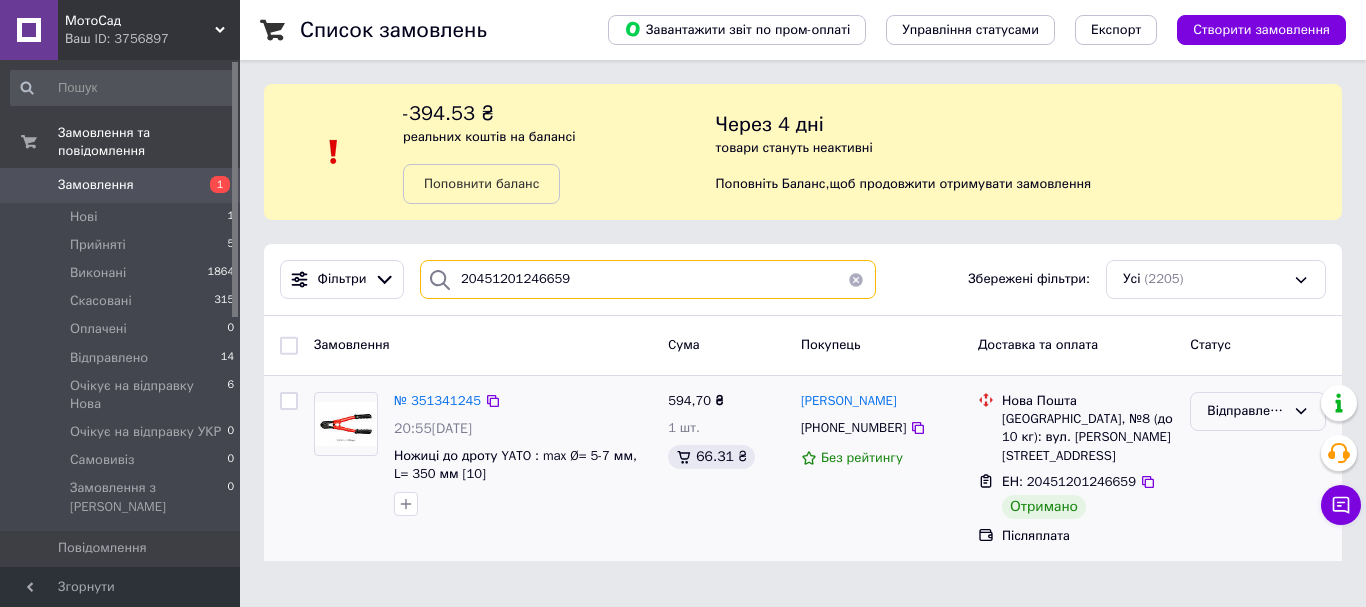 type on "20451201246659" 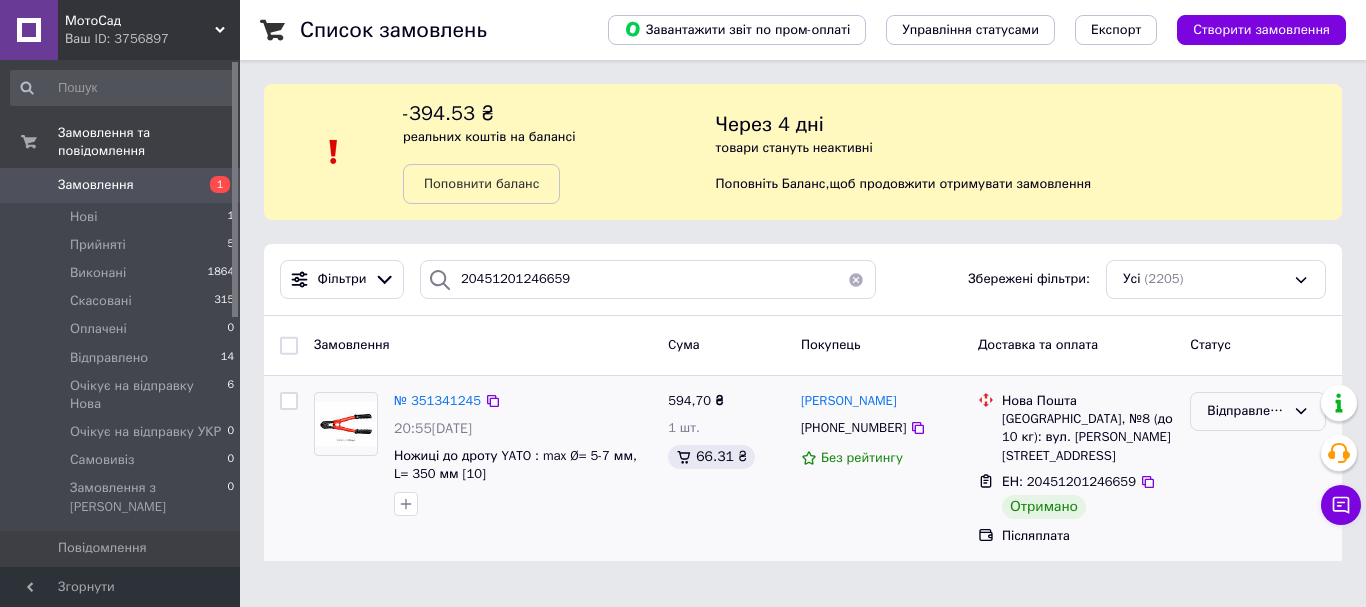 click on "Відправлено" at bounding box center [1246, 411] 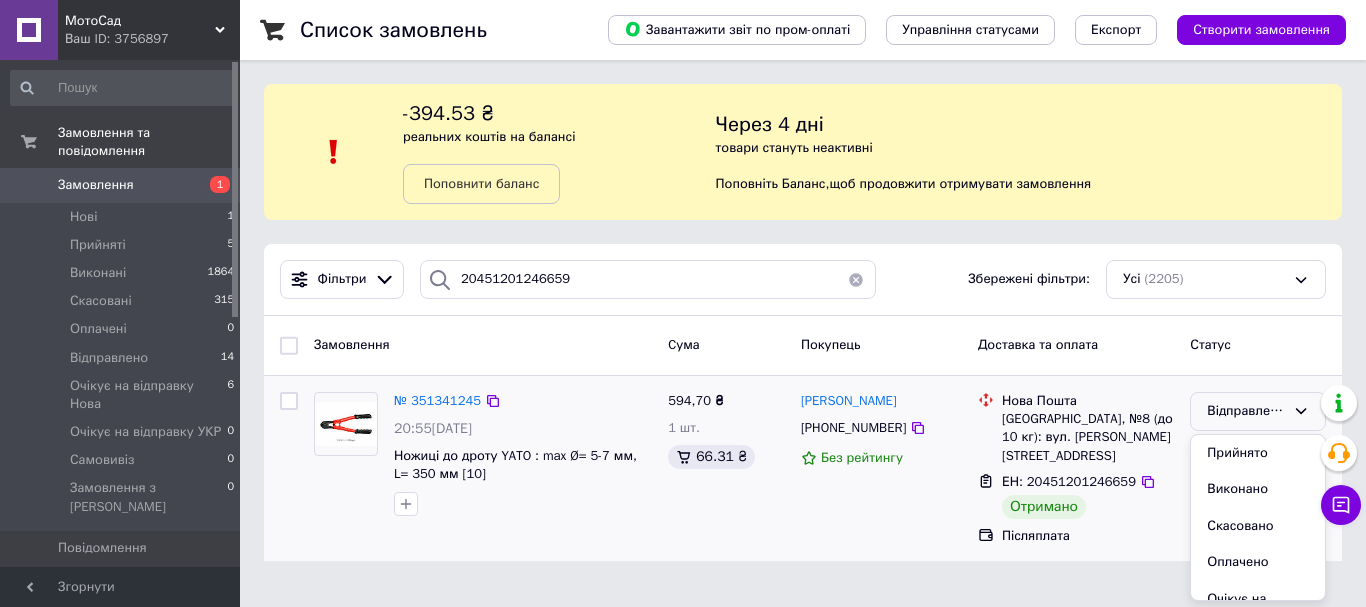 click on "Виконано" at bounding box center [1258, 489] 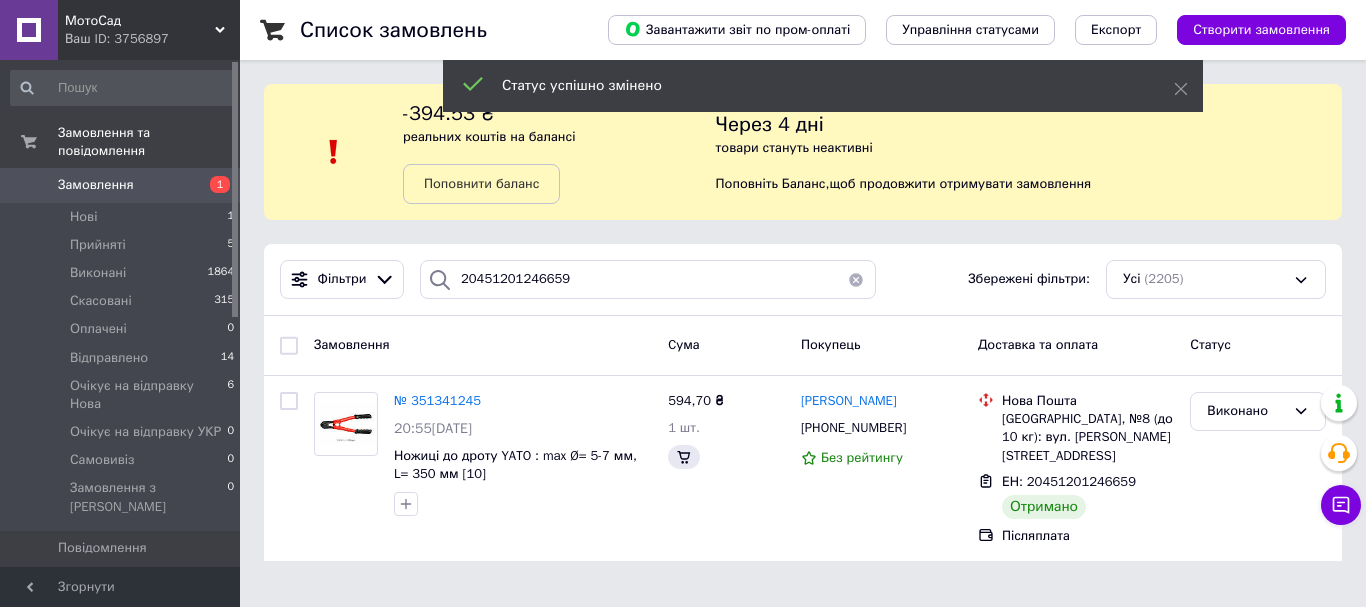 click on "№ 351341245" at bounding box center [437, 400] 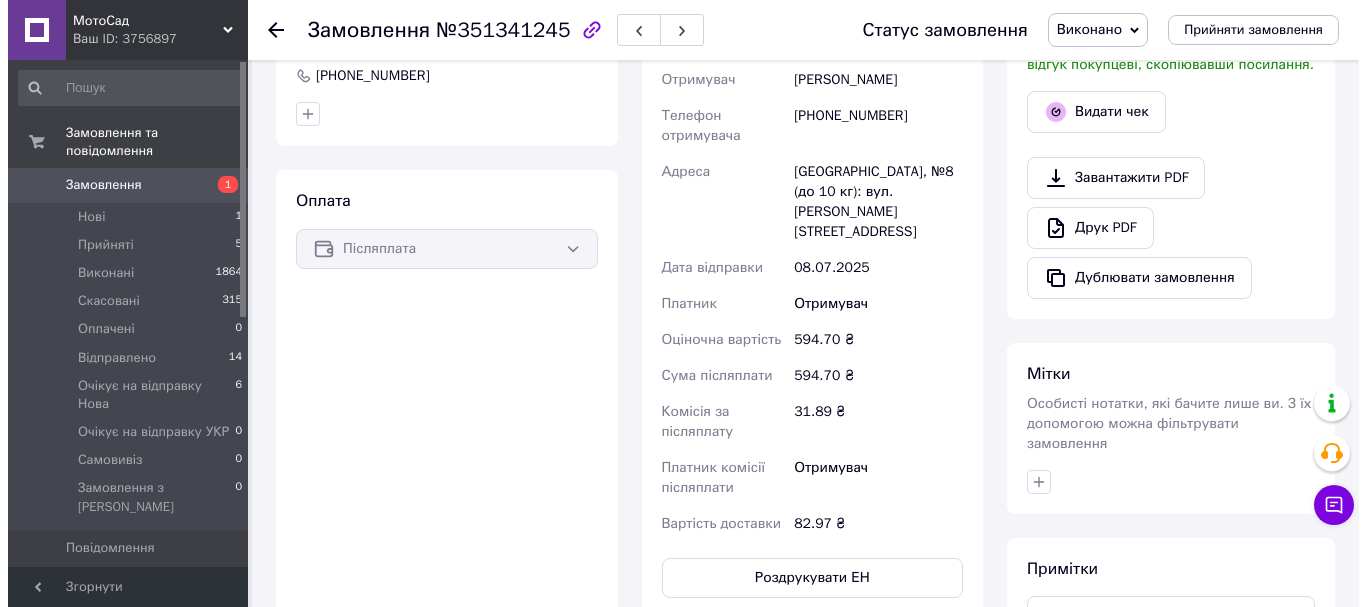 scroll, scrollTop: 400, scrollLeft: 0, axis: vertical 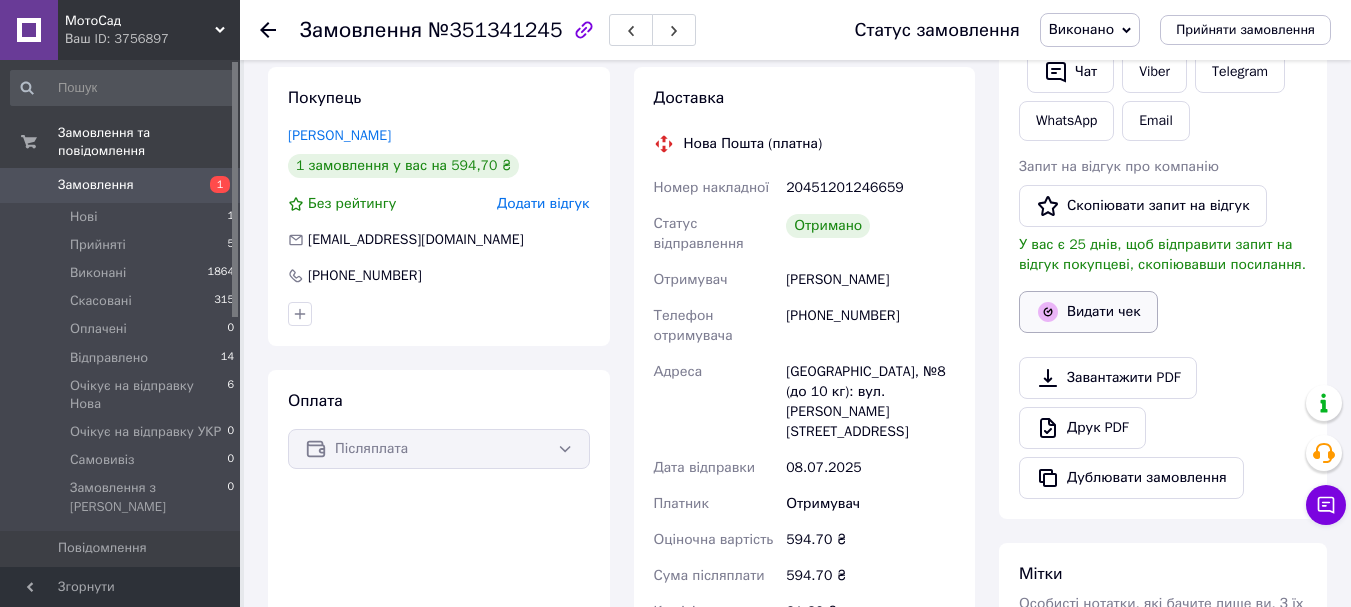 click on "Видати чек" at bounding box center (1088, 312) 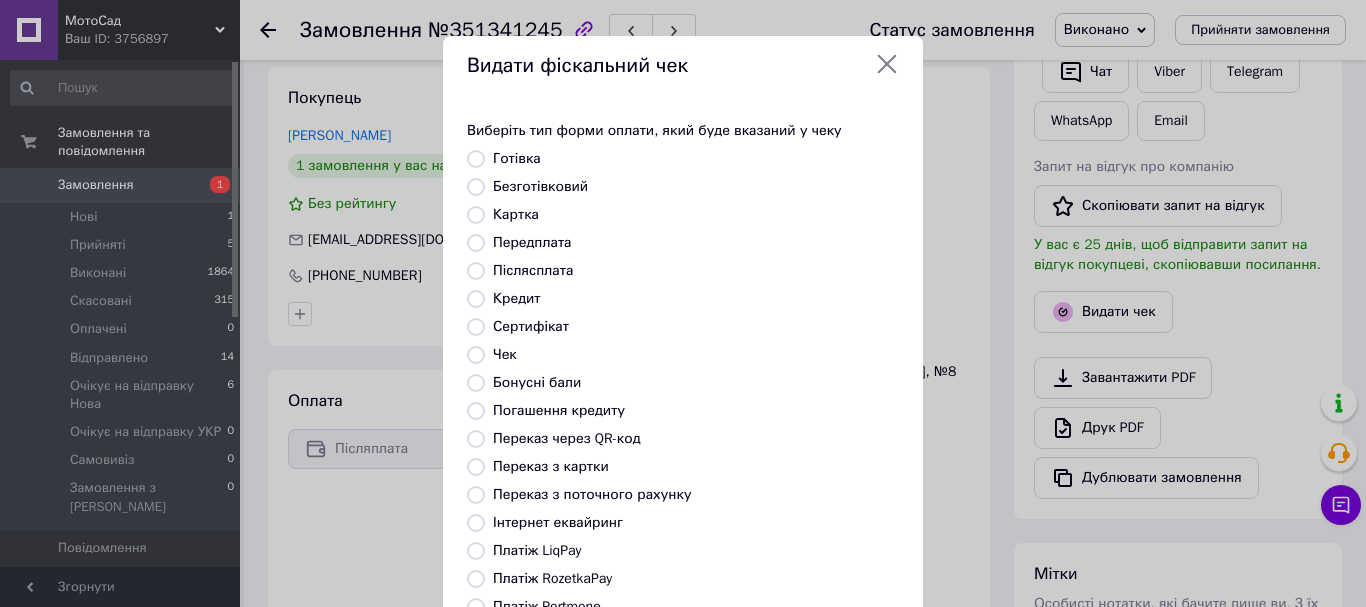 click on "Готівка" at bounding box center (517, 158) 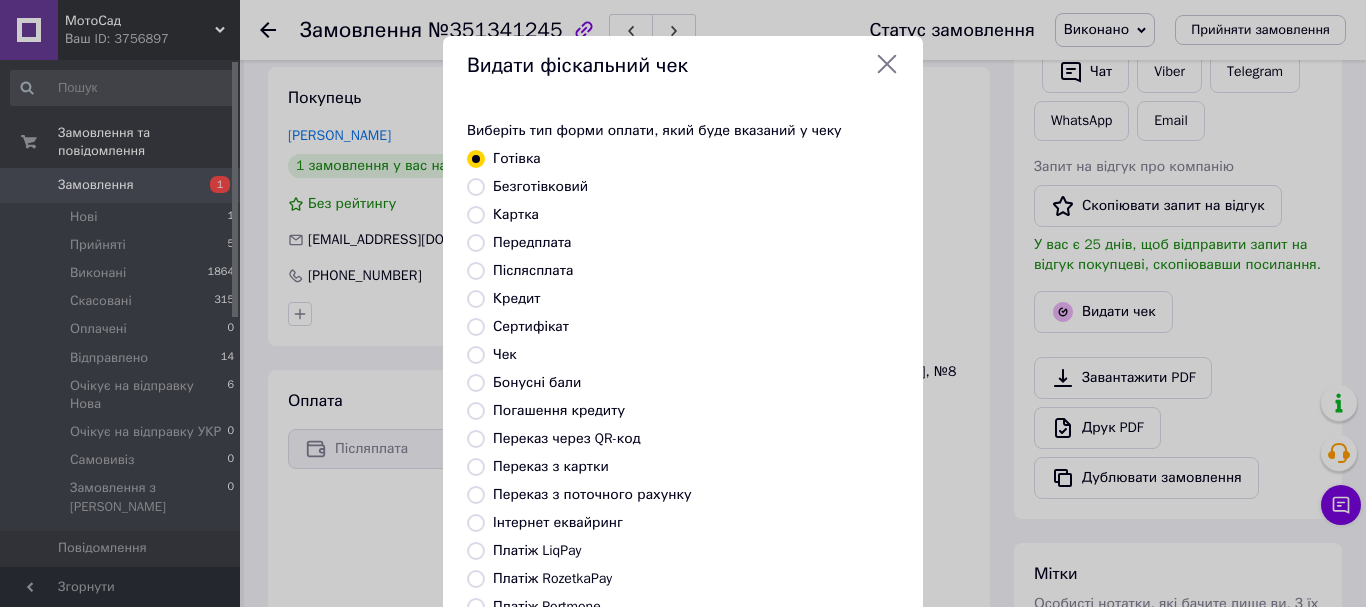 click on "Безготівковий" at bounding box center (540, 186) 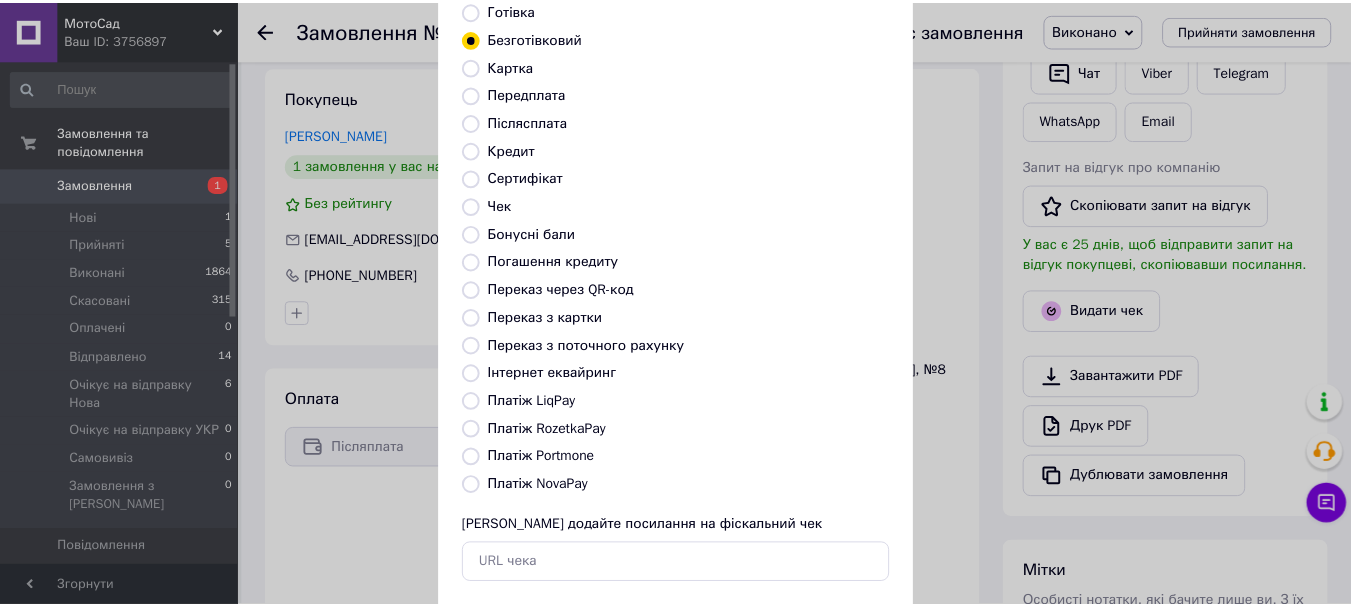 scroll, scrollTop: 252, scrollLeft: 0, axis: vertical 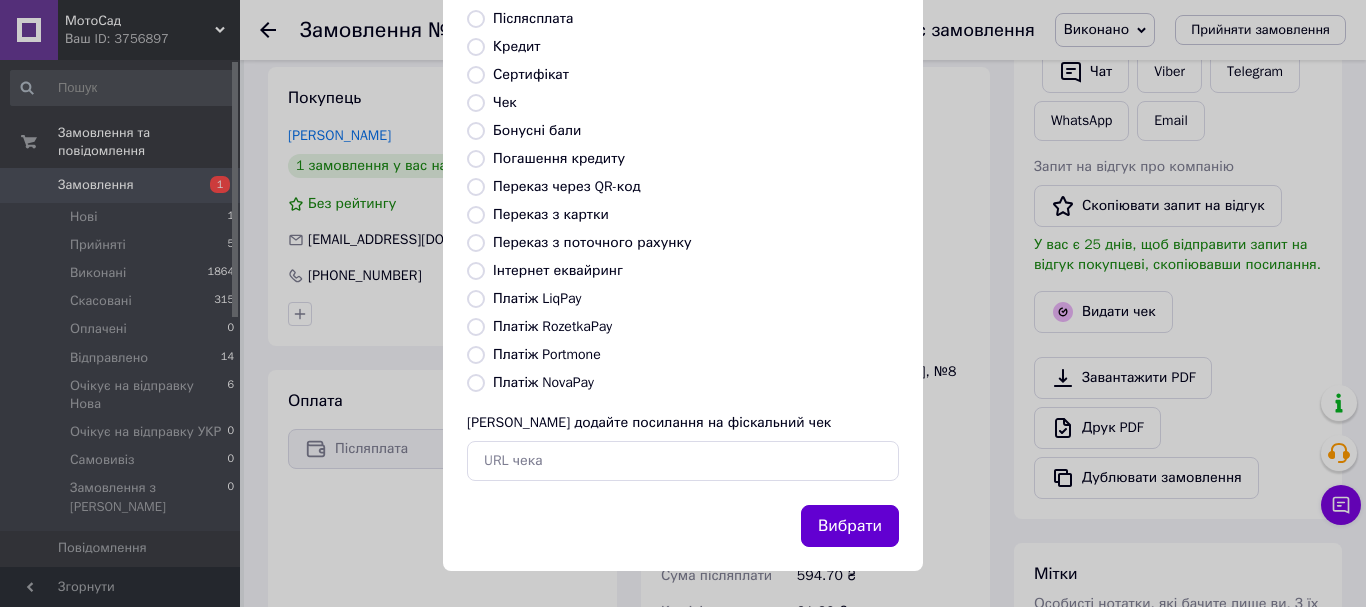 click on "Вибрати" at bounding box center [850, 526] 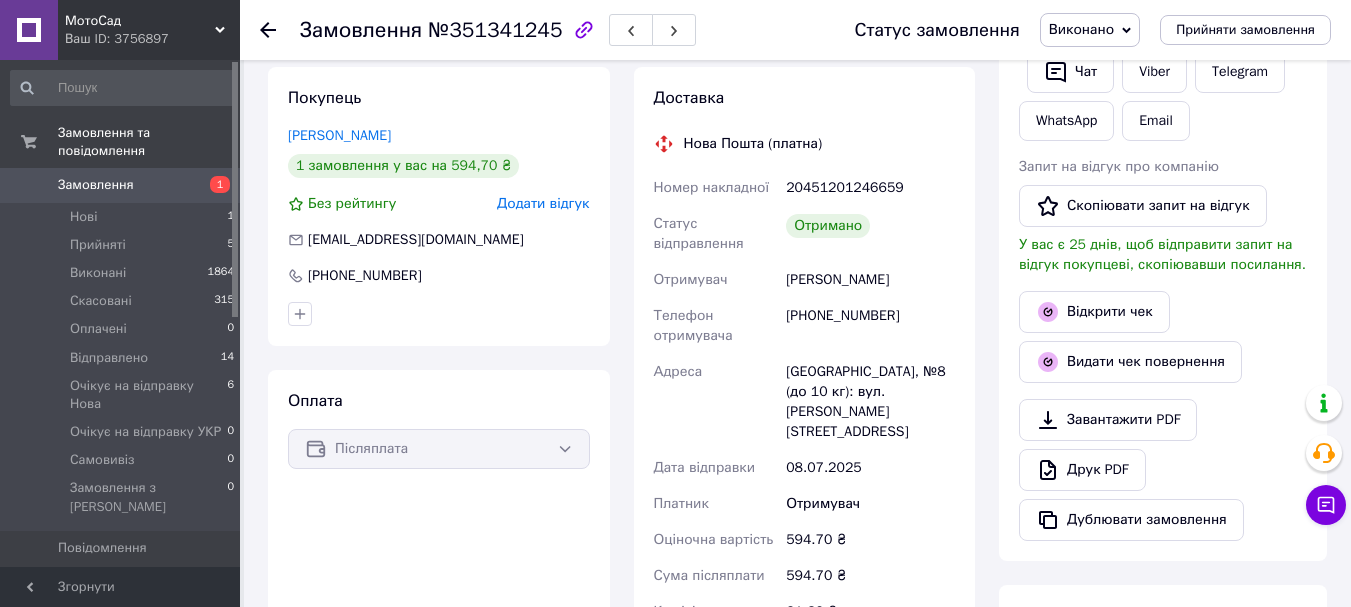 click 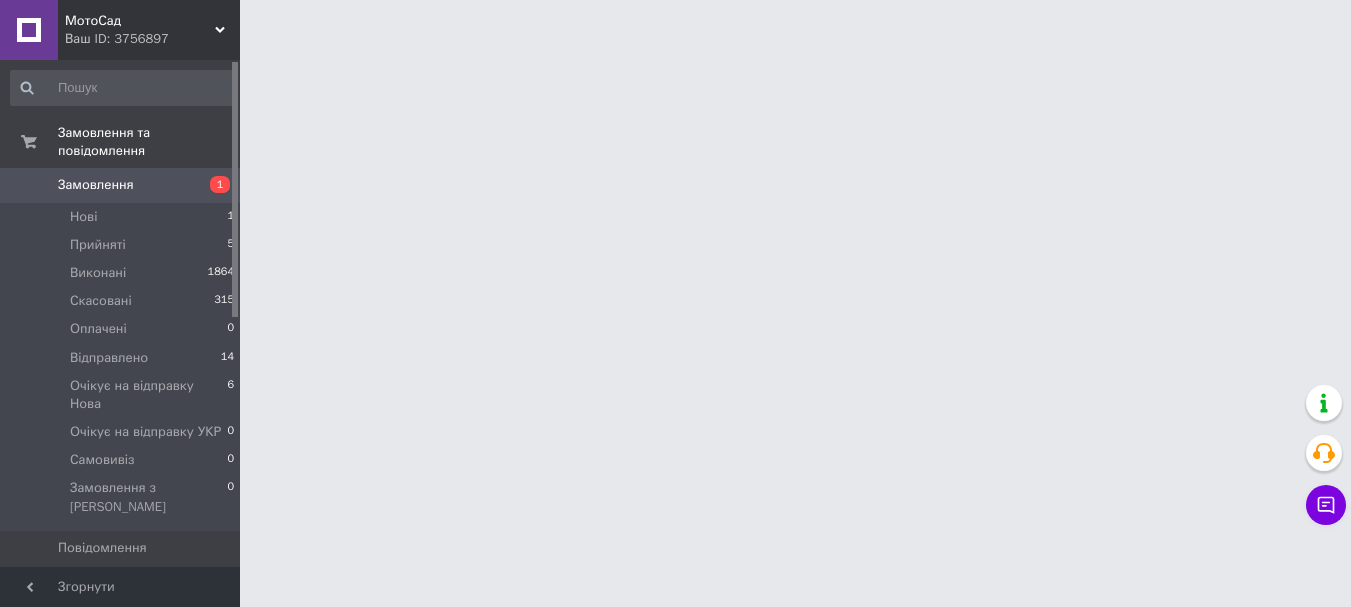 scroll, scrollTop: 0, scrollLeft: 0, axis: both 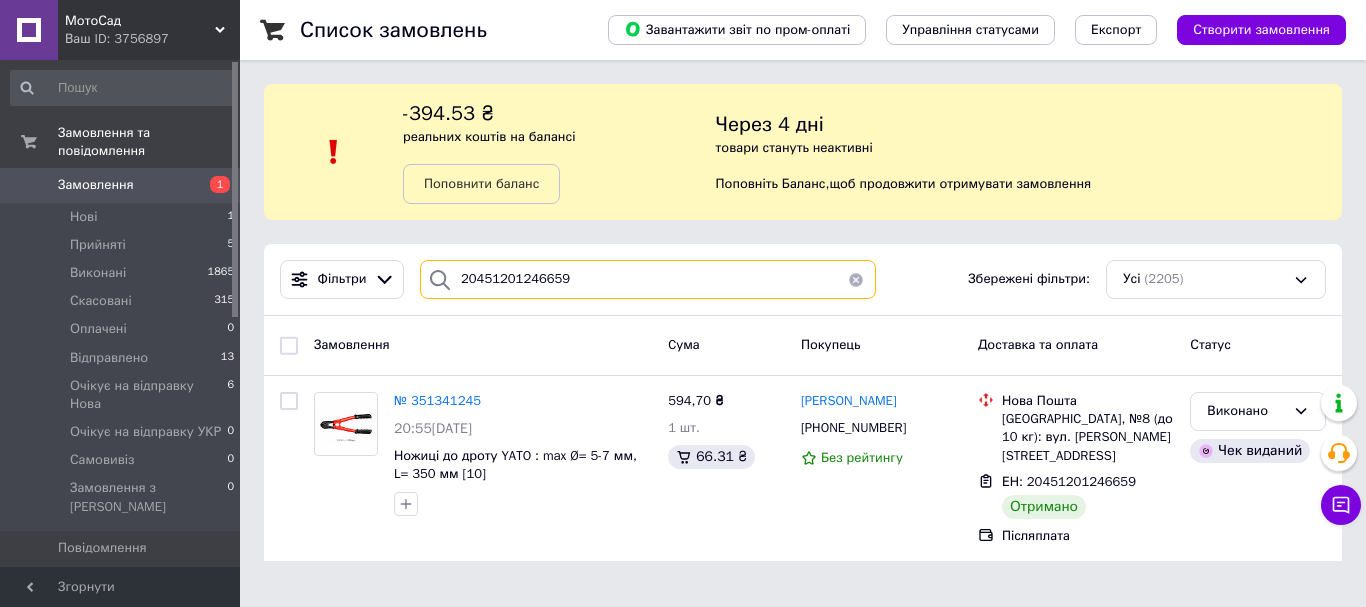 drag, startPoint x: 668, startPoint y: 282, endPoint x: 457, endPoint y: 300, distance: 211.76639 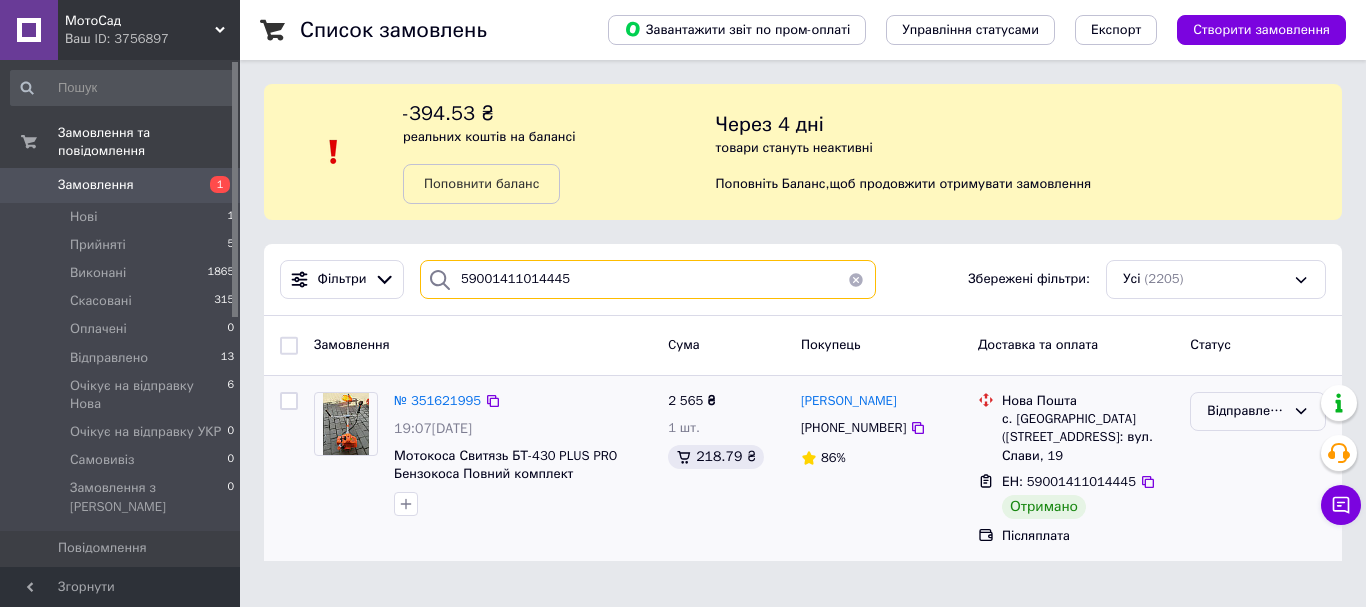 type on "59001411014445" 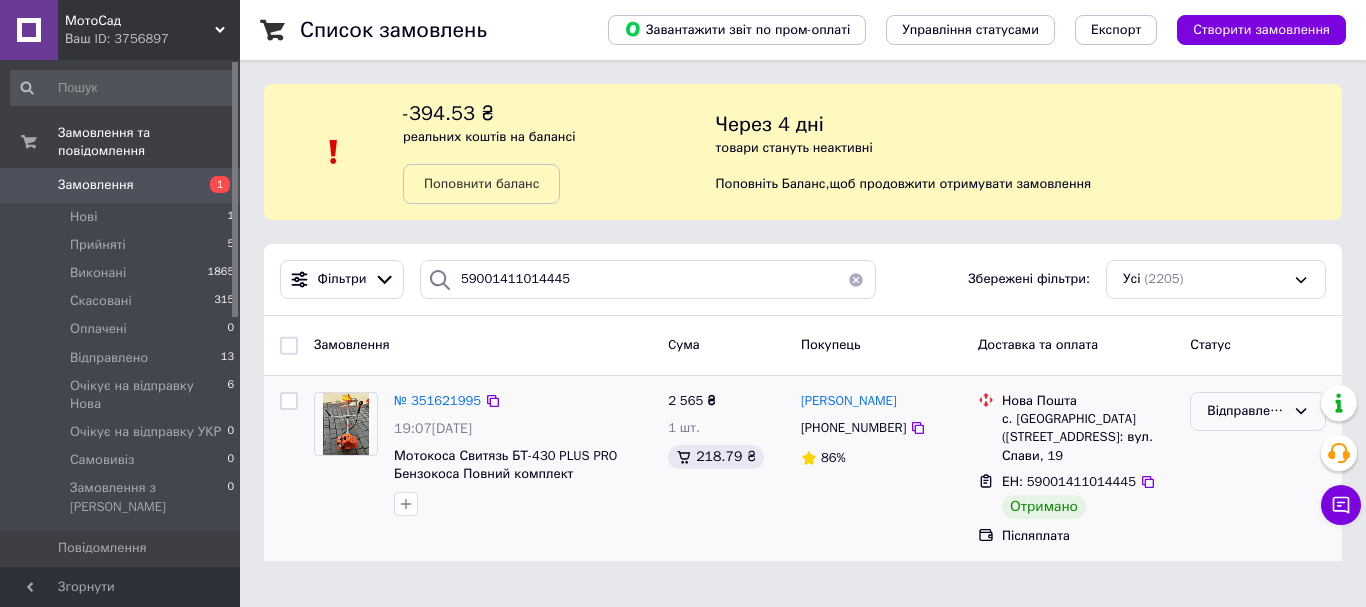 click on "Відправлено" at bounding box center [1246, 411] 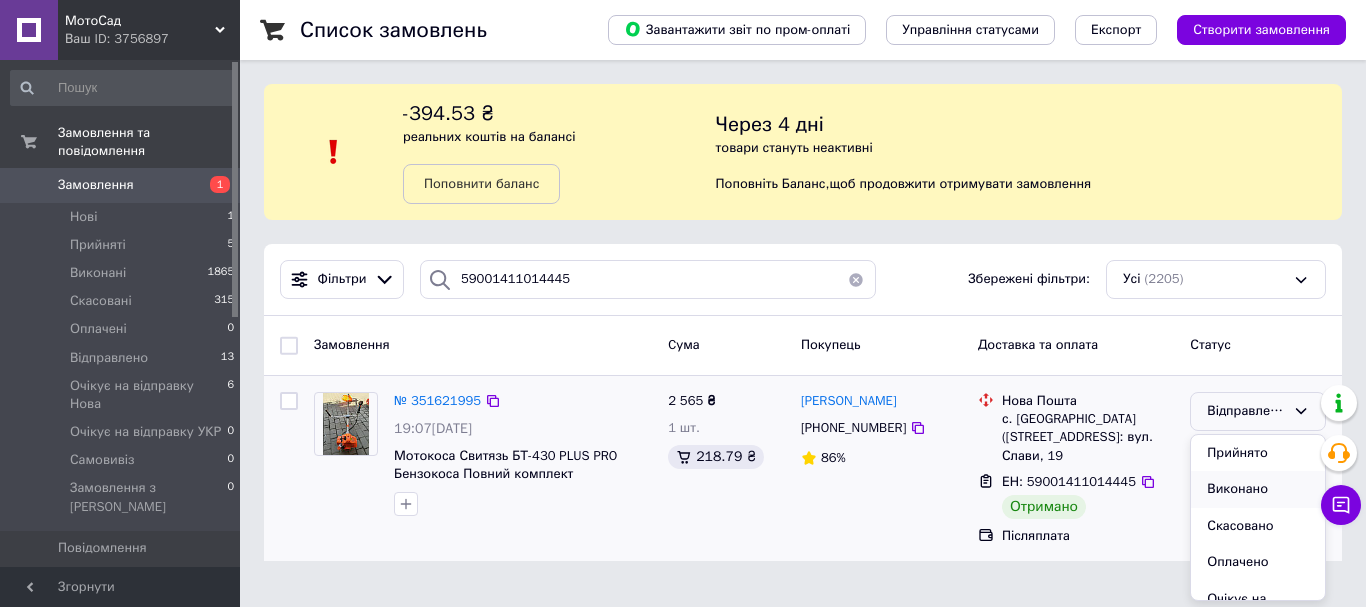 click on "Виконано" at bounding box center (1258, 489) 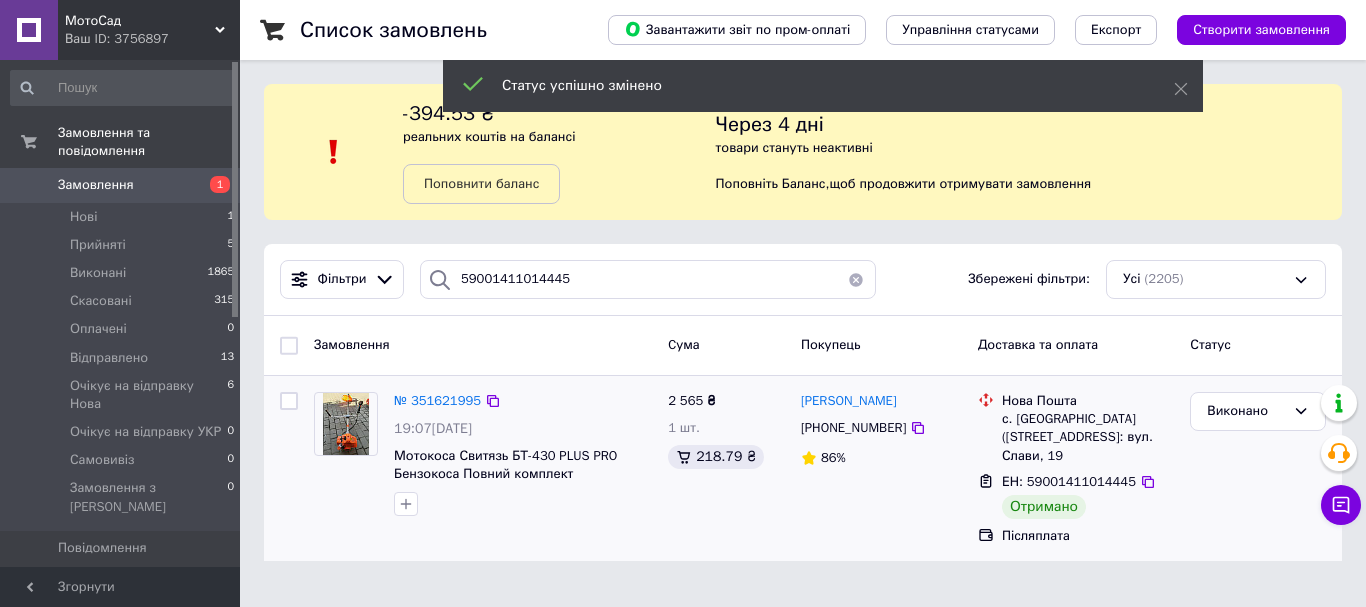 click on "№ 351621995" at bounding box center [437, 400] 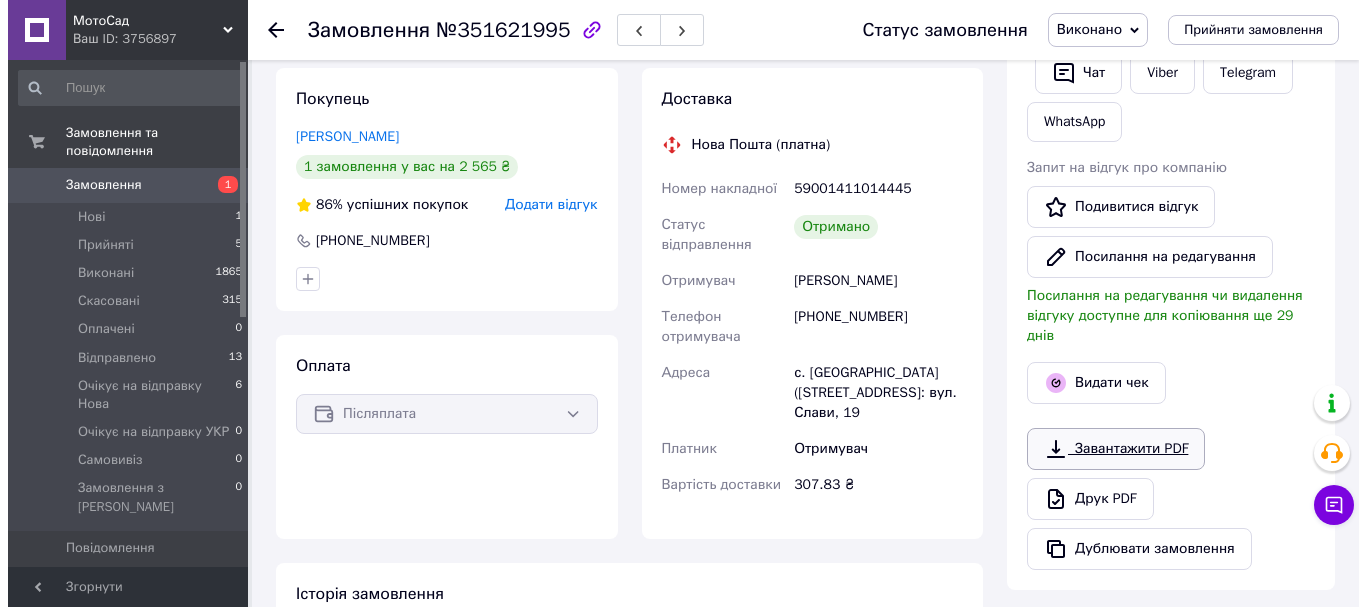 scroll, scrollTop: 400, scrollLeft: 0, axis: vertical 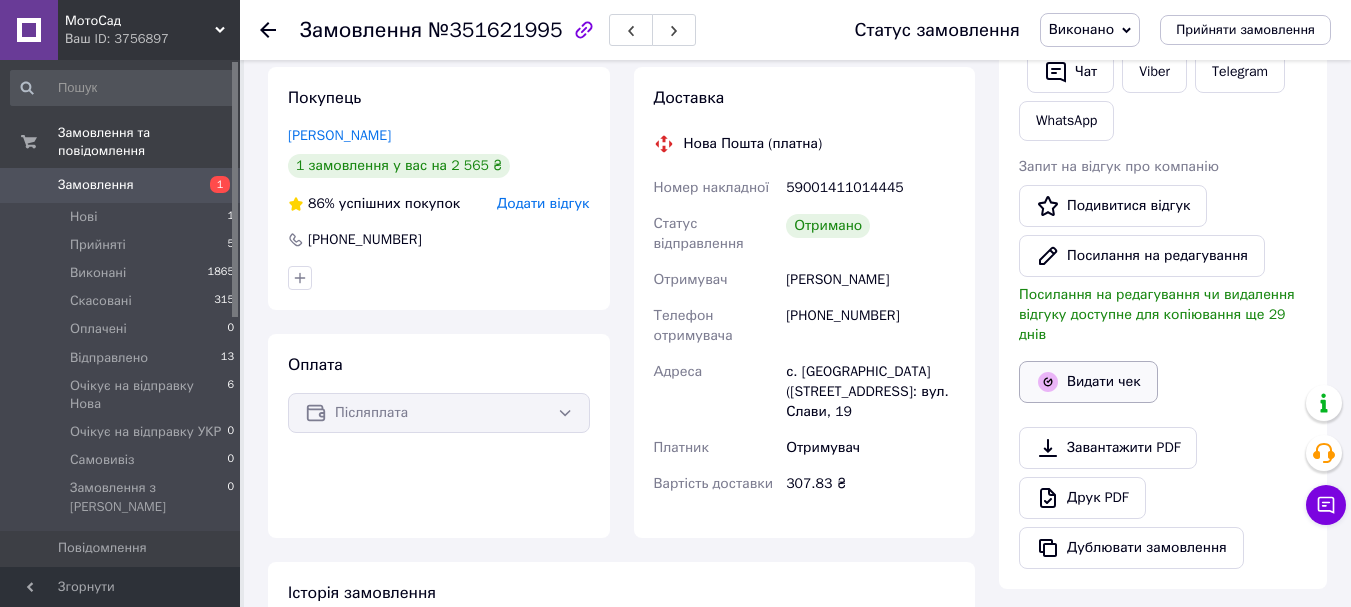 click on "Видати чек" at bounding box center (1088, 382) 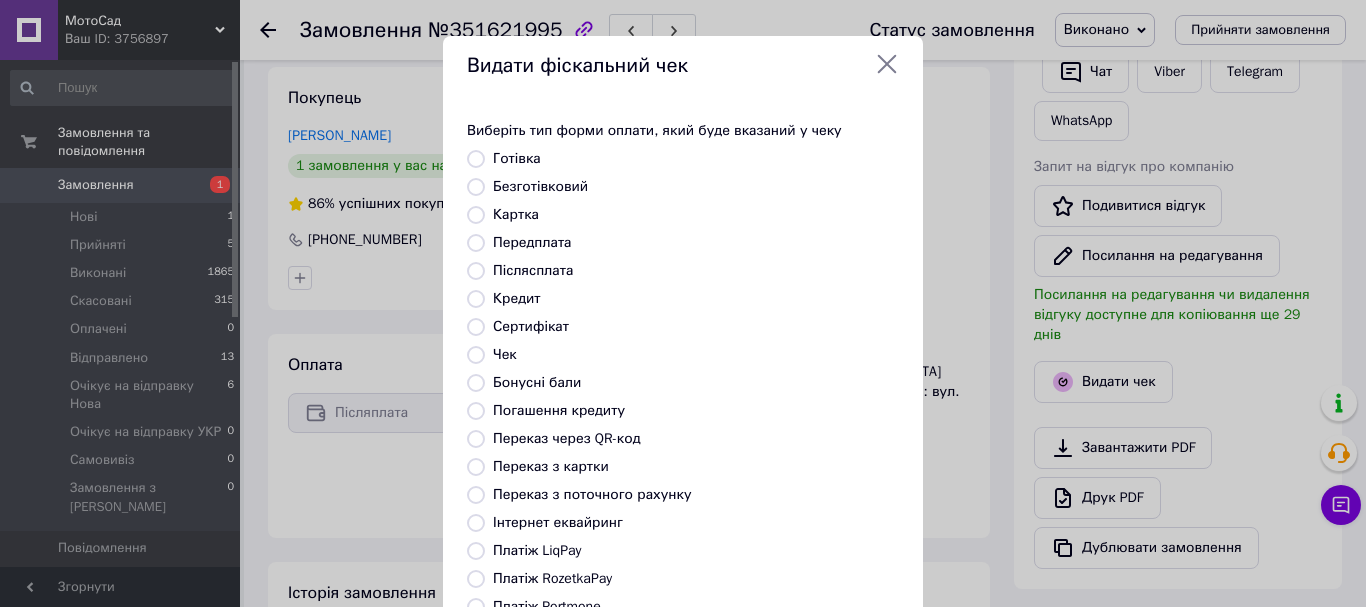 click on "Безготівковий" at bounding box center [540, 186] 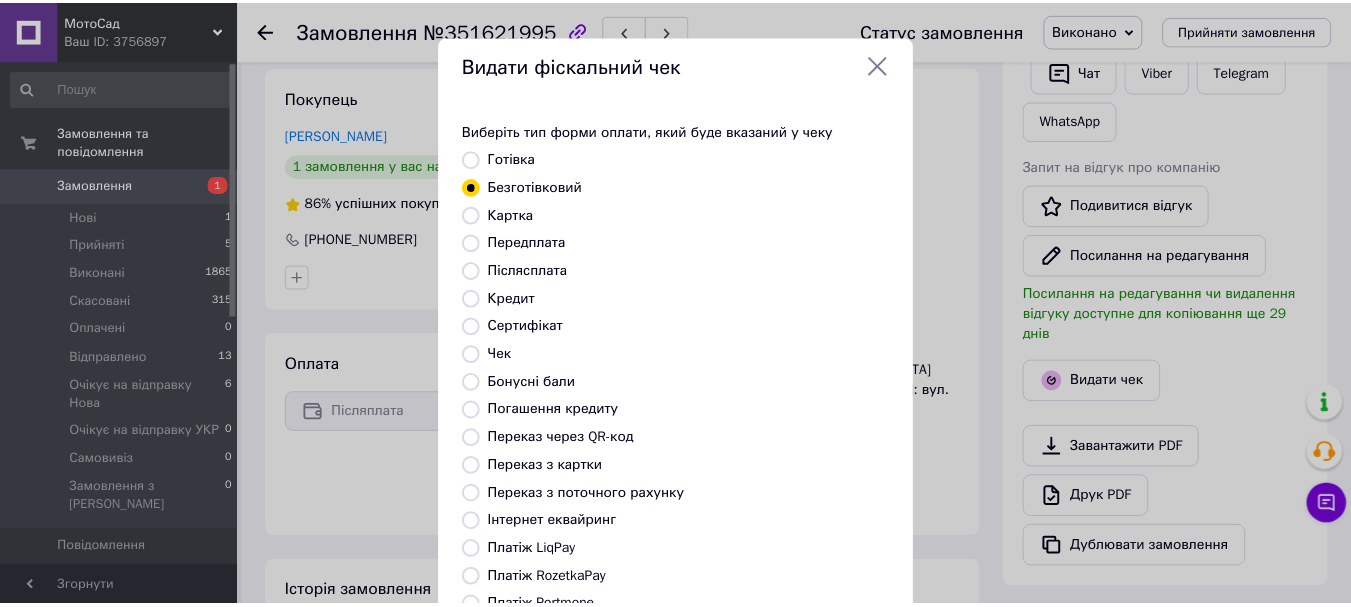 scroll, scrollTop: 252, scrollLeft: 0, axis: vertical 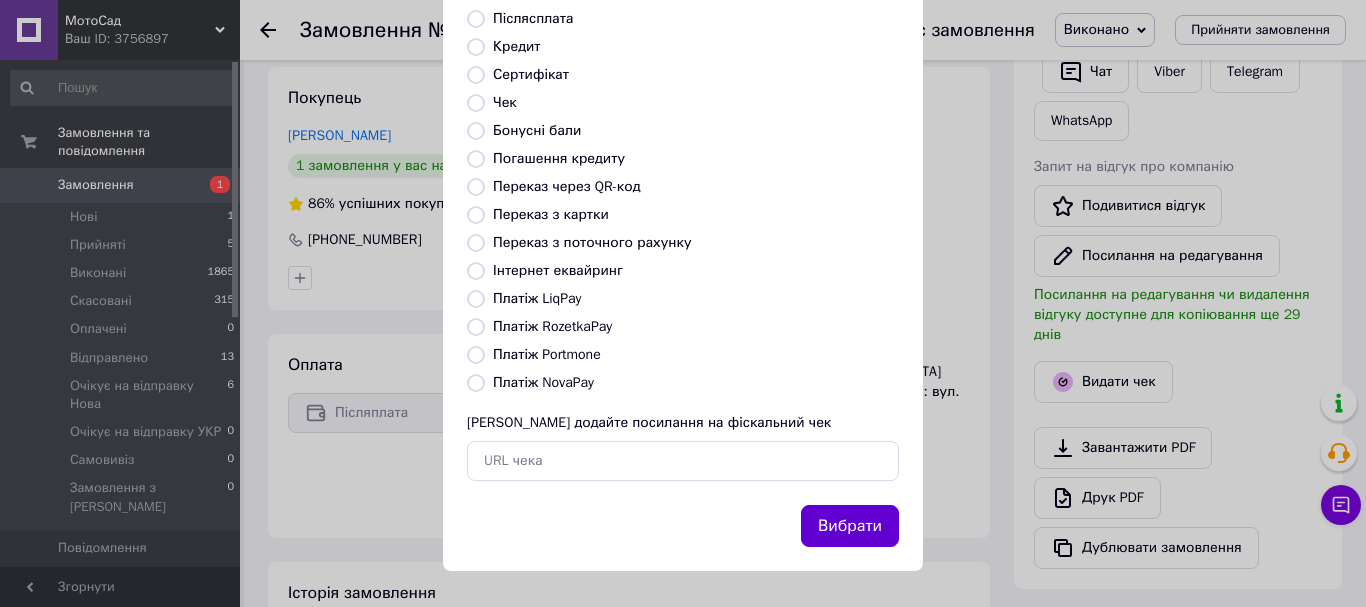 click on "Вибрати" at bounding box center (850, 526) 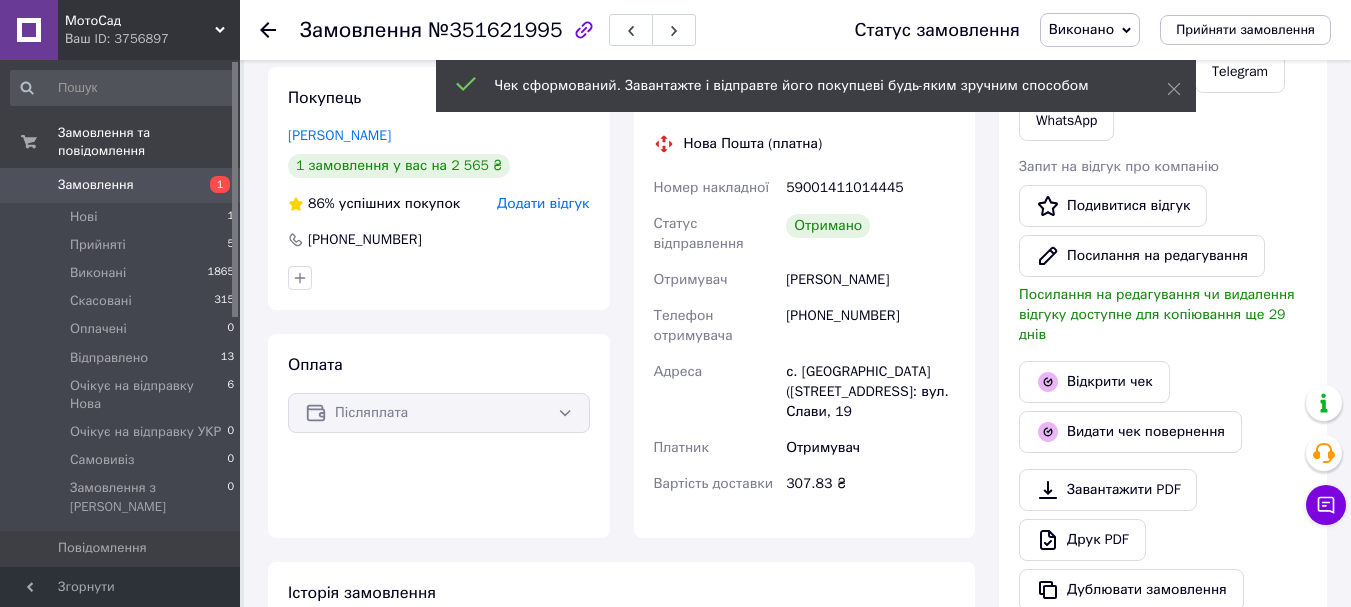 click at bounding box center (280, 30) 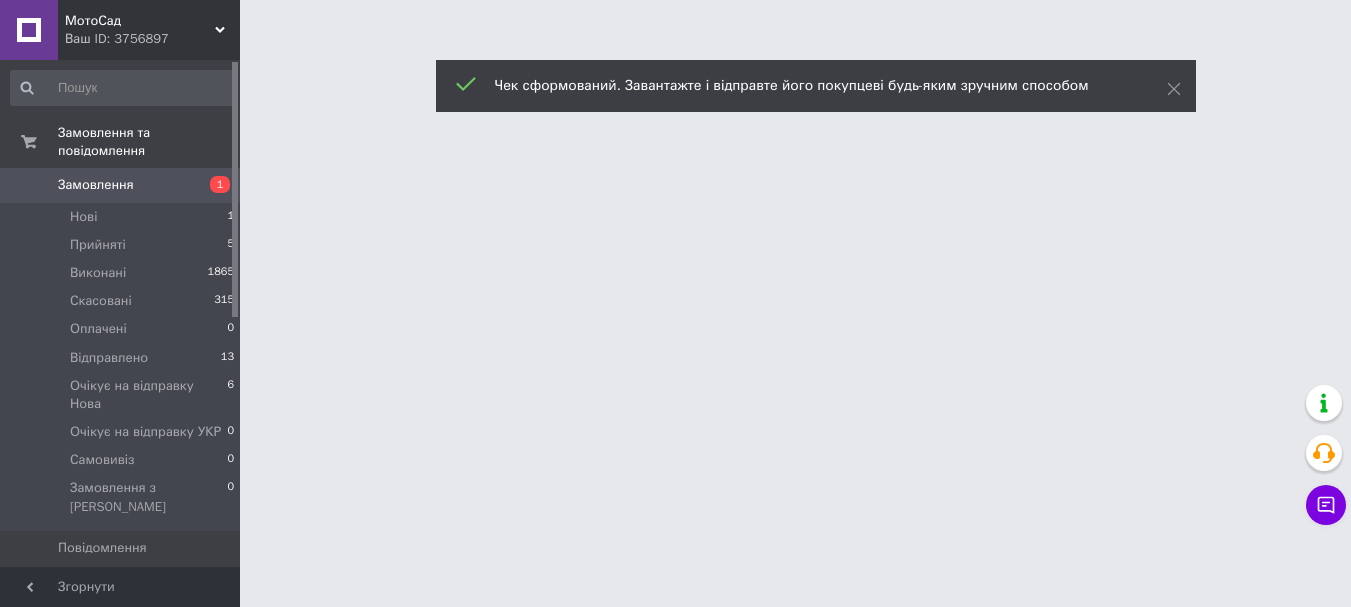 scroll, scrollTop: 0, scrollLeft: 0, axis: both 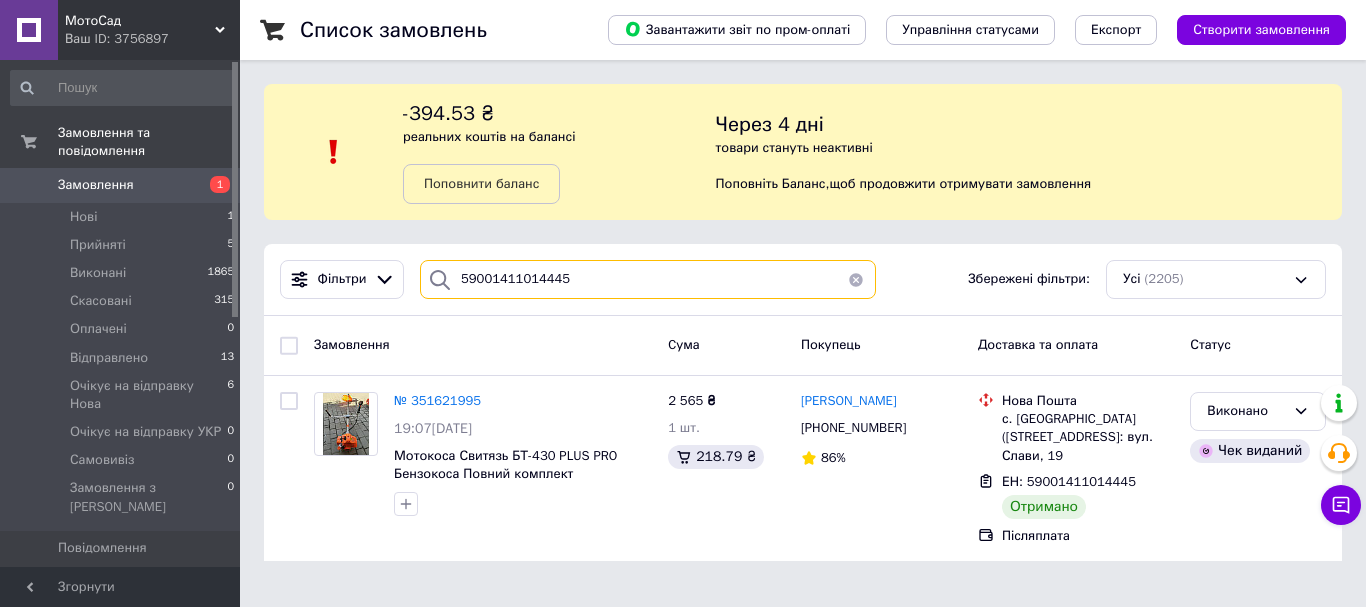 drag, startPoint x: 637, startPoint y: 296, endPoint x: 413, endPoint y: 312, distance: 224.5707 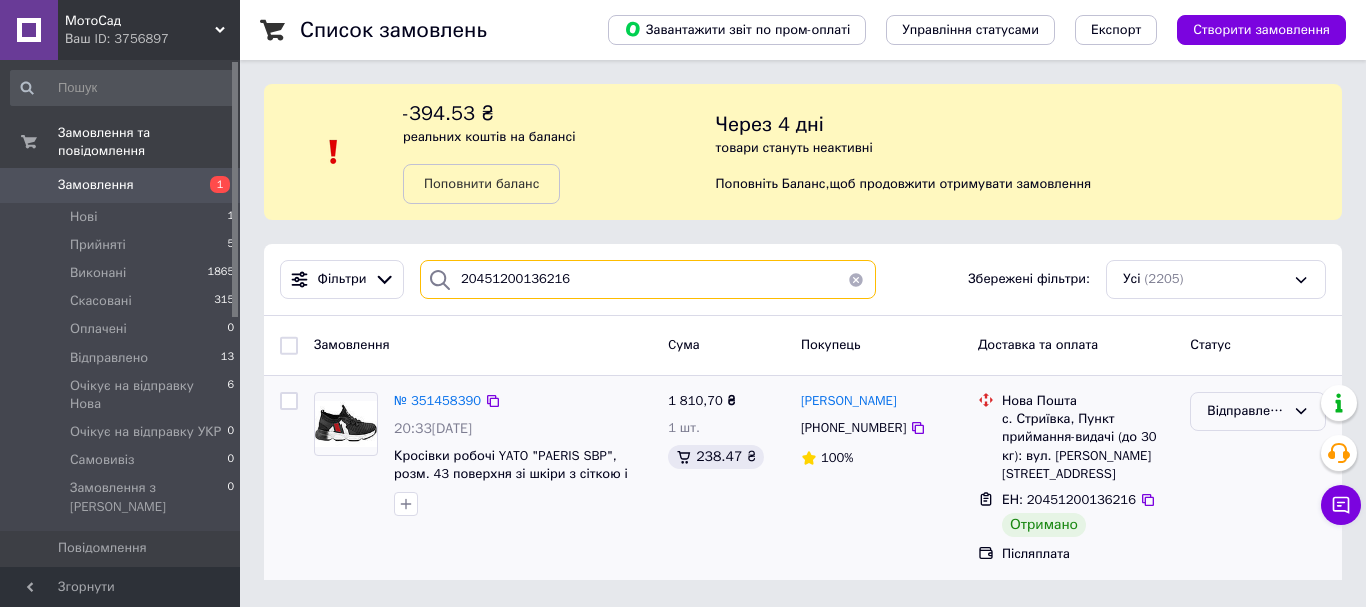 type on "20451200136216" 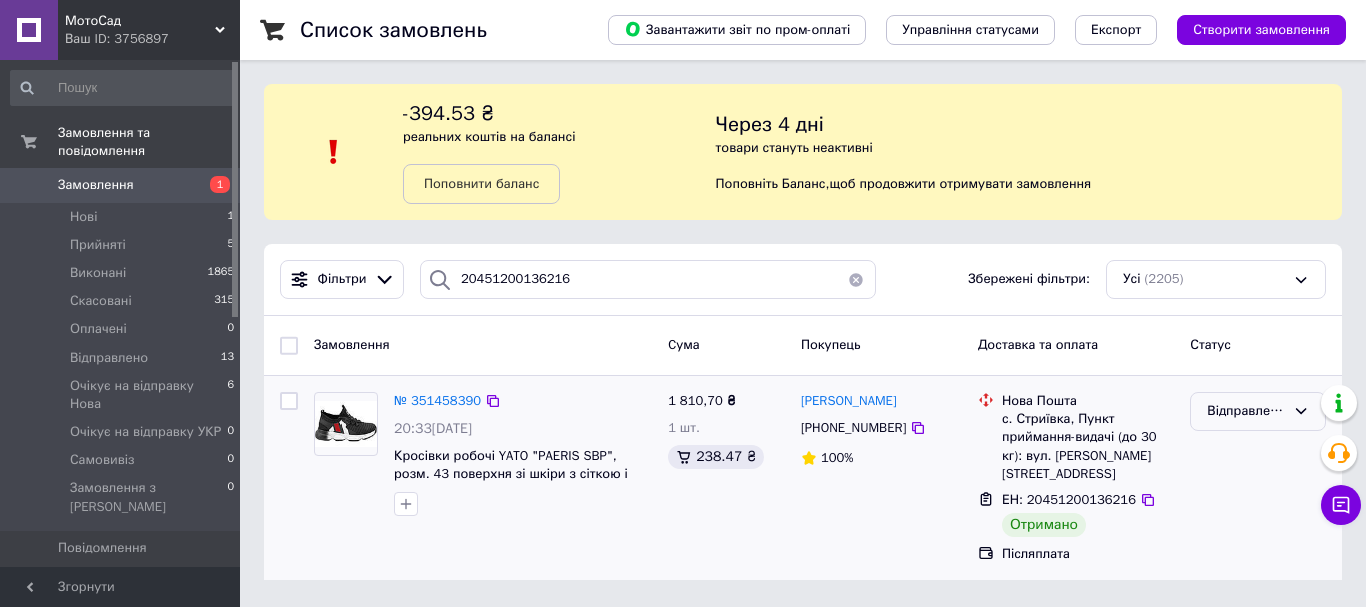 click on "Відправлено" at bounding box center (1246, 411) 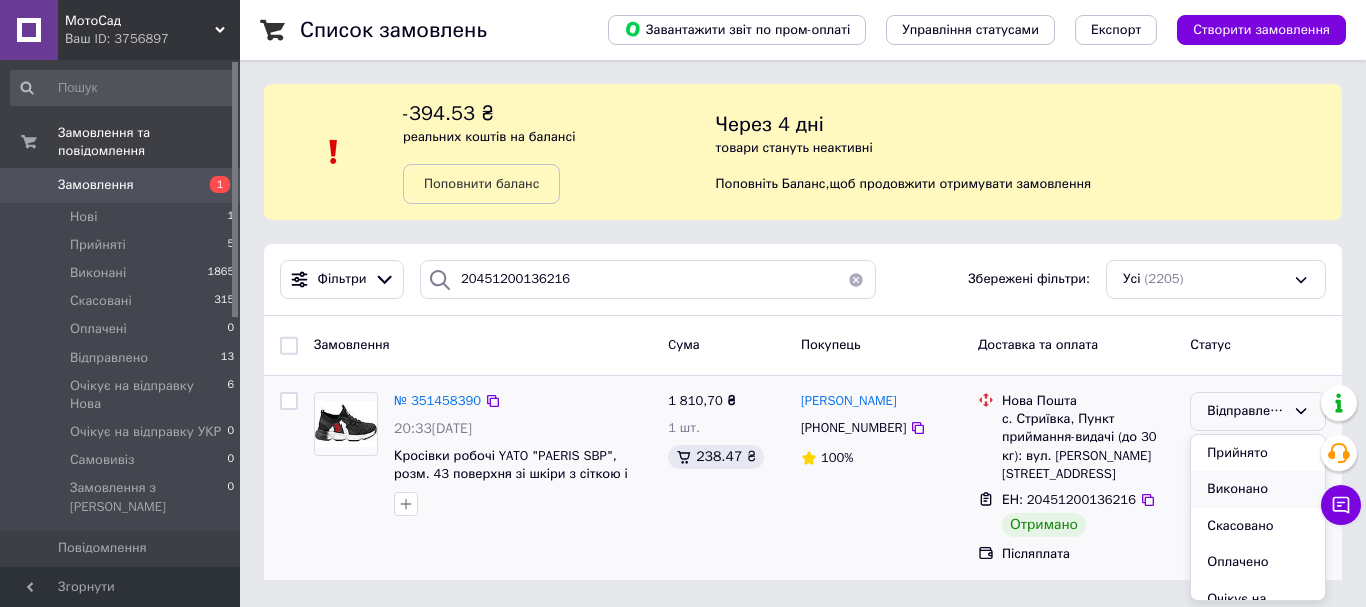 click on "Виконано" at bounding box center (1258, 489) 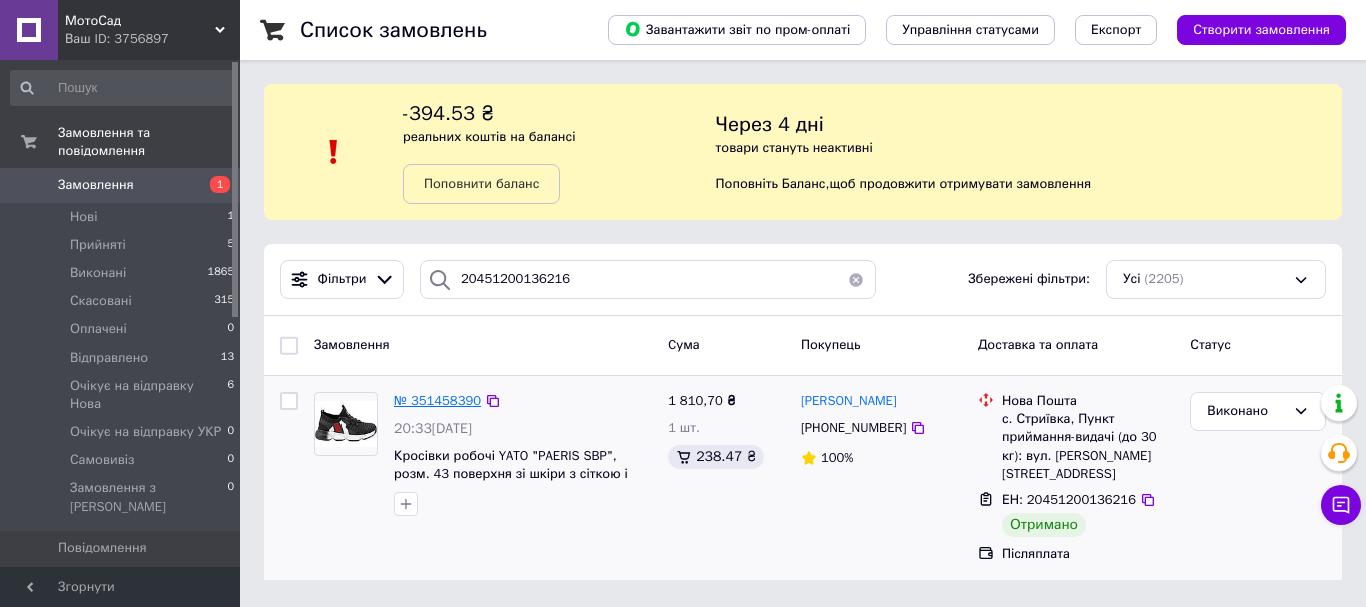 click on "№ 351458390" at bounding box center [437, 400] 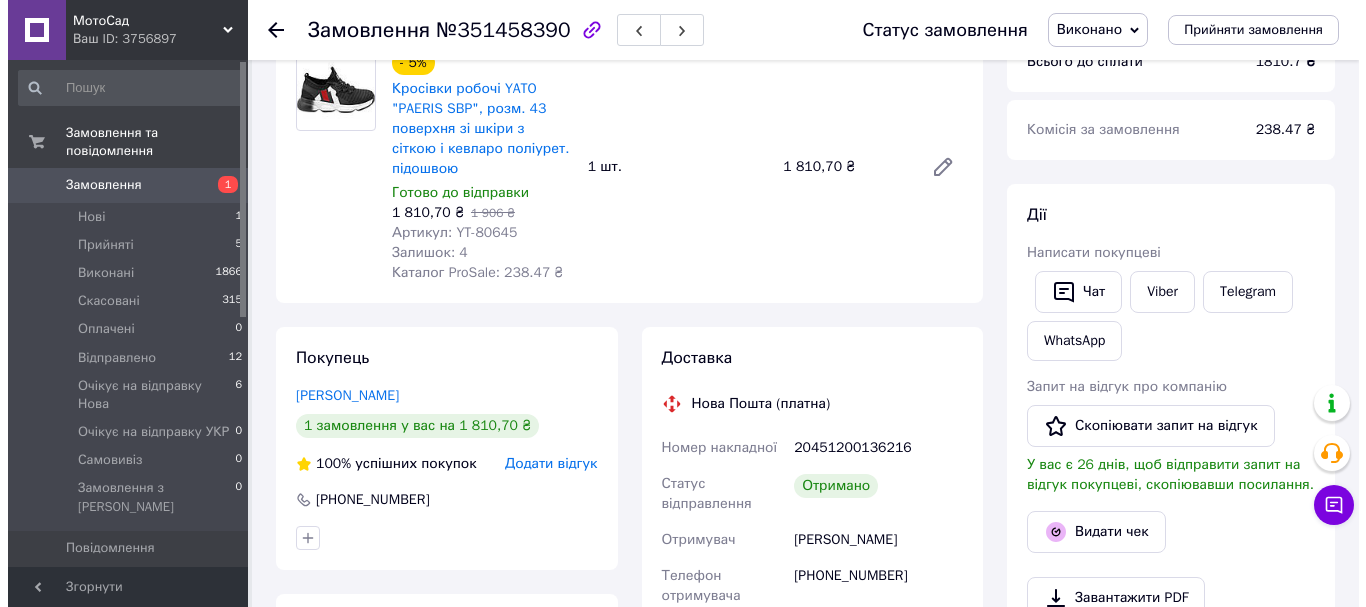 scroll, scrollTop: 400, scrollLeft: 0, axis: vertical 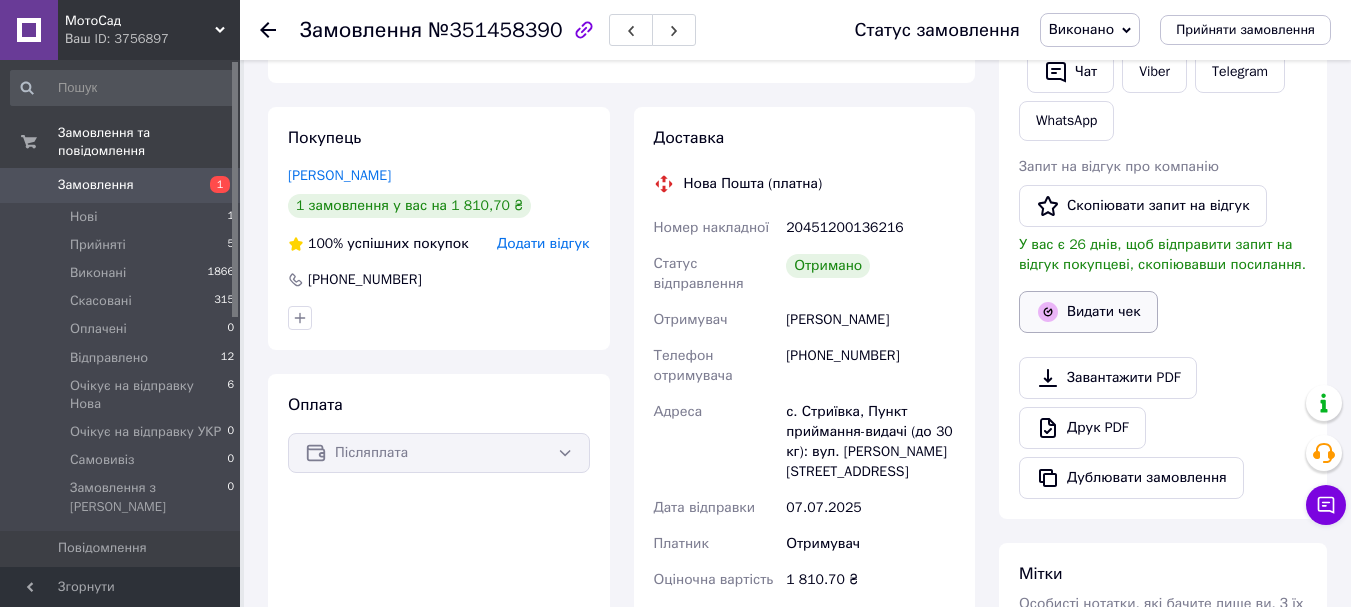 click on "Видати чек" at bounding box center (1088, 312) 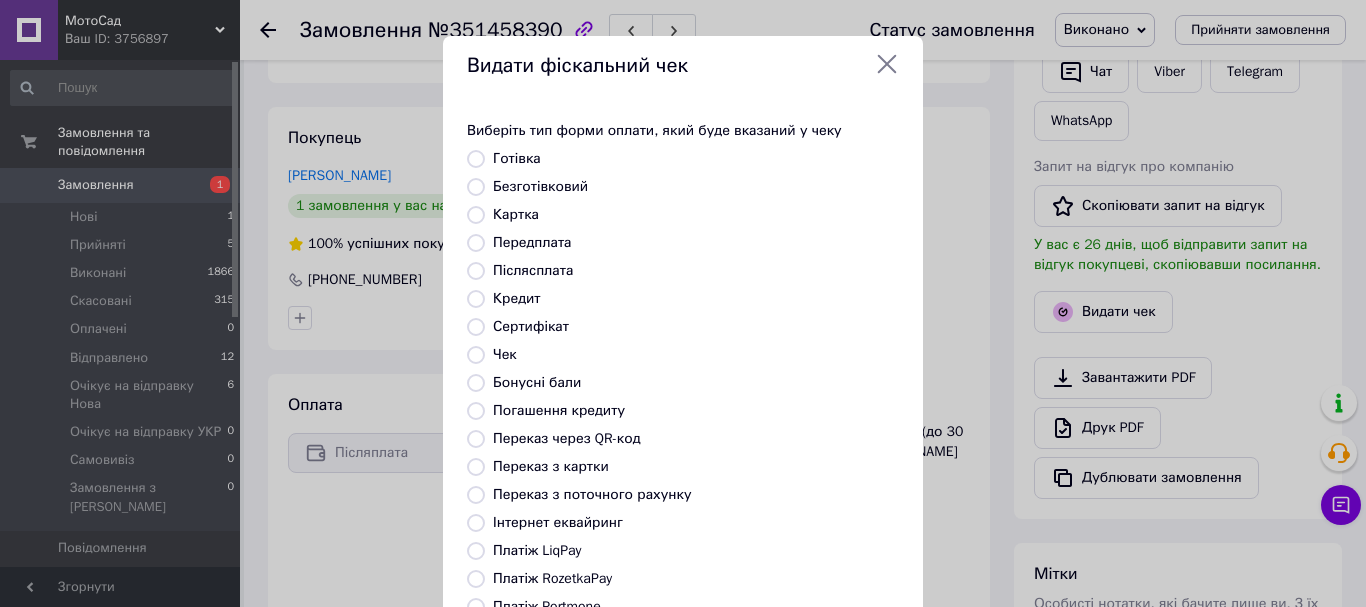 click on "Безготівковий" at bounding box center (540, 186) 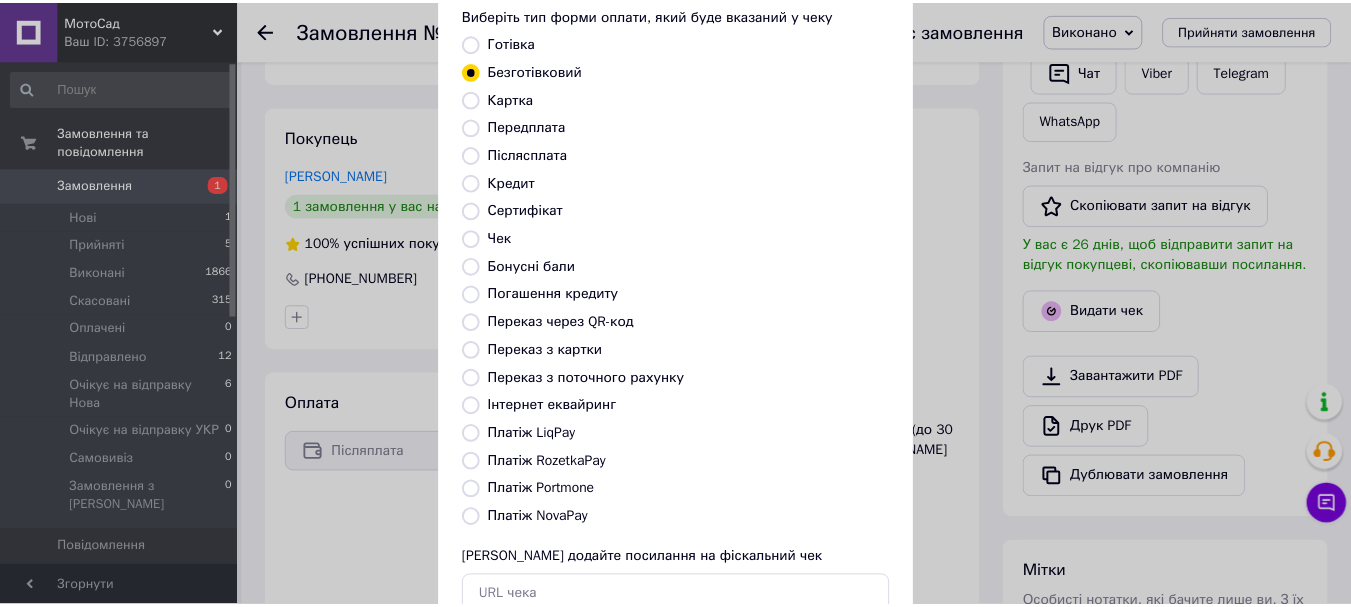scroll, scrollTop: 252, scrollLeft: 0, axis: vertical 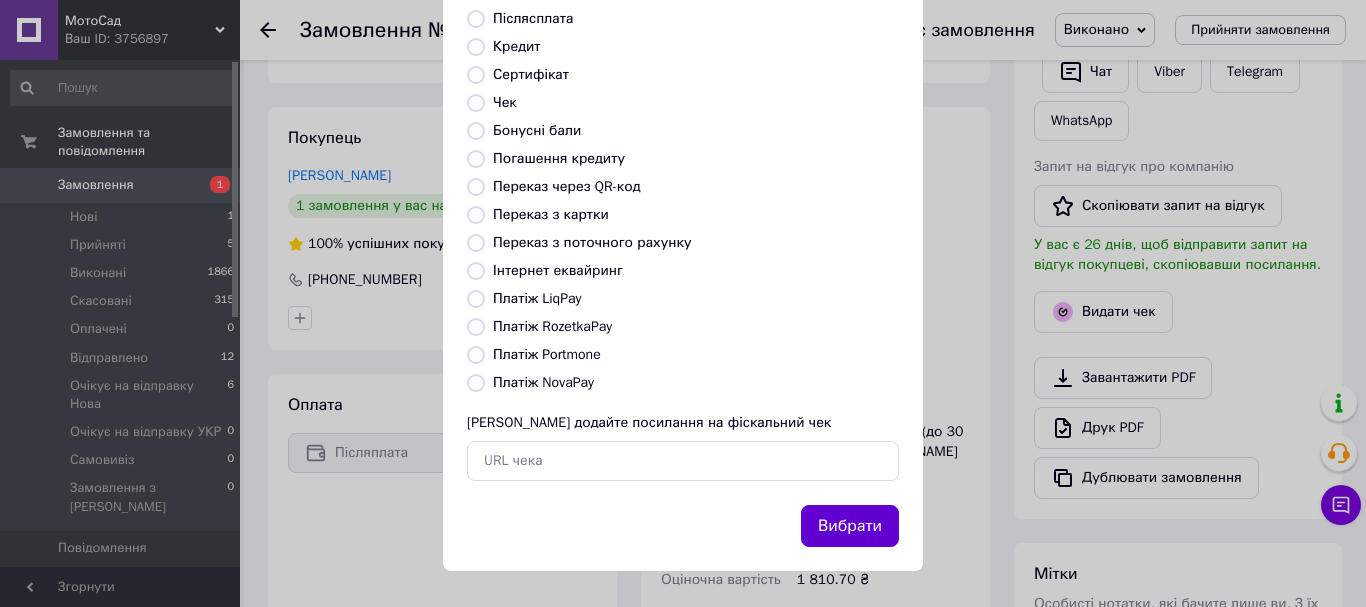 click on "Вибрати" at bounding box center (850, 526) 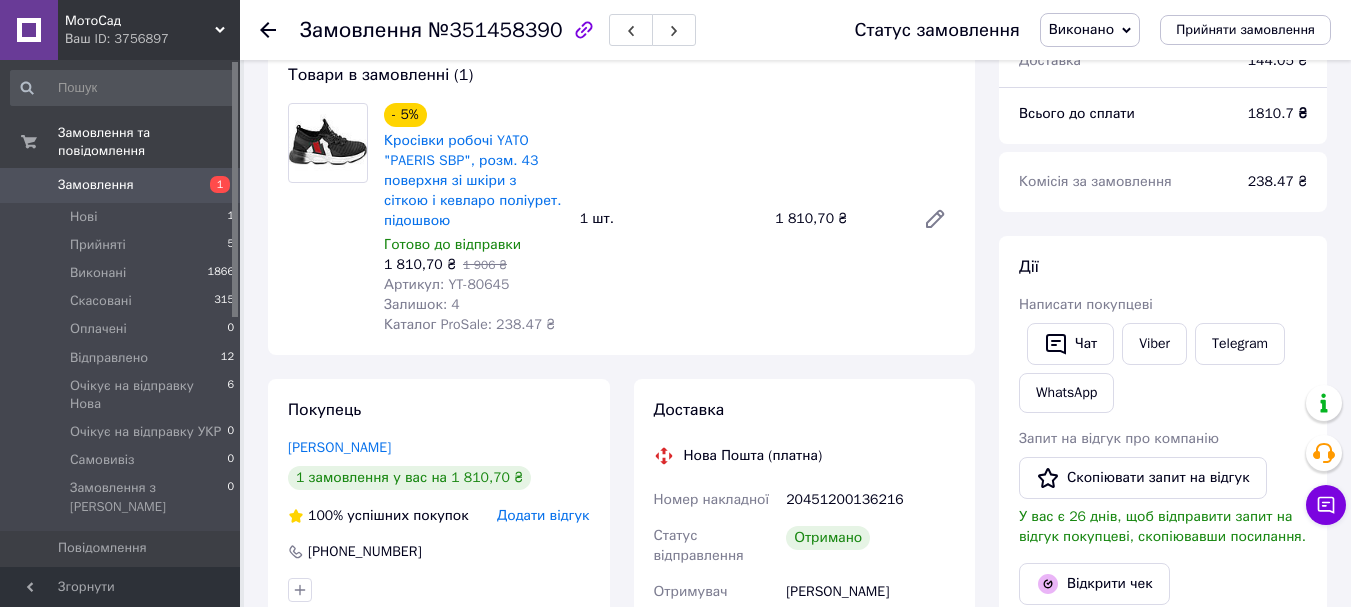 scroll, scrollTop: 0, scrollLeft: 0, axis: both 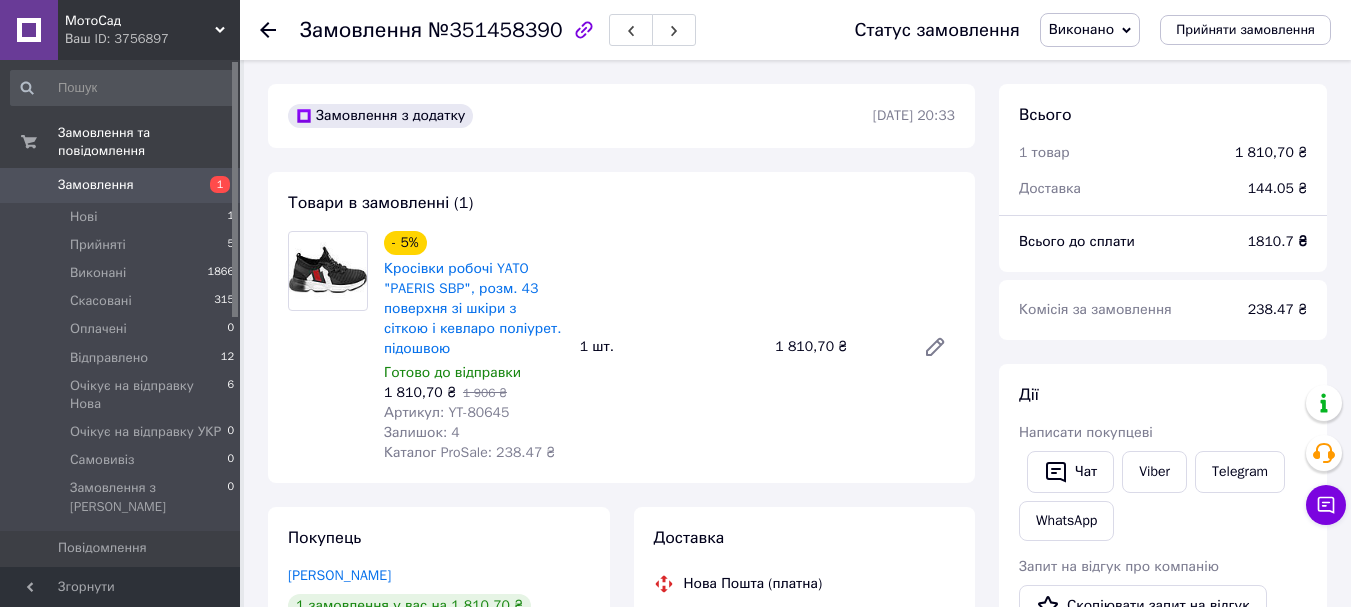 click on "Замовлення №351458390 Статус замовлення Виконано Прийнято Скасовано Оплачено Відправлено Очікує на відправку Нова  Очікує на відправку УКР Самовивіз Прийняти замовлення" at bounding box center [795, 30] 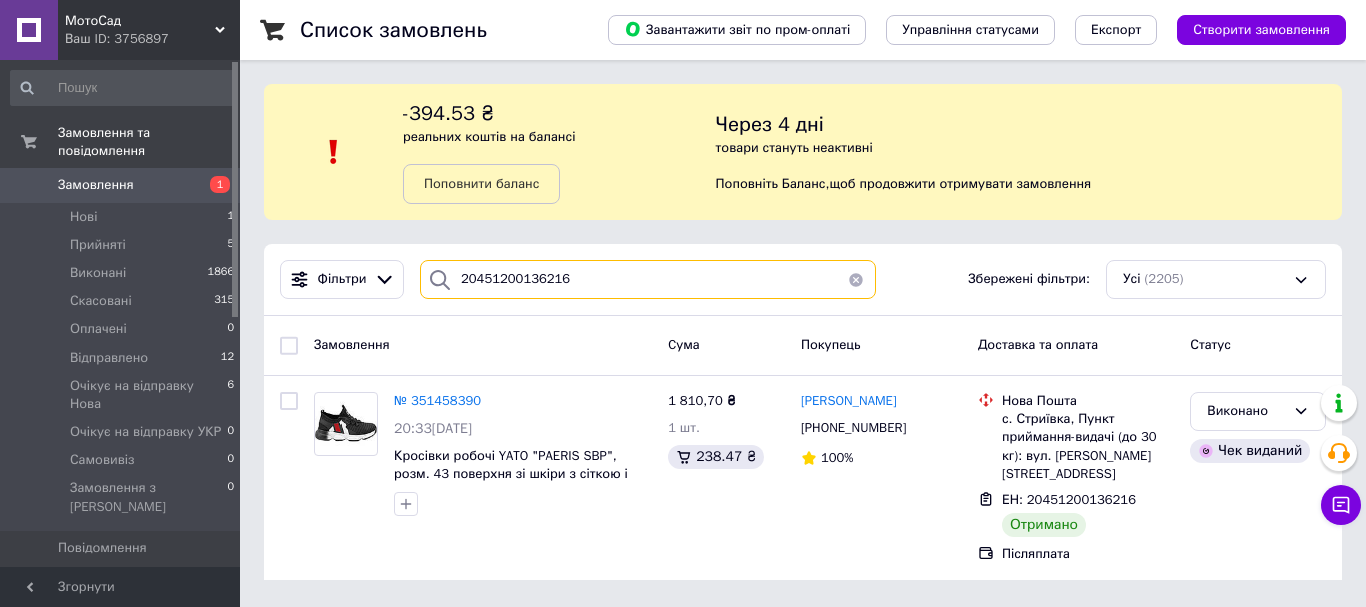 drag, startPoint x: 541, startPoint y: 293, endPoint x: 424, endPoint y: 321, distance: 120.30378 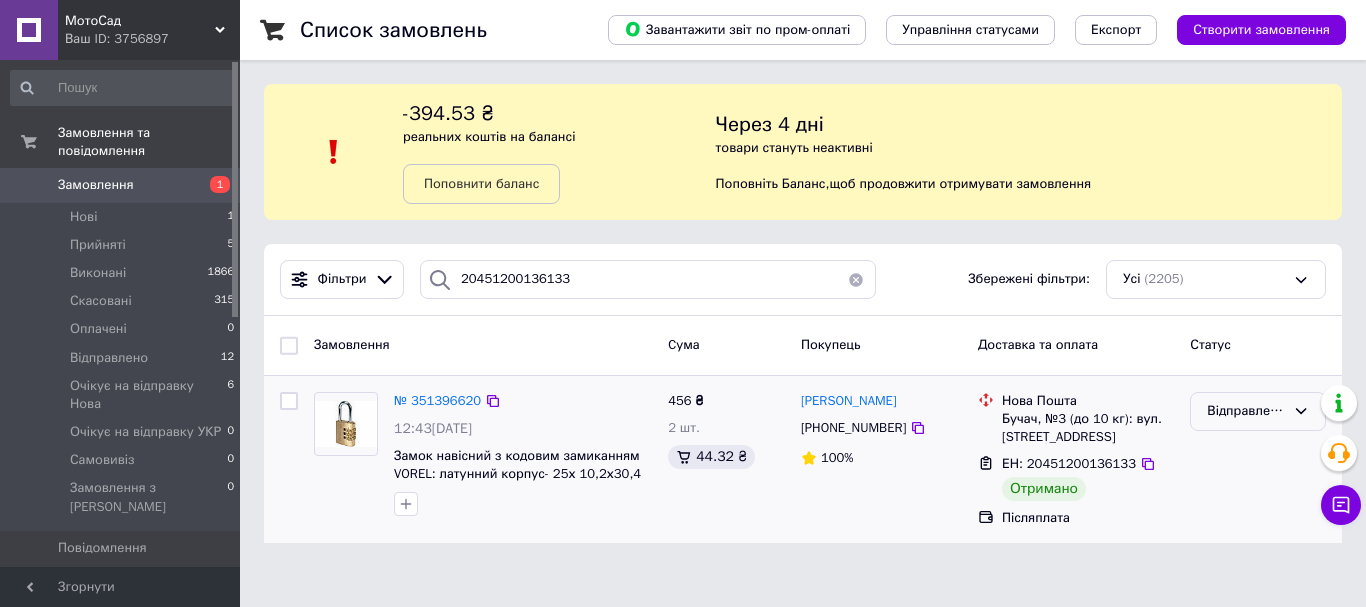 click on "Відправлено" at bounding box center (1246, 411) 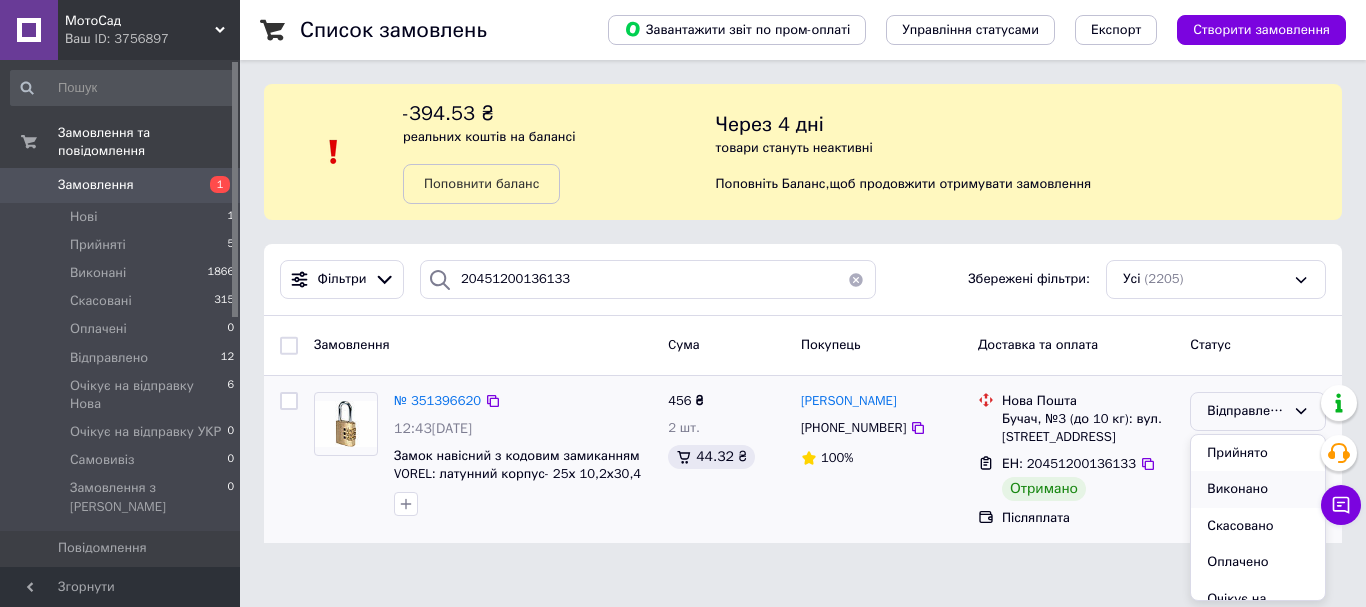 click on "Виконано" at bounding box center (1258, 489) 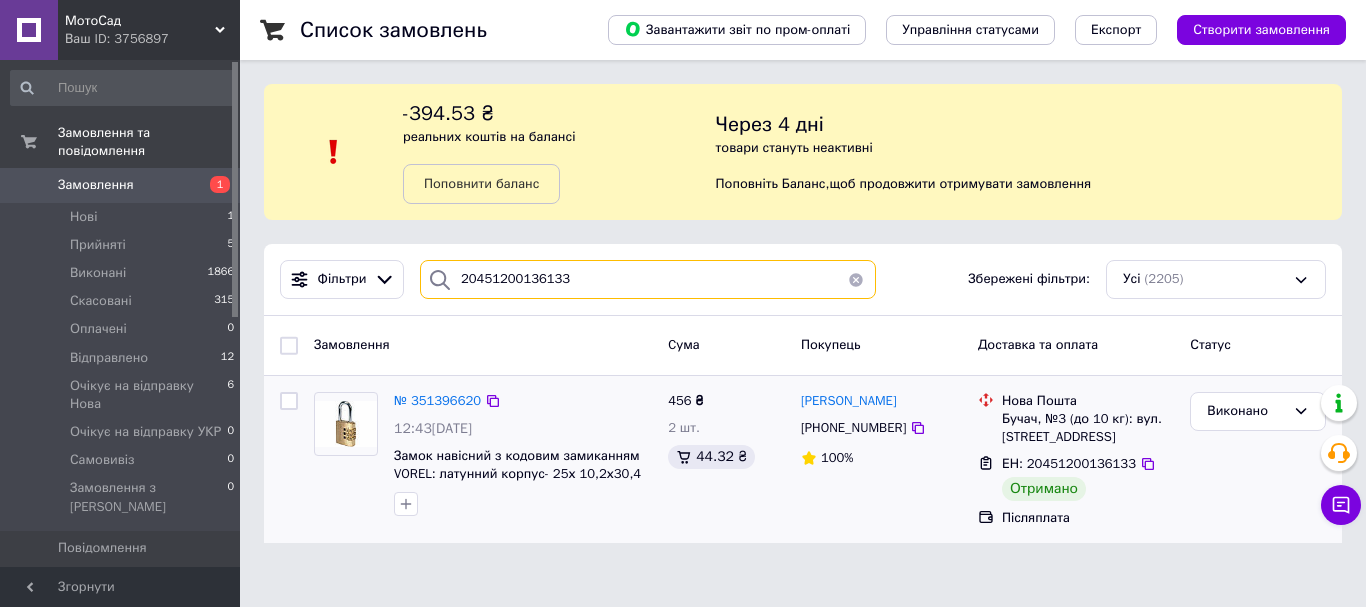 drag, startPoint x: 598, startPoint y: 277, endPoint x: 426, endPoint y: 304, distance: 174.1063 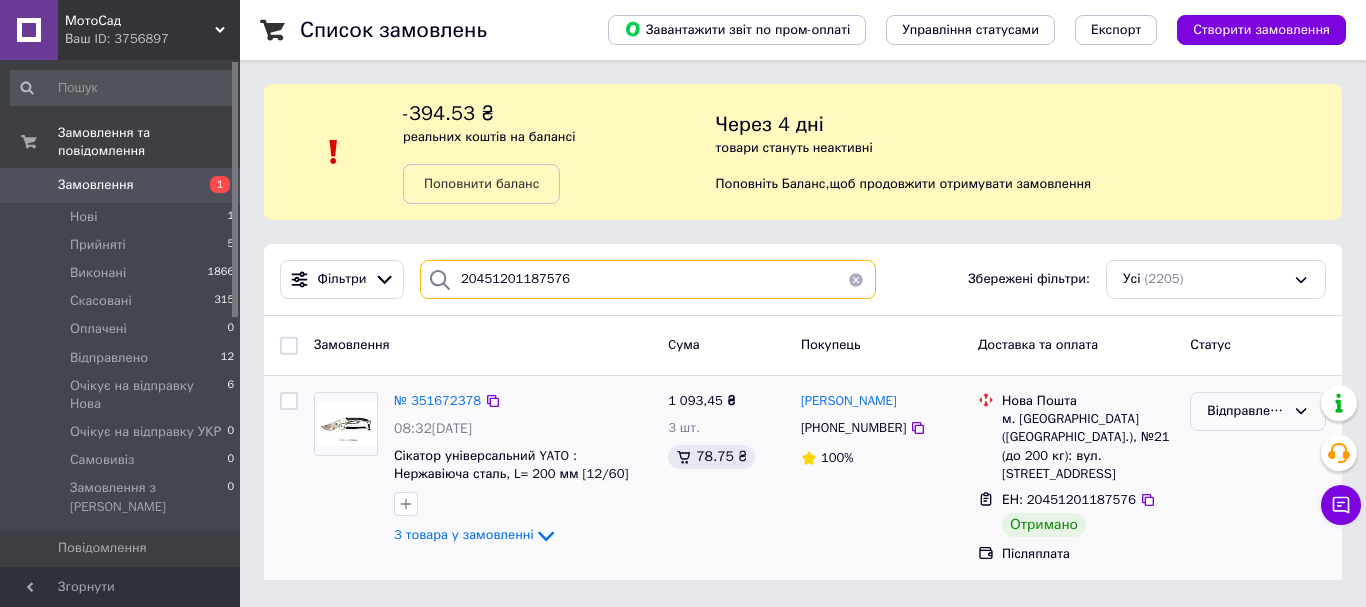 type on "20451201187576" 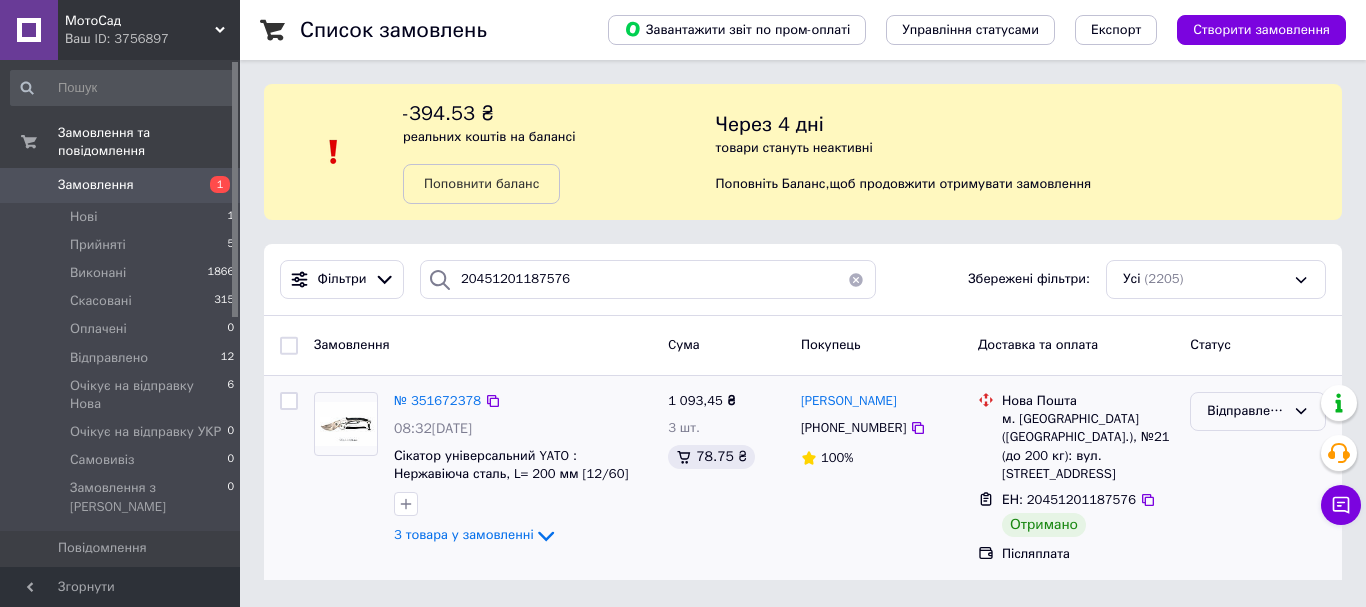 click on "Відправлено" at bounding box center (1246, 411) 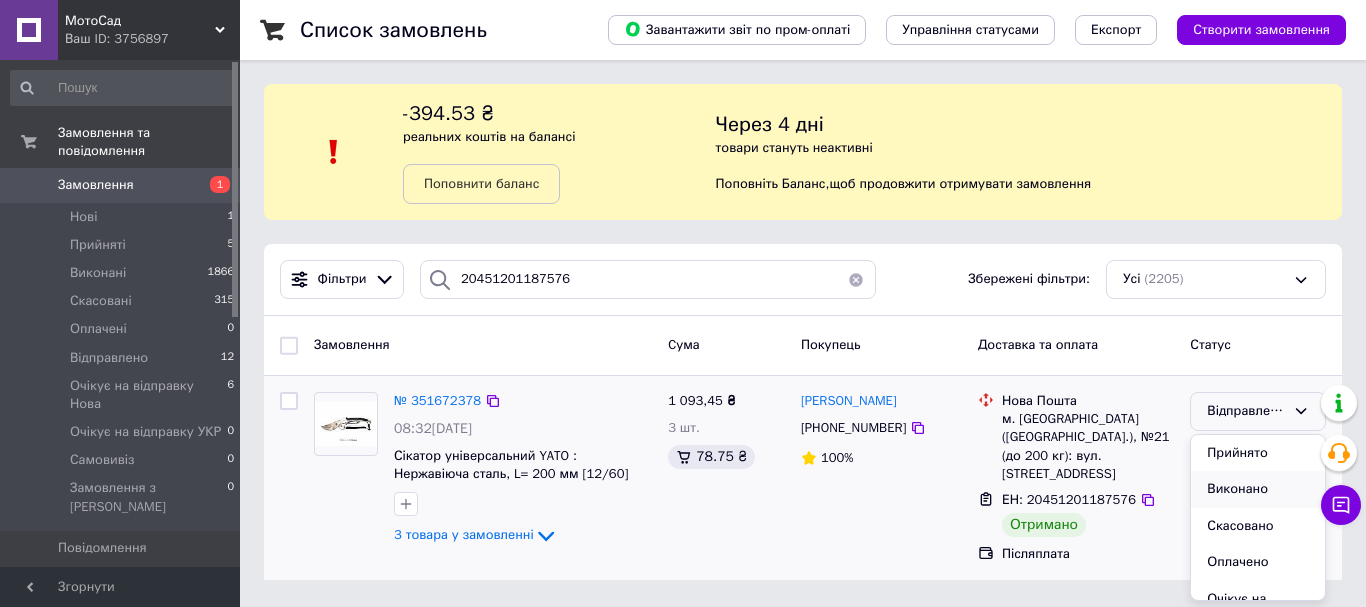 click on "Виконано" at bounding box center (1258, 489) 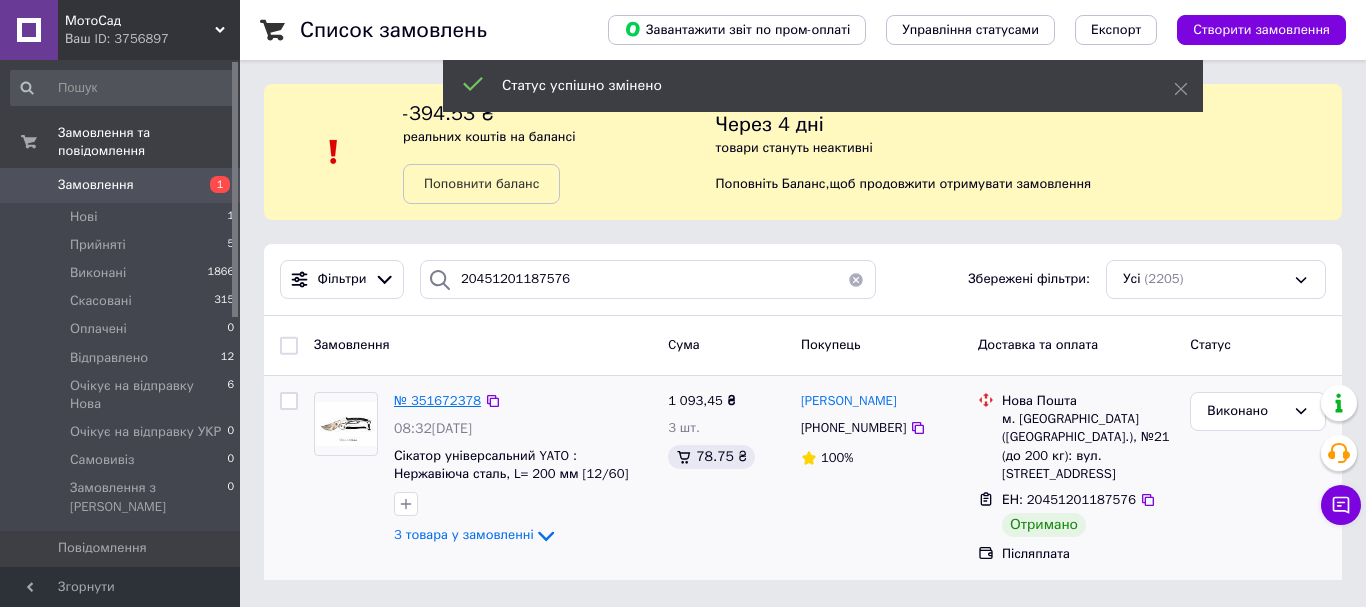 click on "№ 351672378" at bounding box center [437, 400] 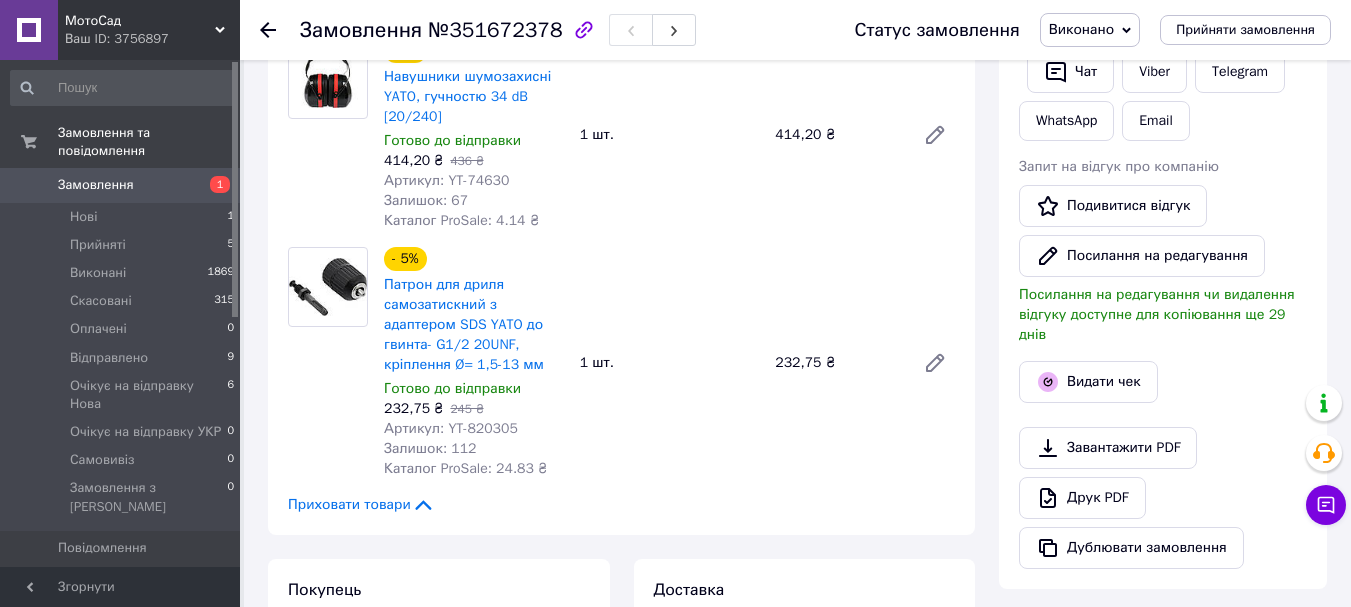 scroll, scrollTop: 551, scrollLeft: 0, axis: vertical 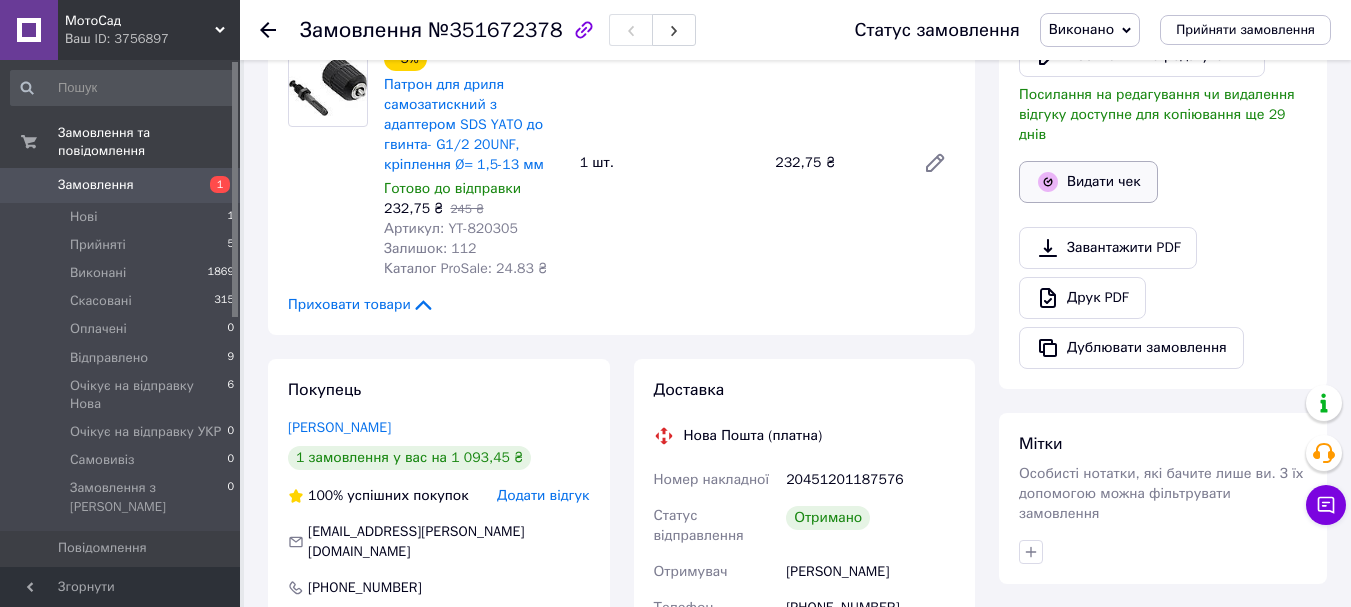 click on "Видати чек" at bounding box center (1088, 182) 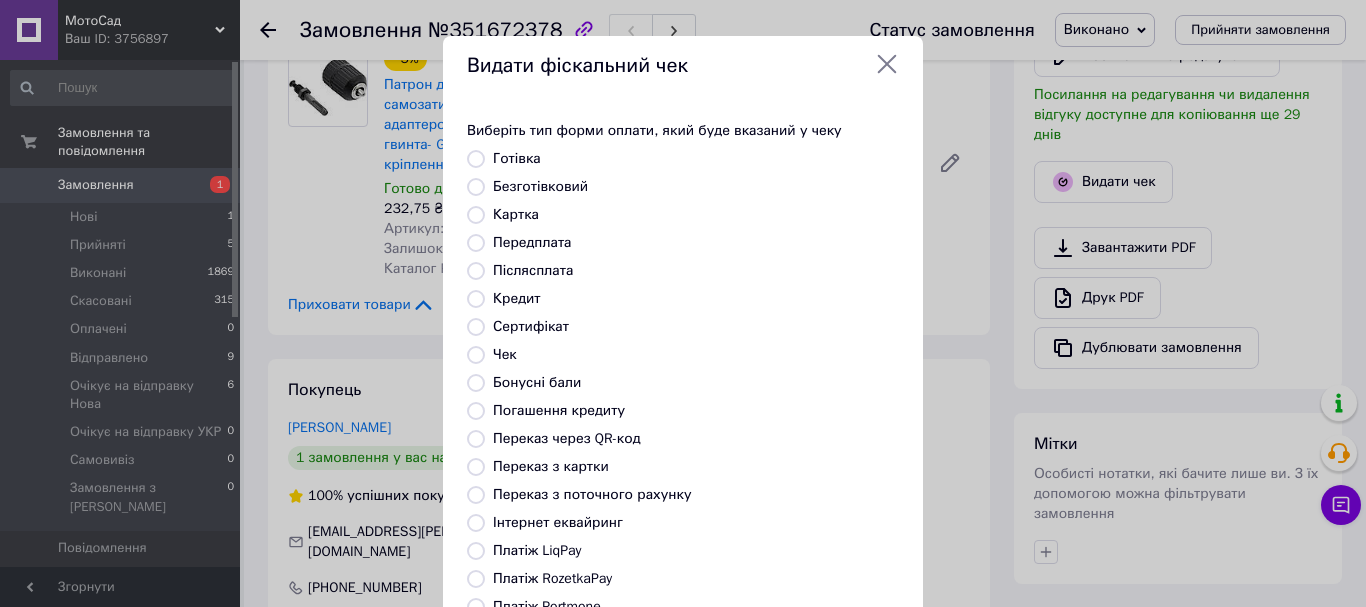click on "Безготівковий" at bounding box center [540, 186] 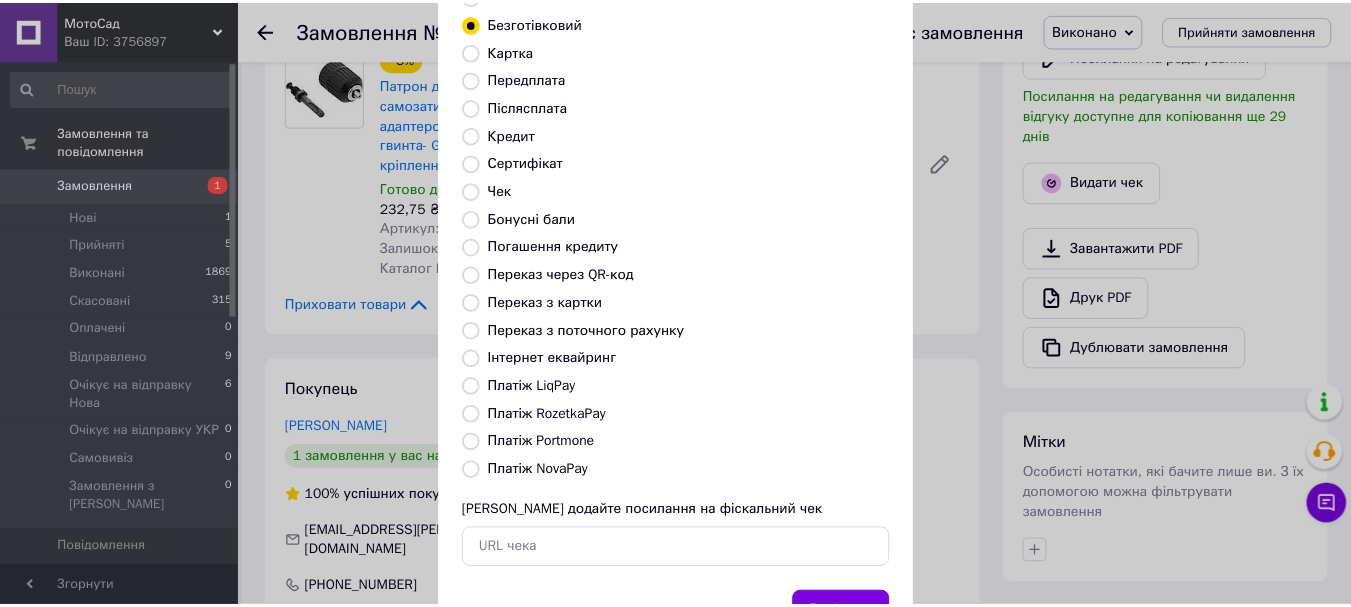 scroll, scrollTop: 252, scrollLeft: 0, axis: vertical 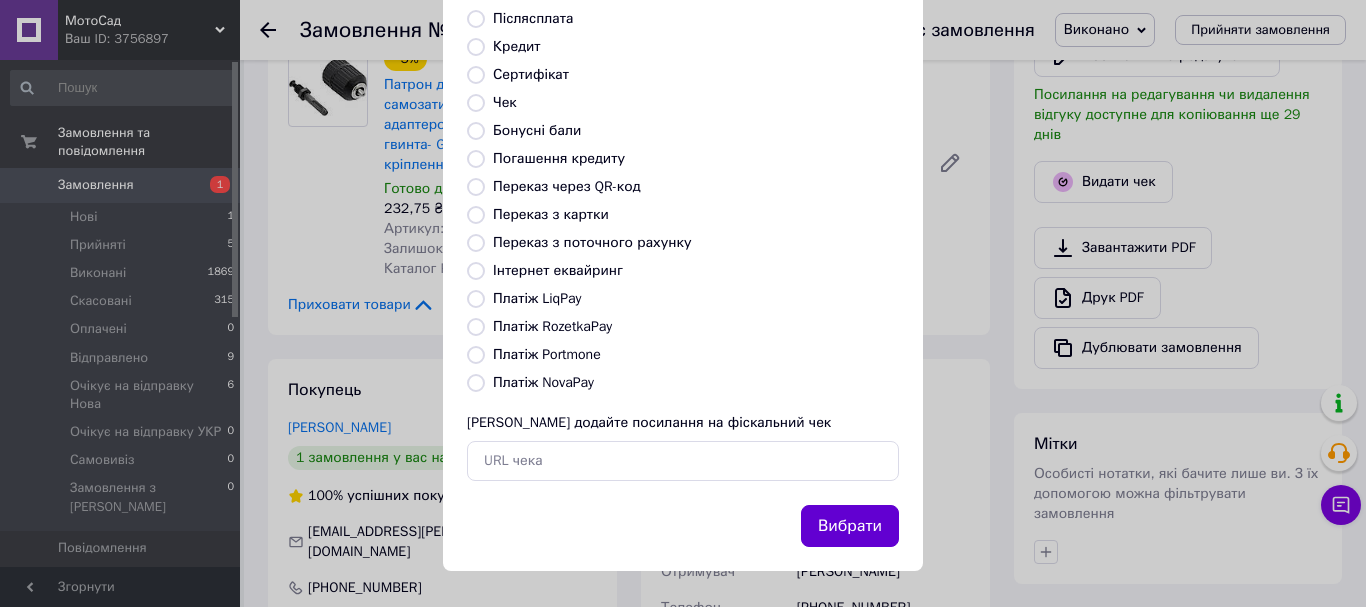 click on "Вибрати" at bounding box center [850, 526] 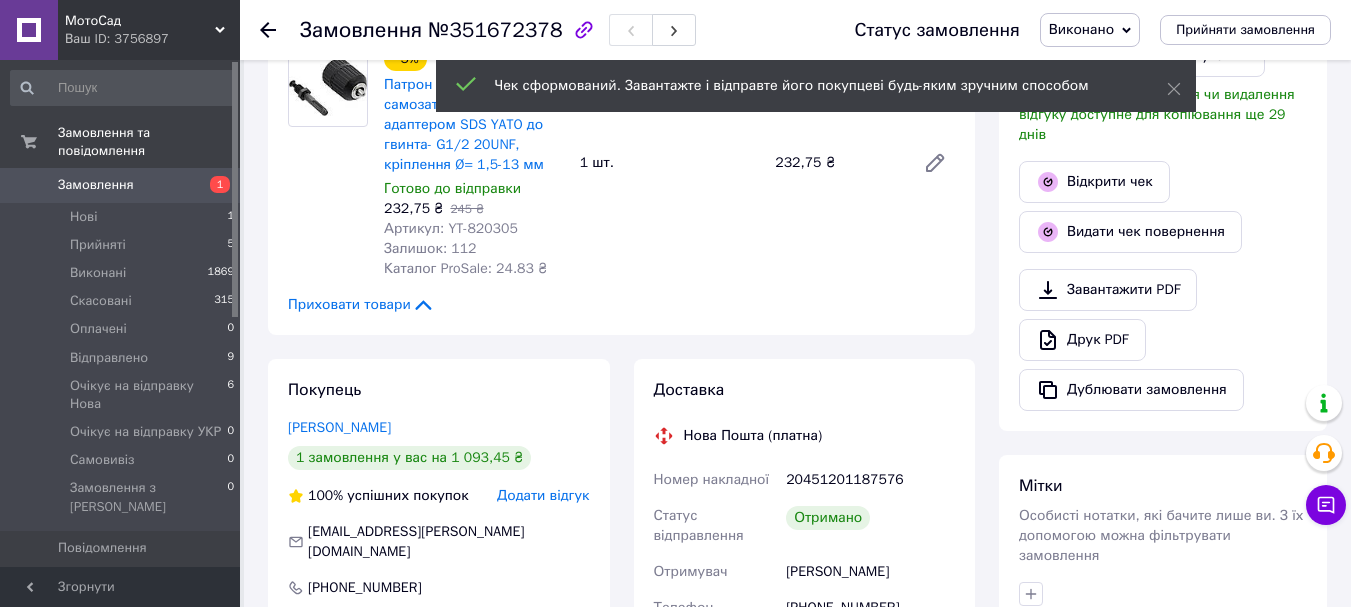 click 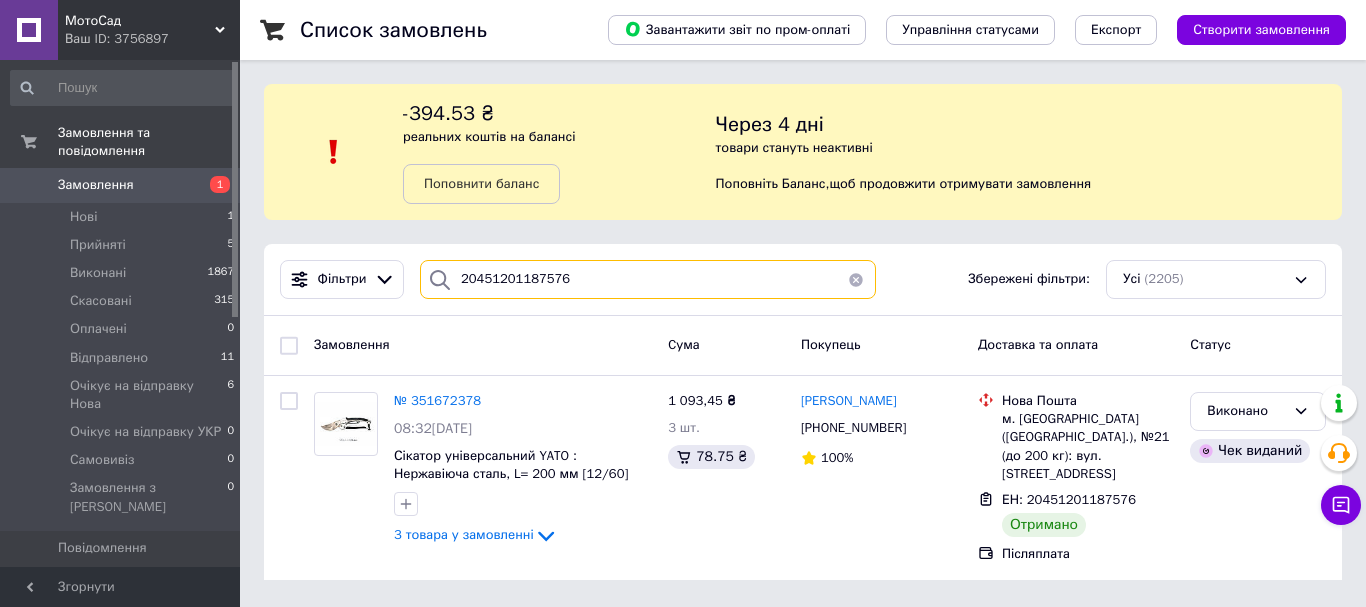 drag, startPoint x: 572, startPoint y: 279, endPoint x: 442, endPoint y: 319, distance: 136.01471 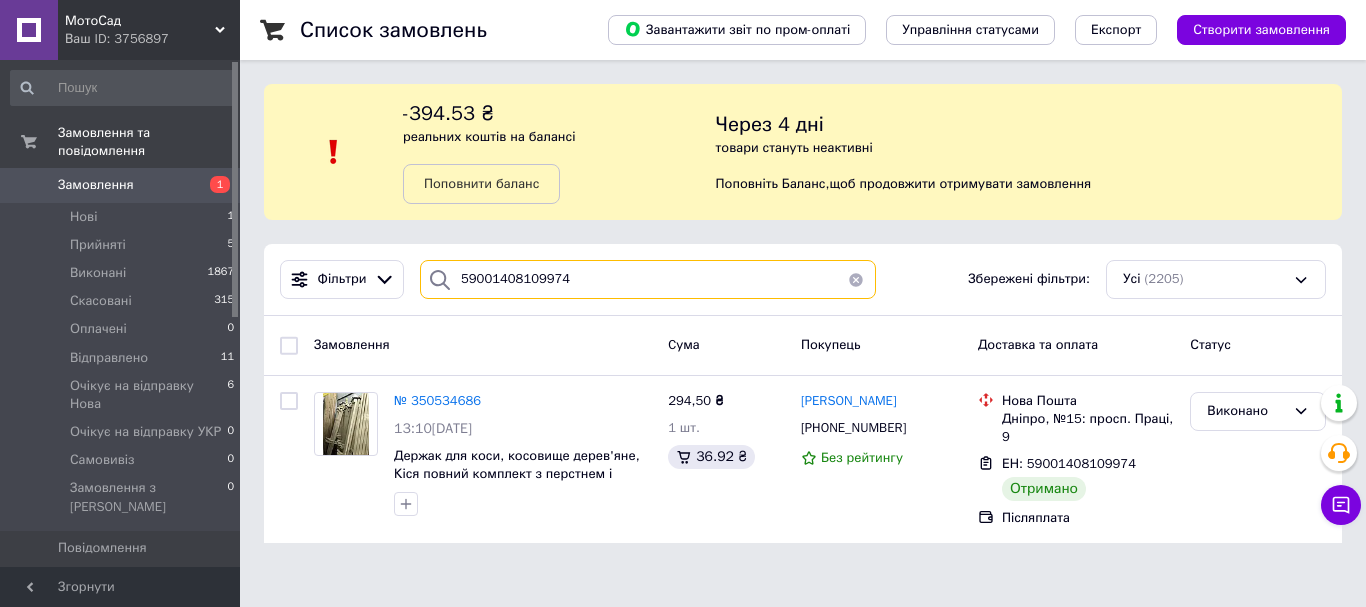 click on "59001408109974" at bounding box center [648, 279] 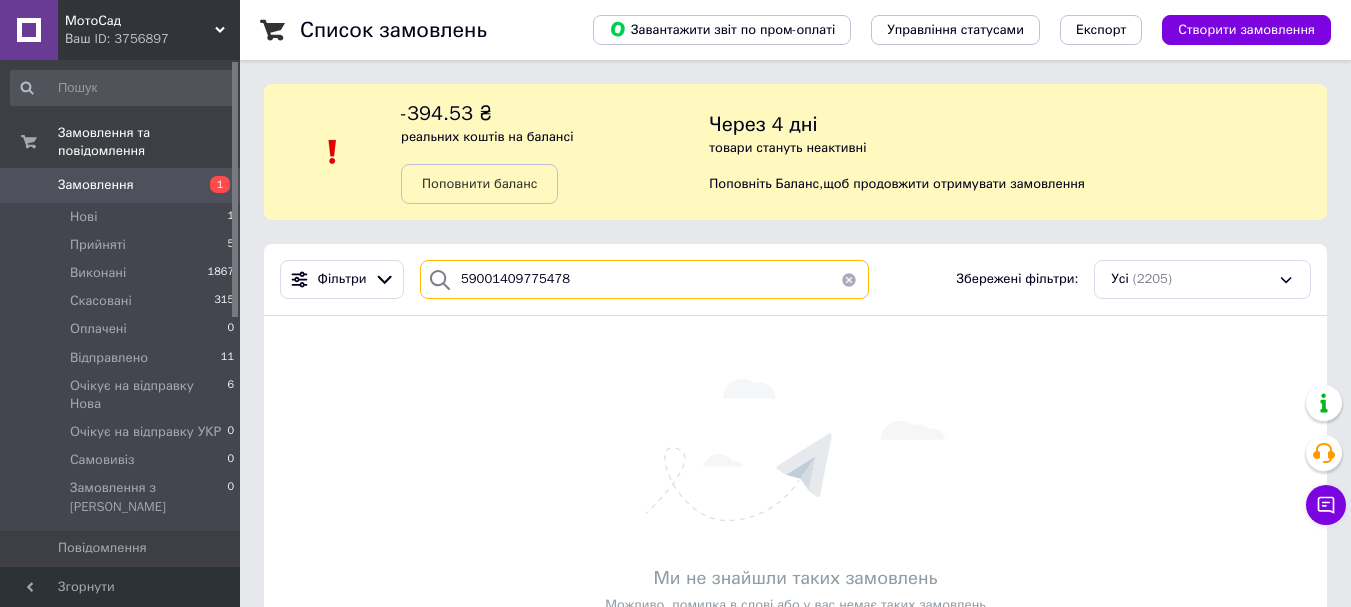 drag, startPoint x: 587, startPoint y: 276, endPoint x: 403, endPoint y: 291, distance: 184.6104 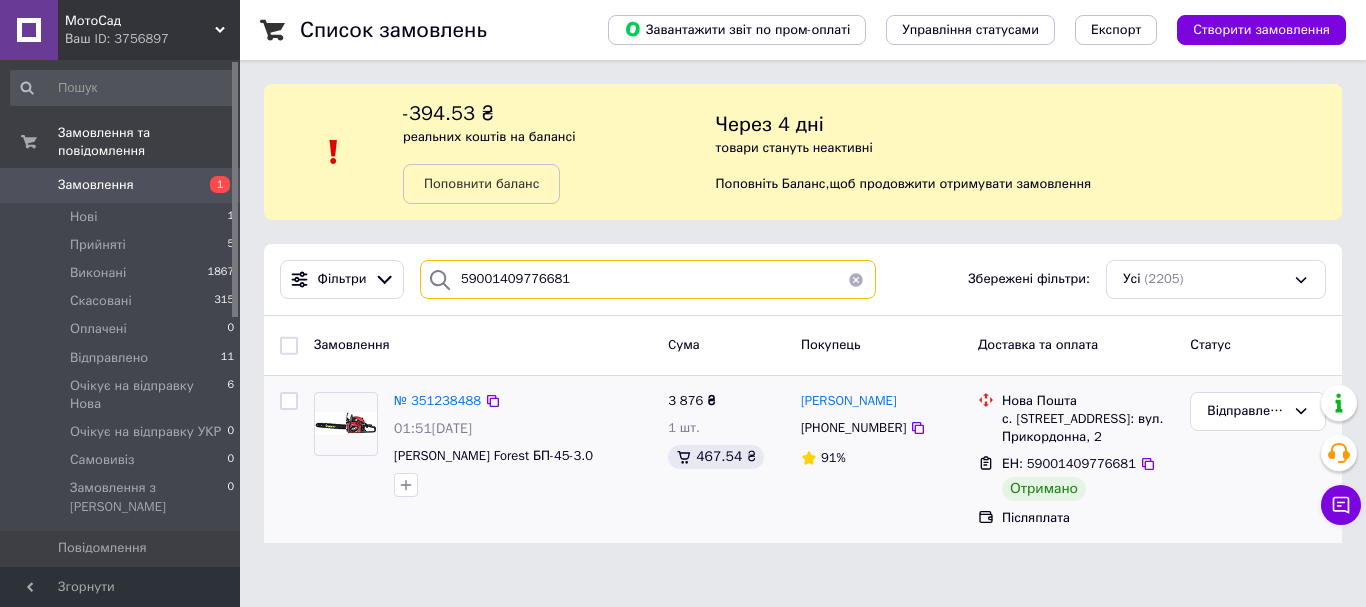 type on "59001409776681" 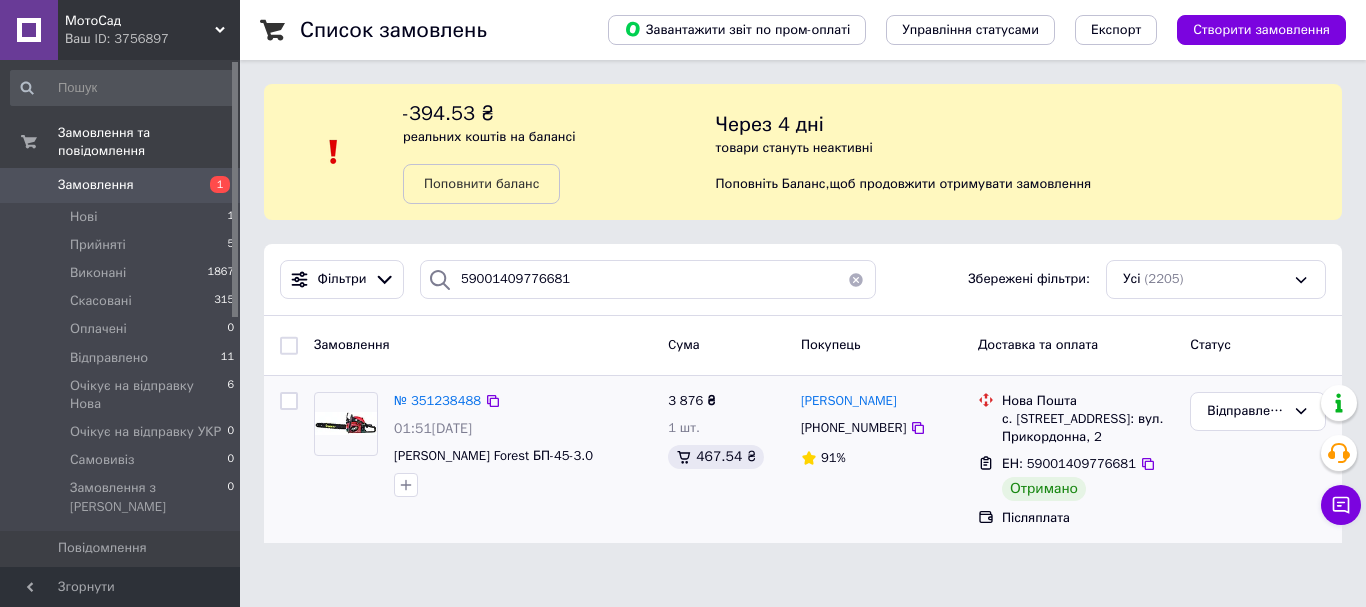 click on "№ 351238488 01:51, 05.07.2025 Надійна Бензопила Forest БП-45-3.0" at bounding box center (483, 459) 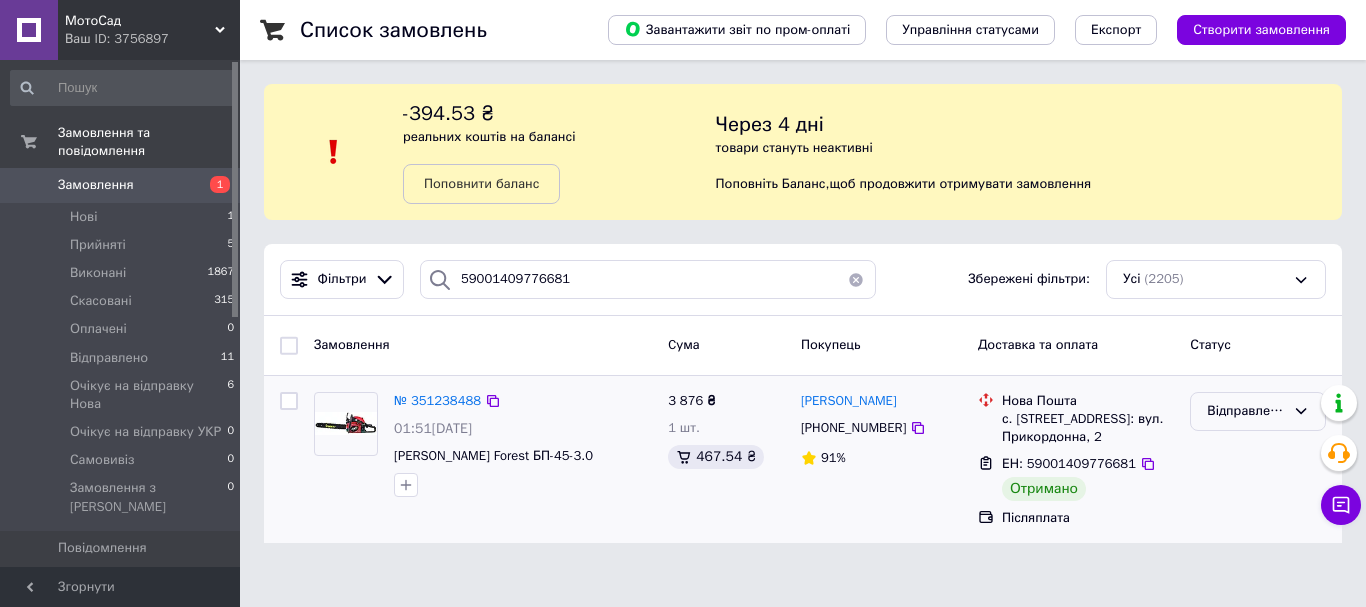 click on "Відправлено" at bounding box center [1246, 411] 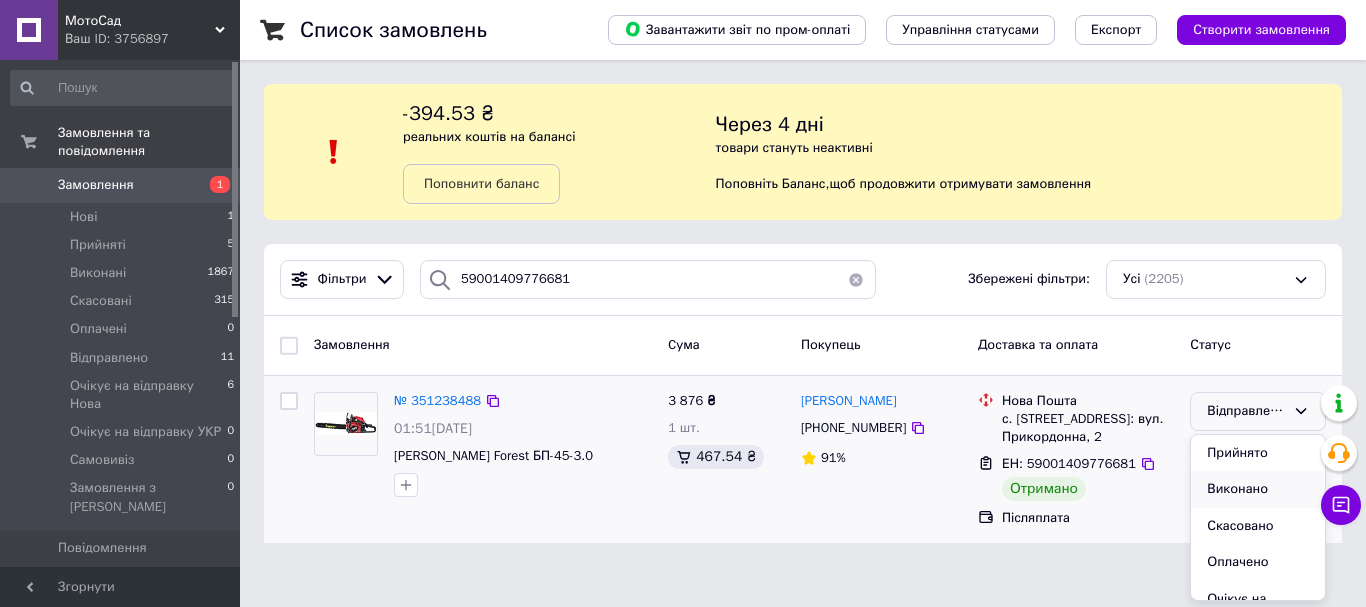 click on "Виконано" at bounding box center [1258, 489] 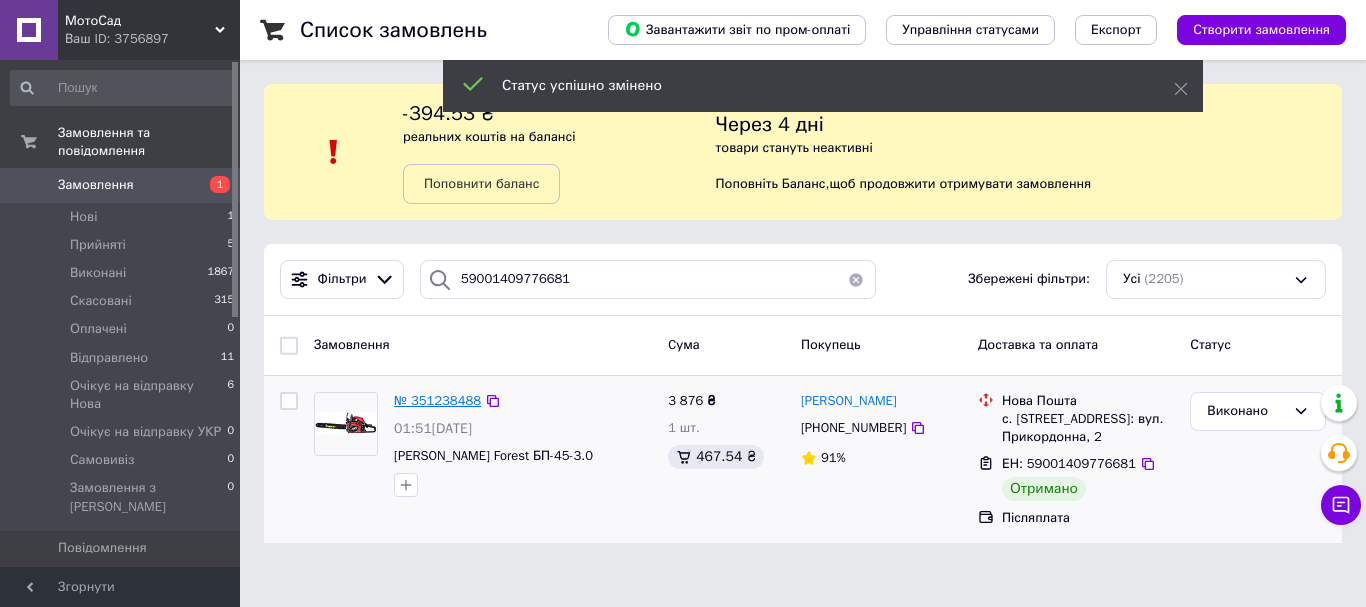 click on "№ 351238488" at bounding box center (437, 400) 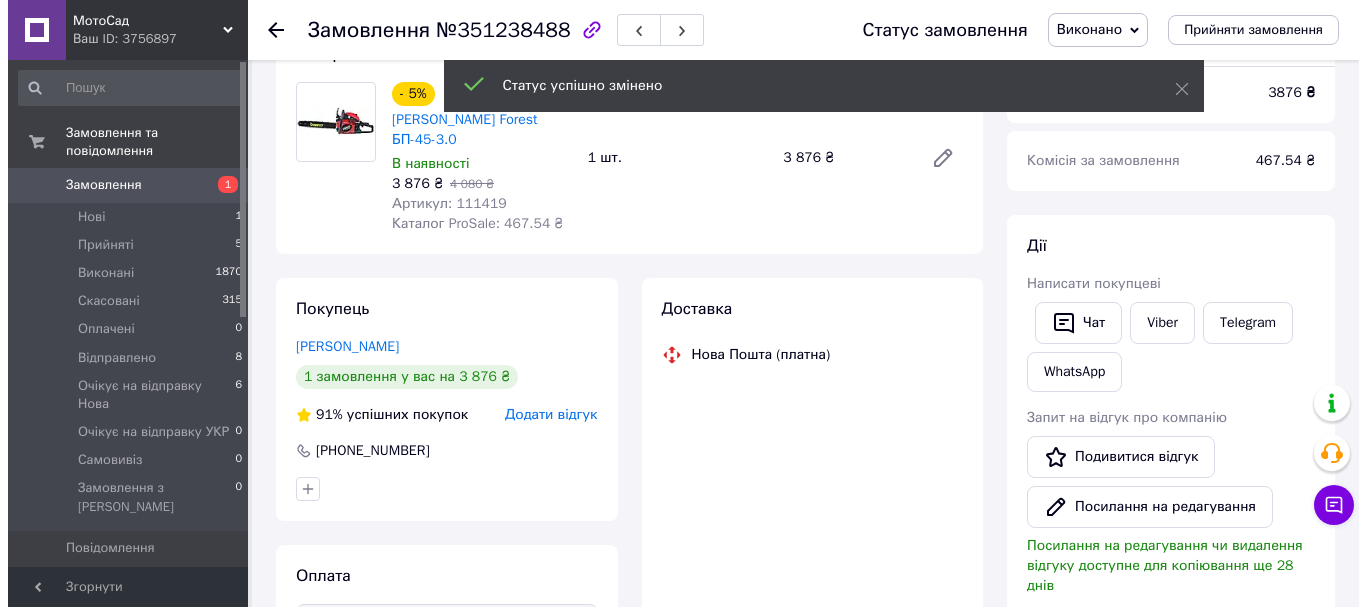 scroll, scrollTop: 258, scrollLeft: 0, axis: vertical 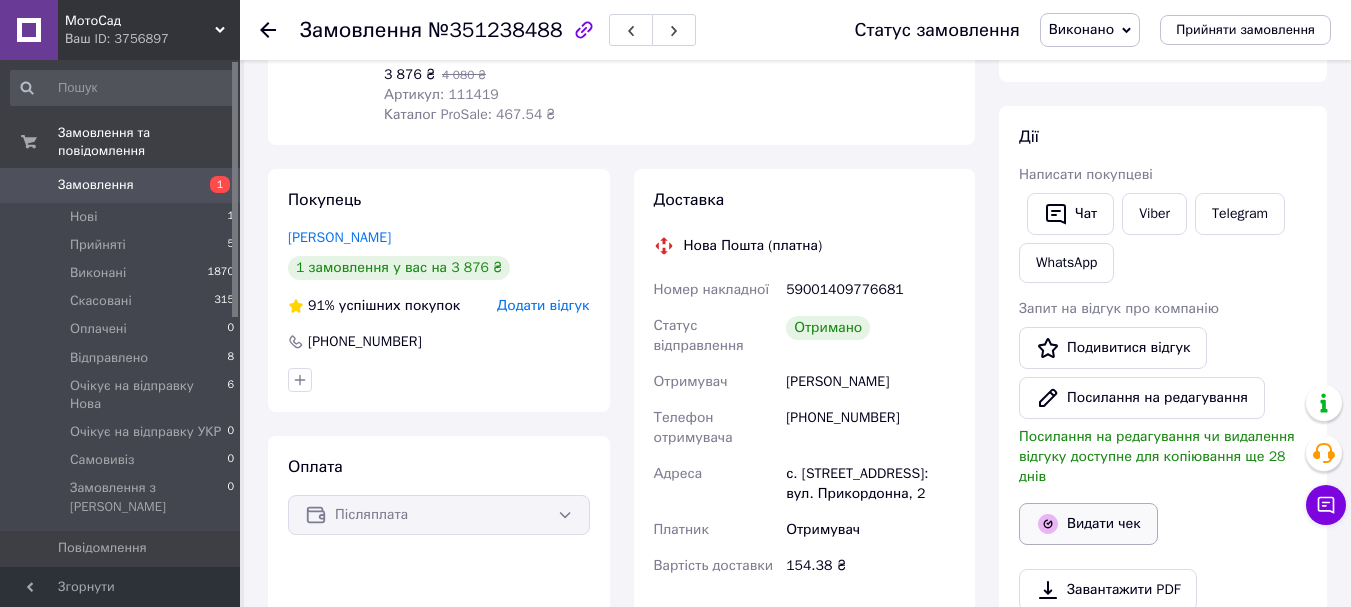 click on "Видати чек" at bounding box center (1088, 524) 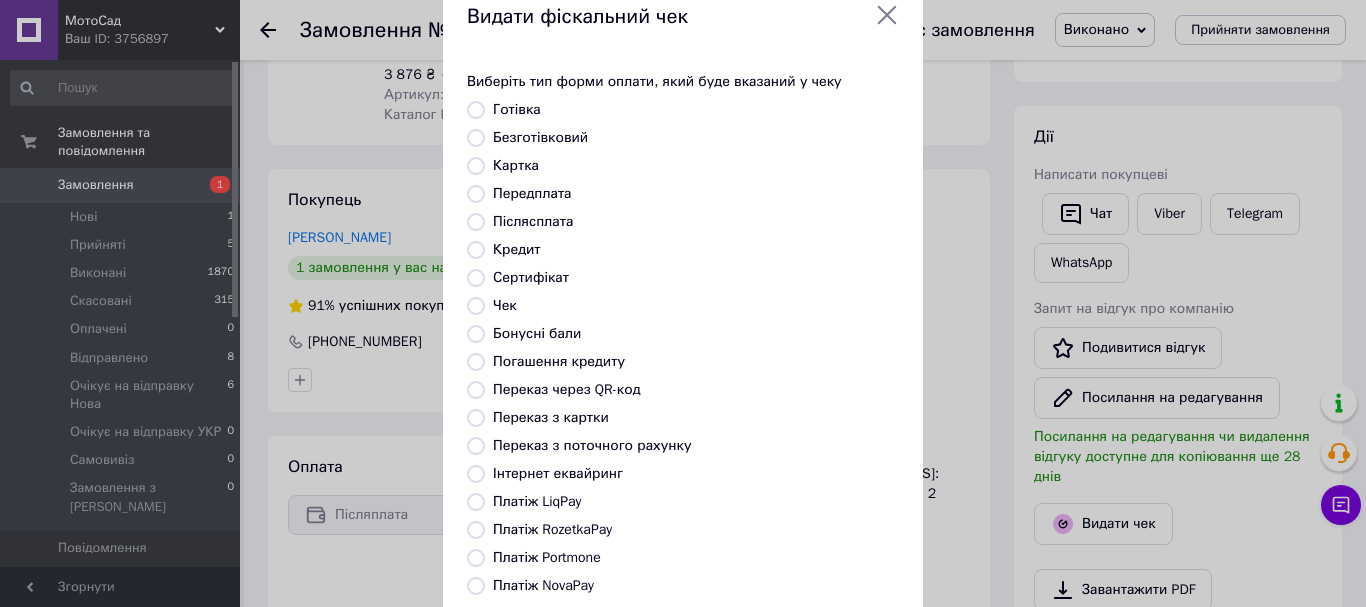 scroll, scrollTop: 0, scrollLeft: 0, axis: both 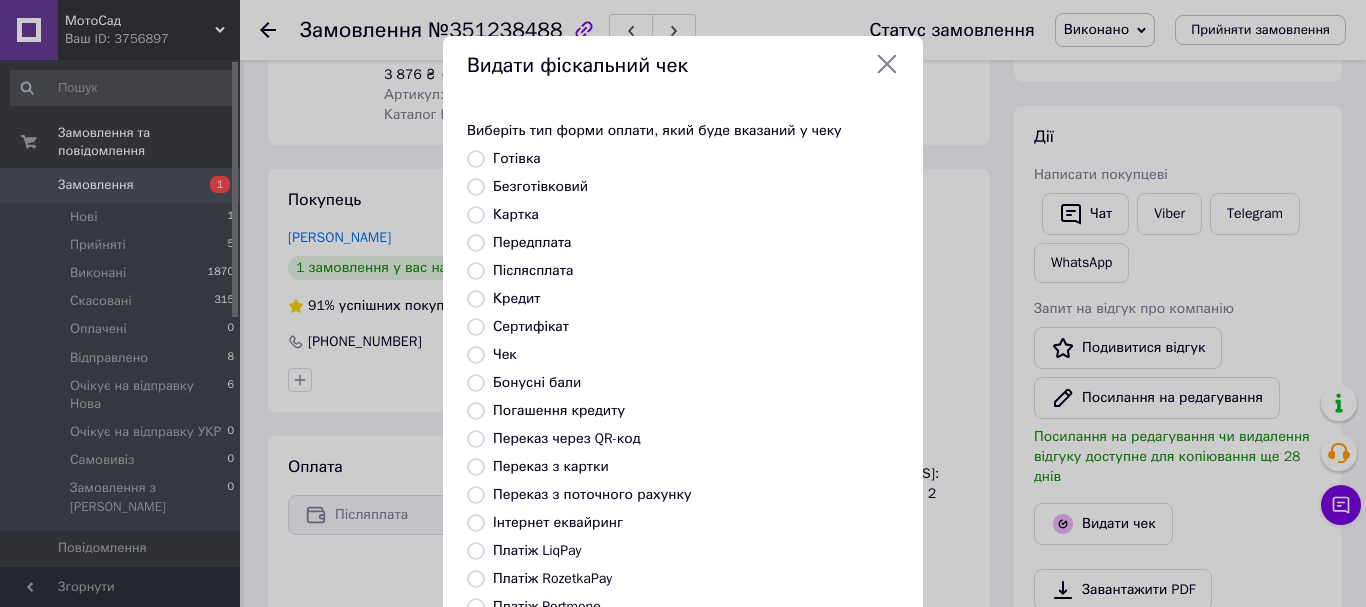 click on "Безготівковий" at bounding box center [540, 186] 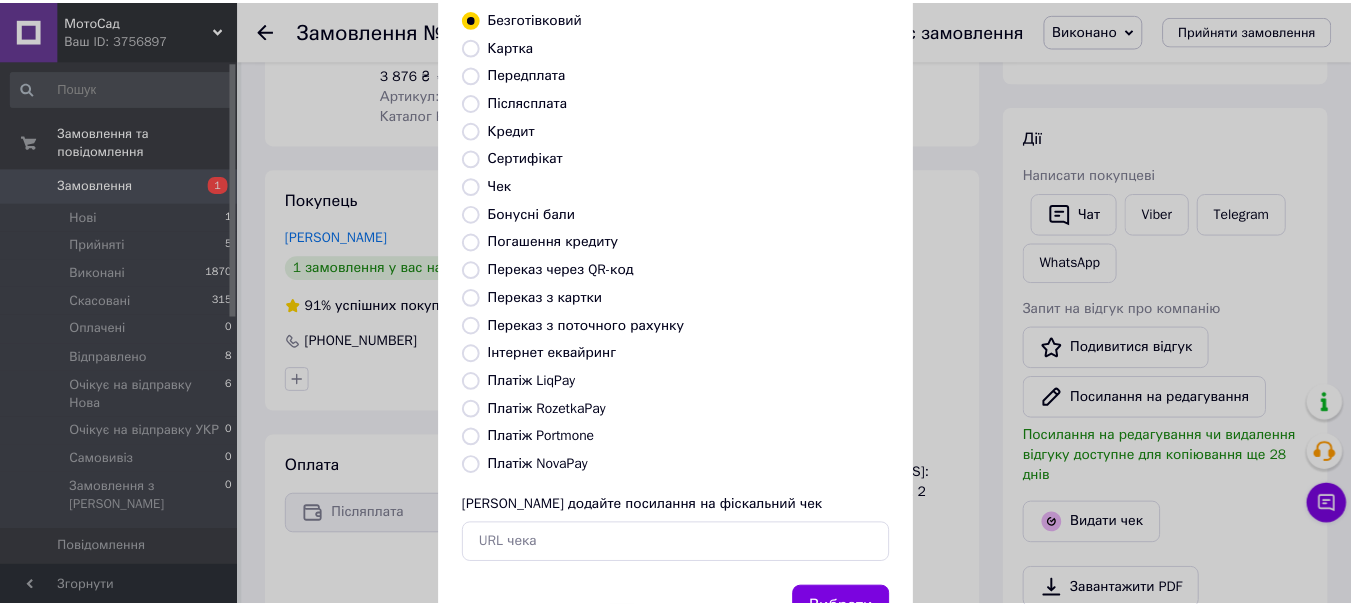 scroll, scrollTop: 252, scrollLeft: 0, axis: vertical 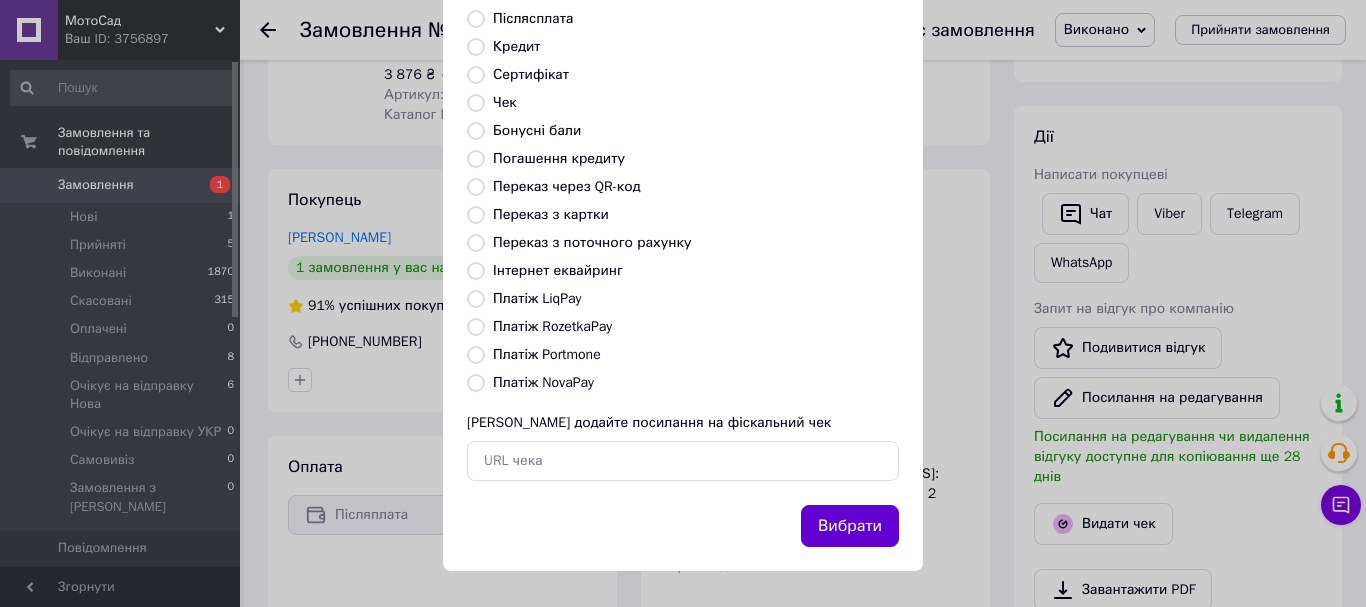 click on "Вибрати" at bounding box center [850, 526] 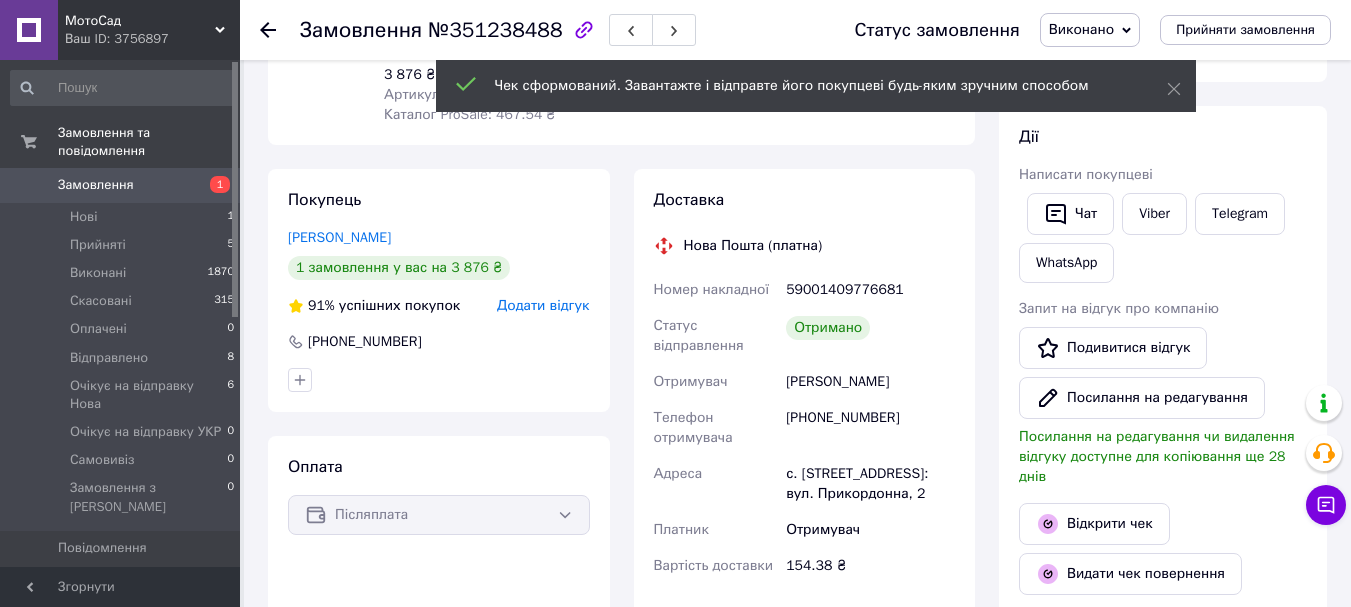 click 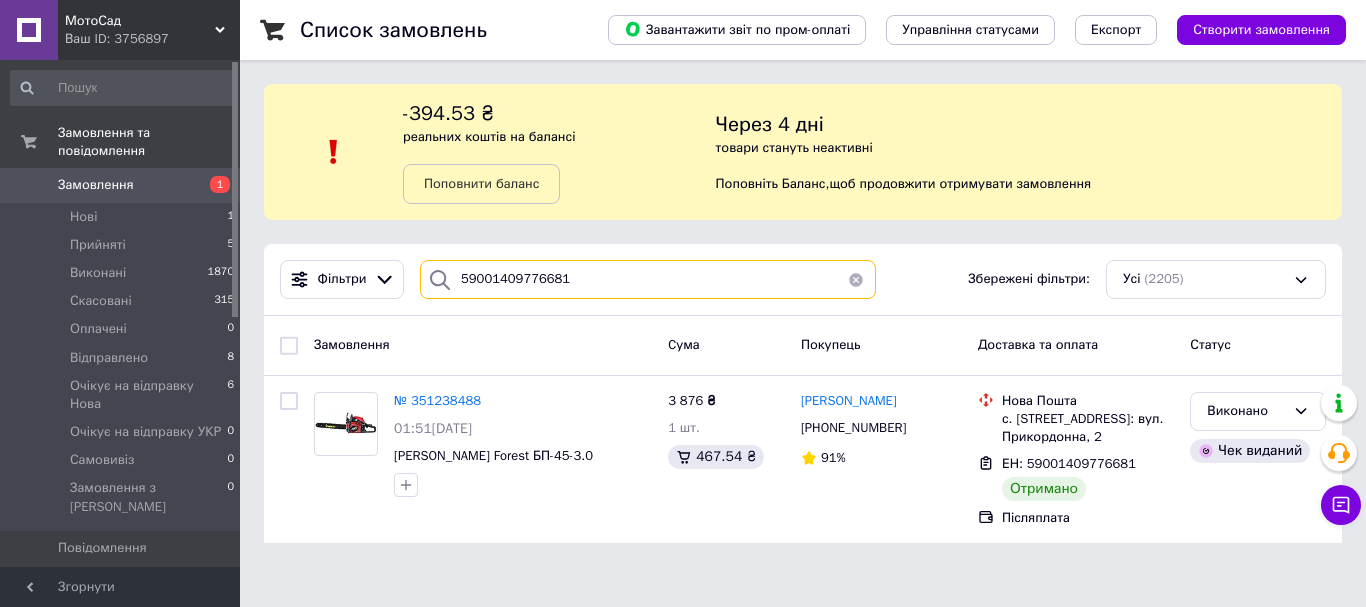 drag, startPoint x: 578, startPoint y: 285, endPoint x: 446, endPoint y: 300, distance: 132.84953 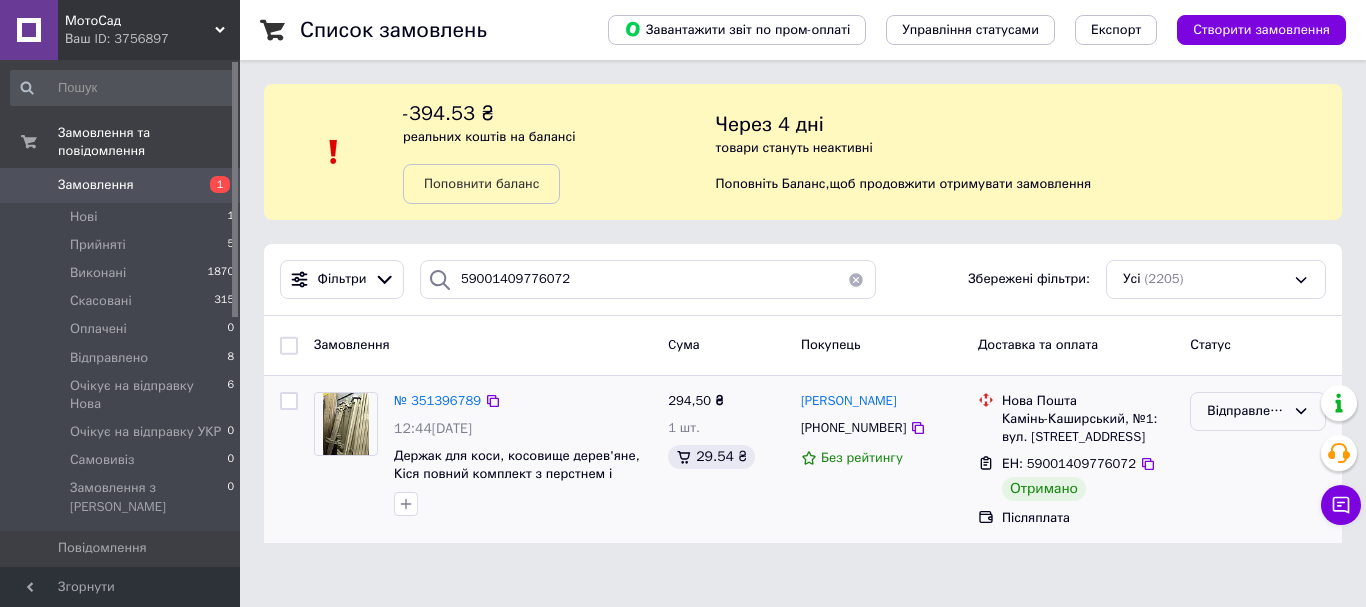 click on "Відправлено" at bounding box center (1246, 411) 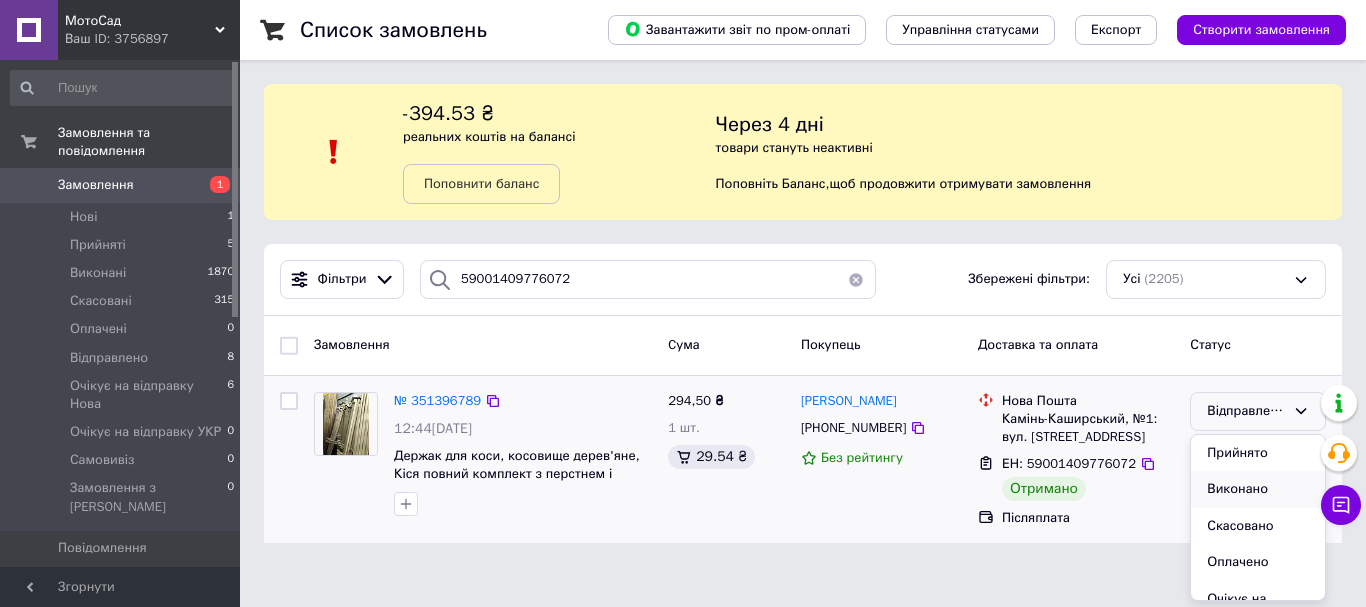 click on "Виконано" at bounding box center [1258, 489] 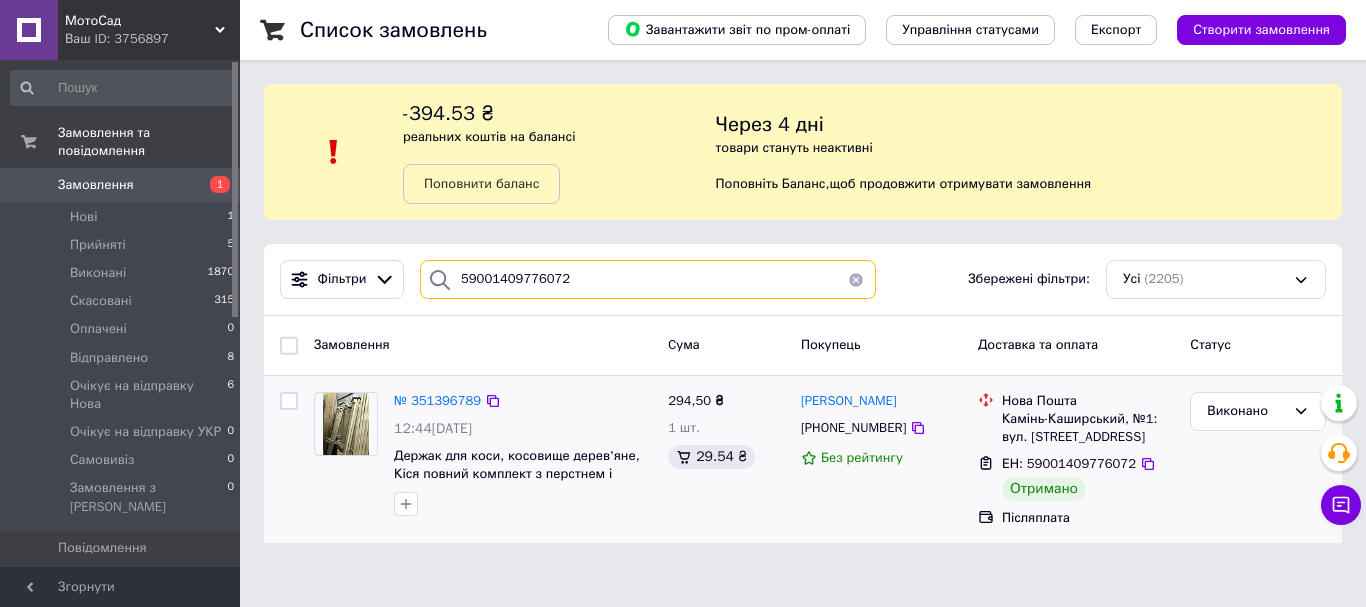 drag, startPoint x: 582, startPoint y: 291, endPoint x: 423, endPoint y: 301, distance: 159.31415 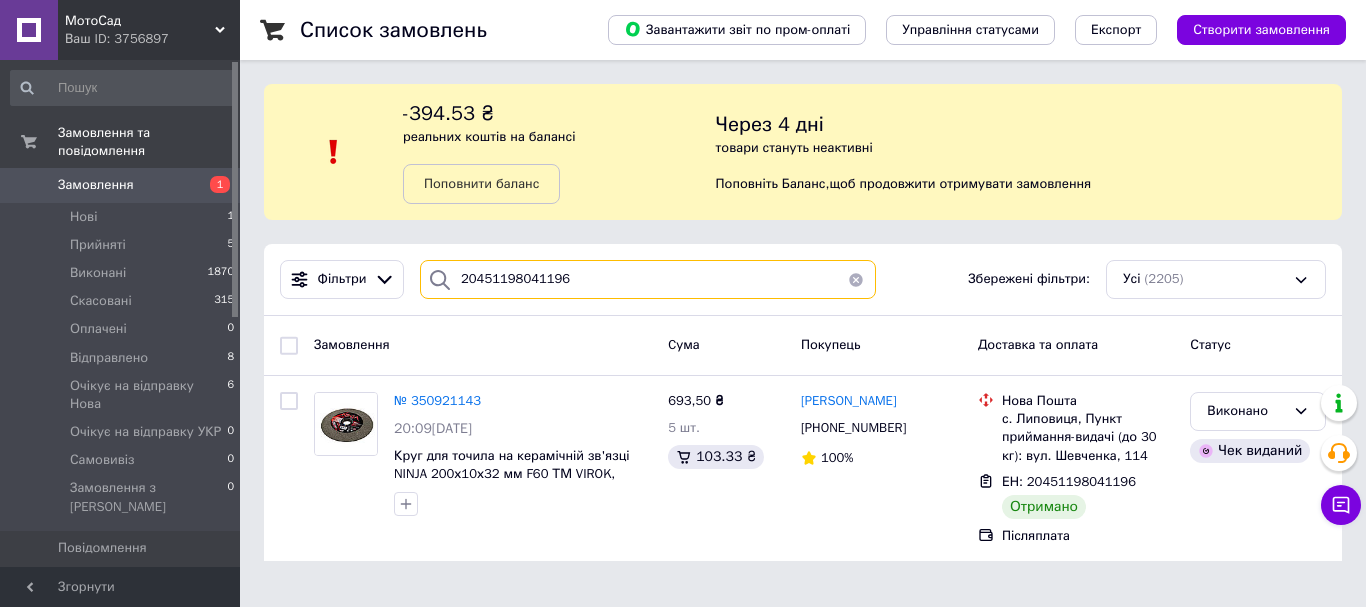 drag, startPoint x: 572, startPoint y: 293, endPoint x: 409, endPoint y: 316, distance: 164.6147 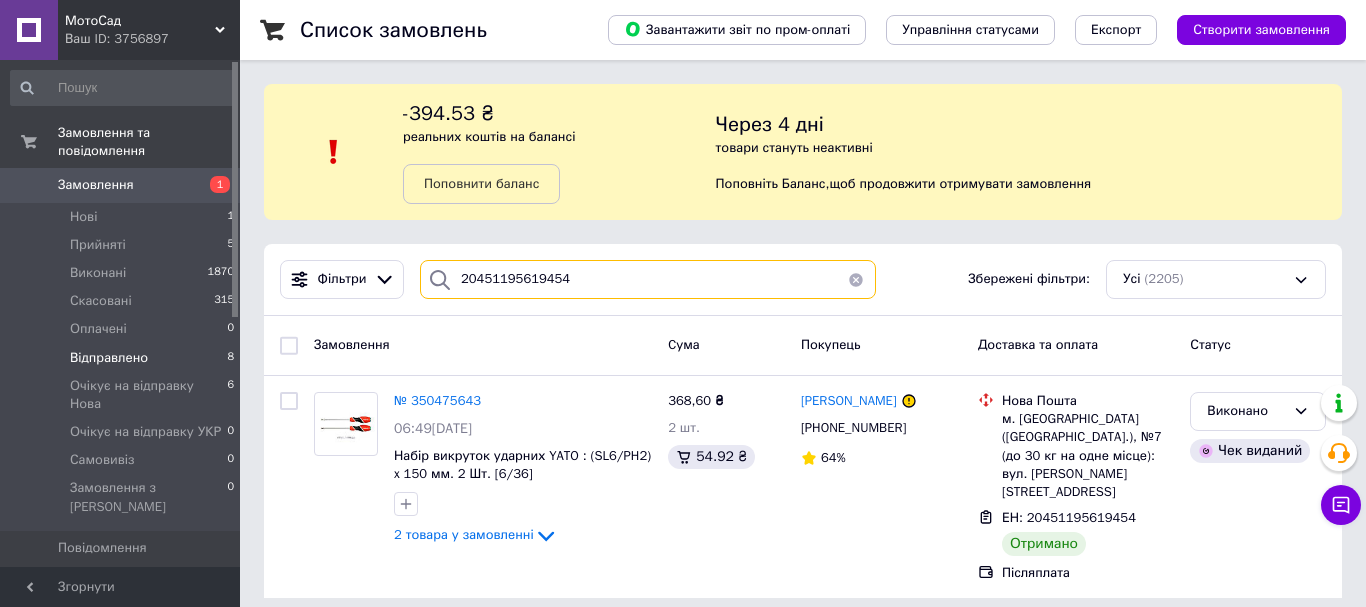 type on "20451195619454" 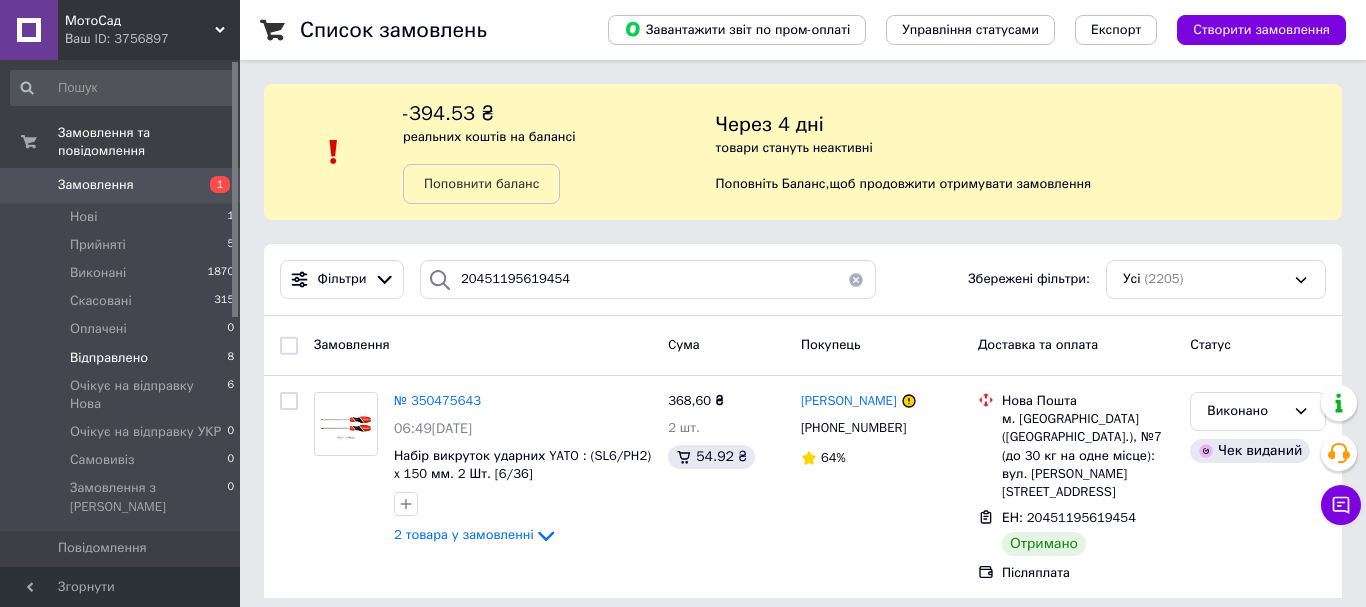 click on "Відправлено" at bounding box center [109, 358] 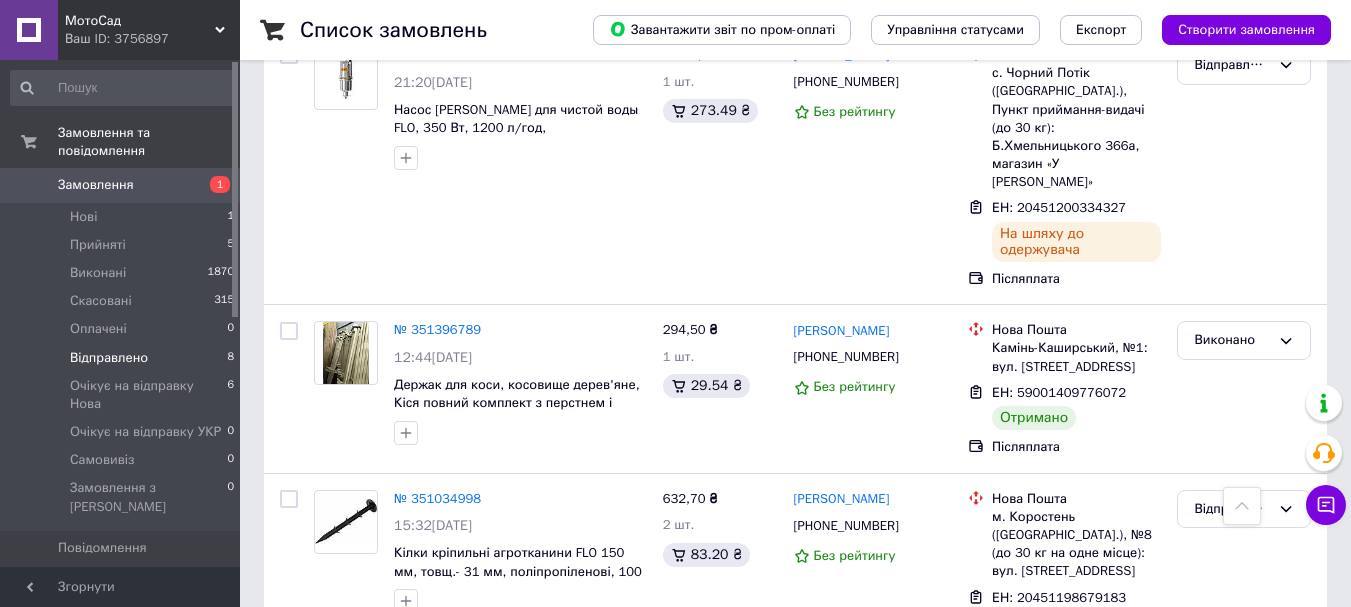 scroll, scrollTop: 1240, scrollLeft: 0, axis: vertical 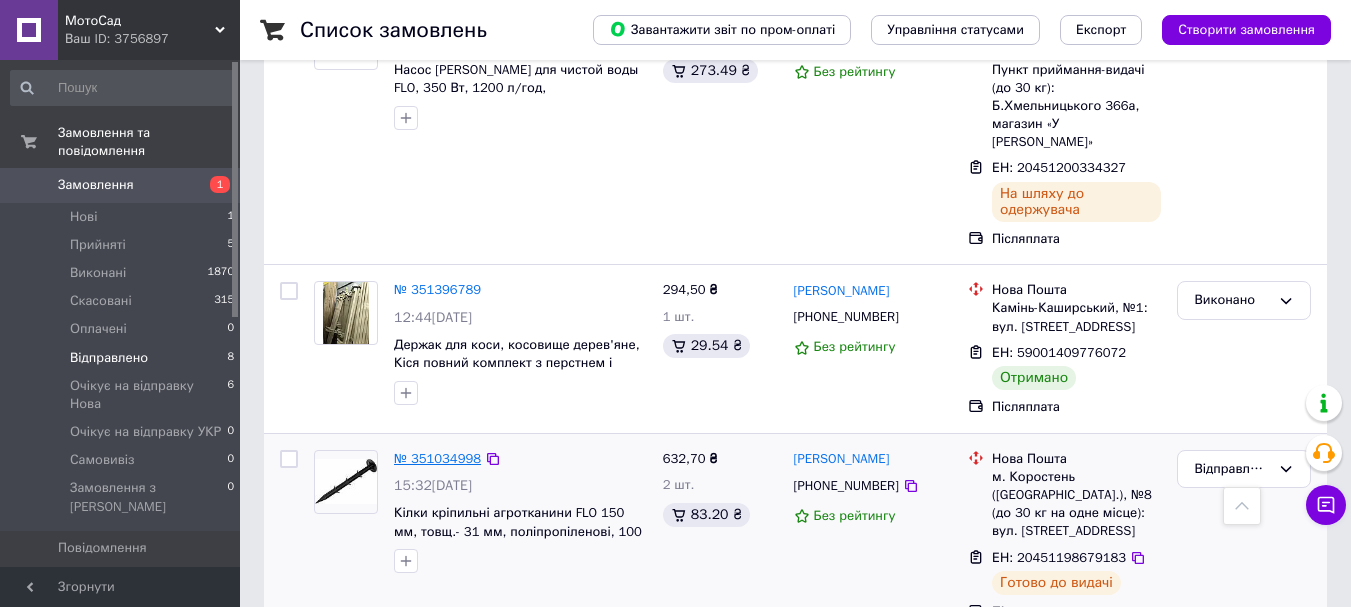 click on "№ 351034998" at bounding box center (437, 458) 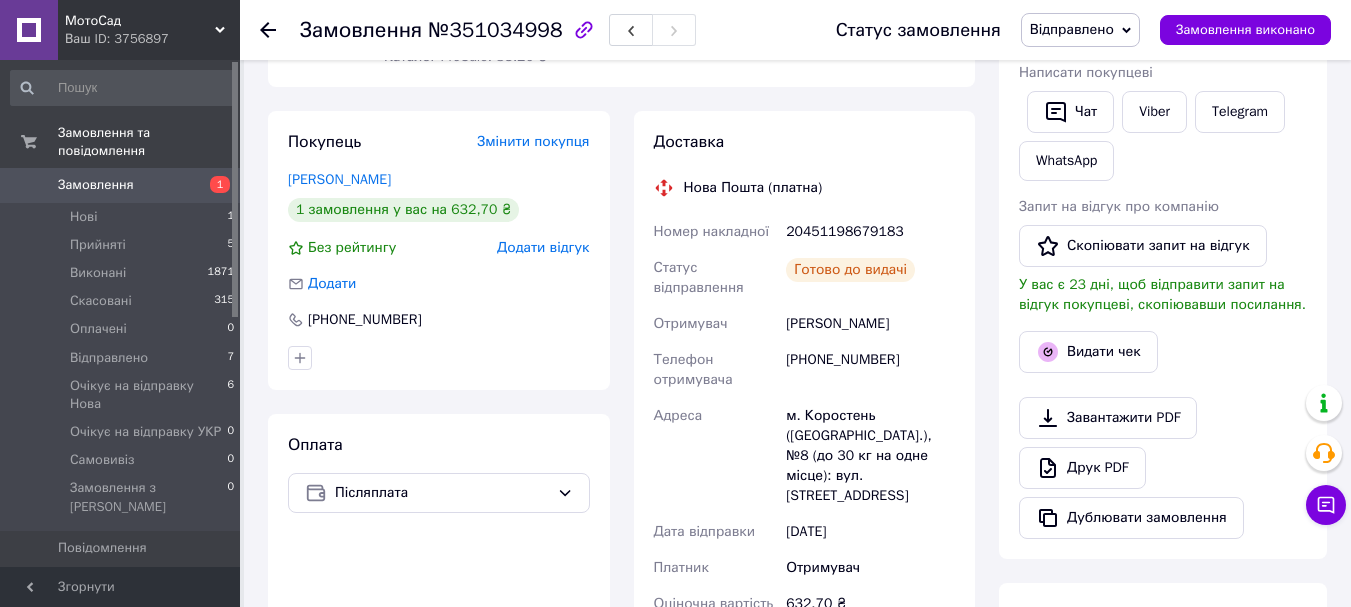 scroll, scrollTop: 400, scrollLeft: 0, axis: vertical 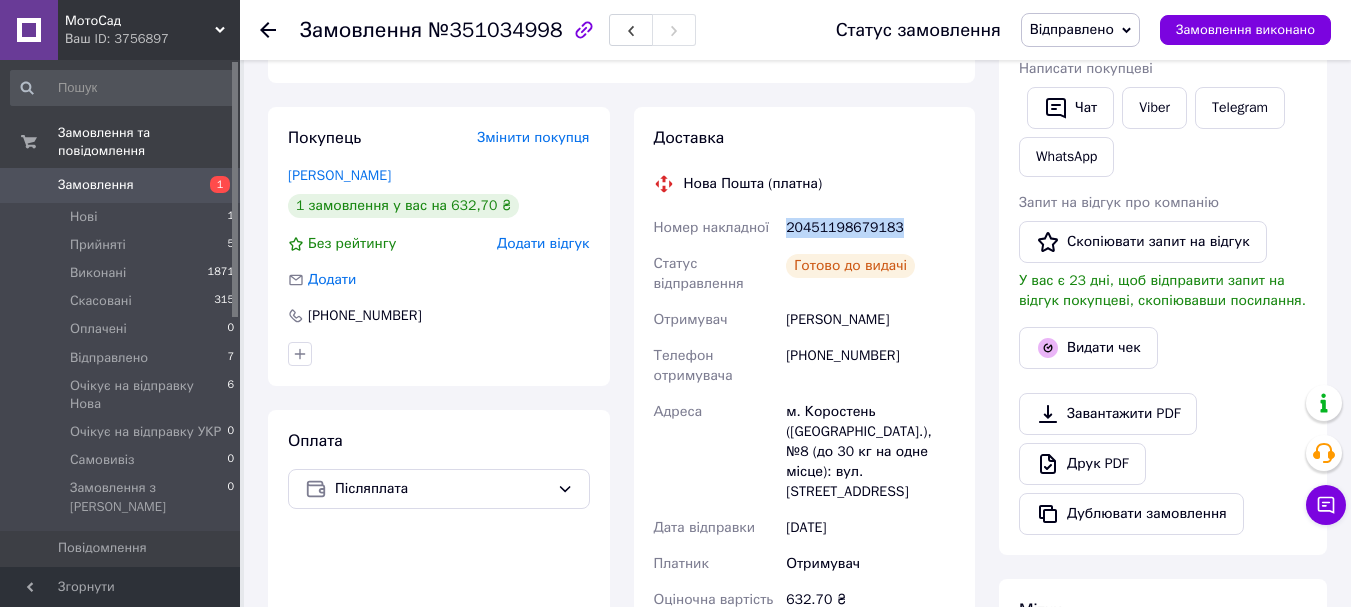 drag, startPoint x: 899, startPoint y: 231, endPoint x: 778, endPoint y: 237, distance: 121.14867 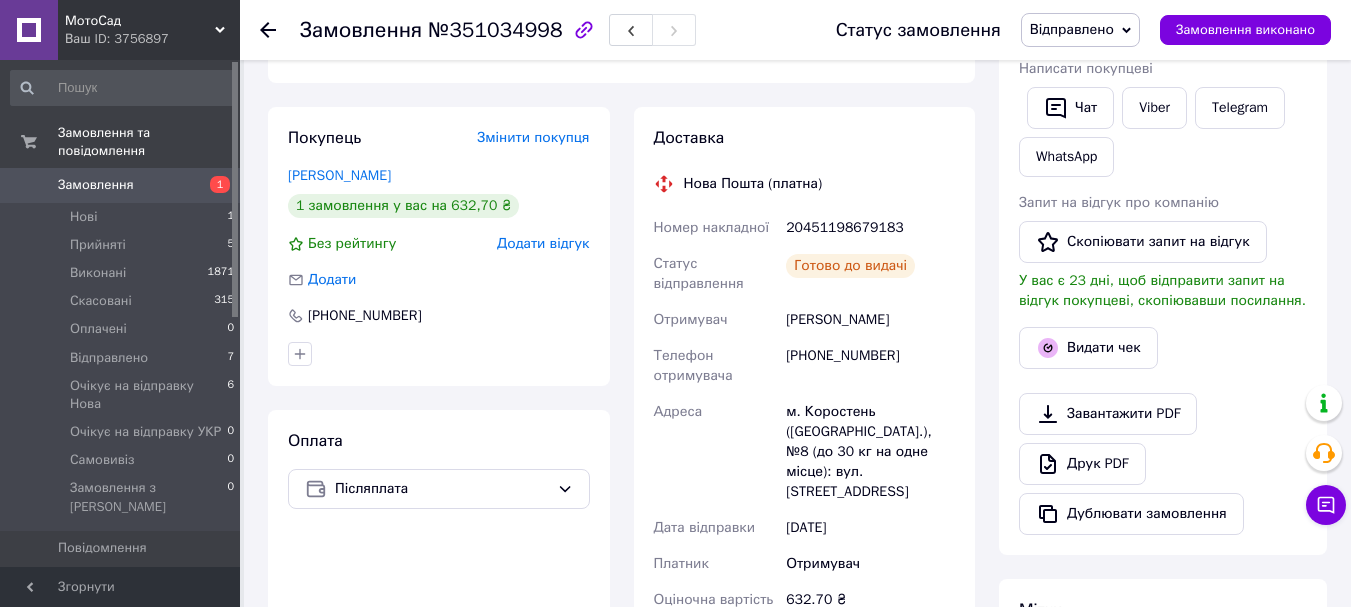 click at bounding box center [268, 30] 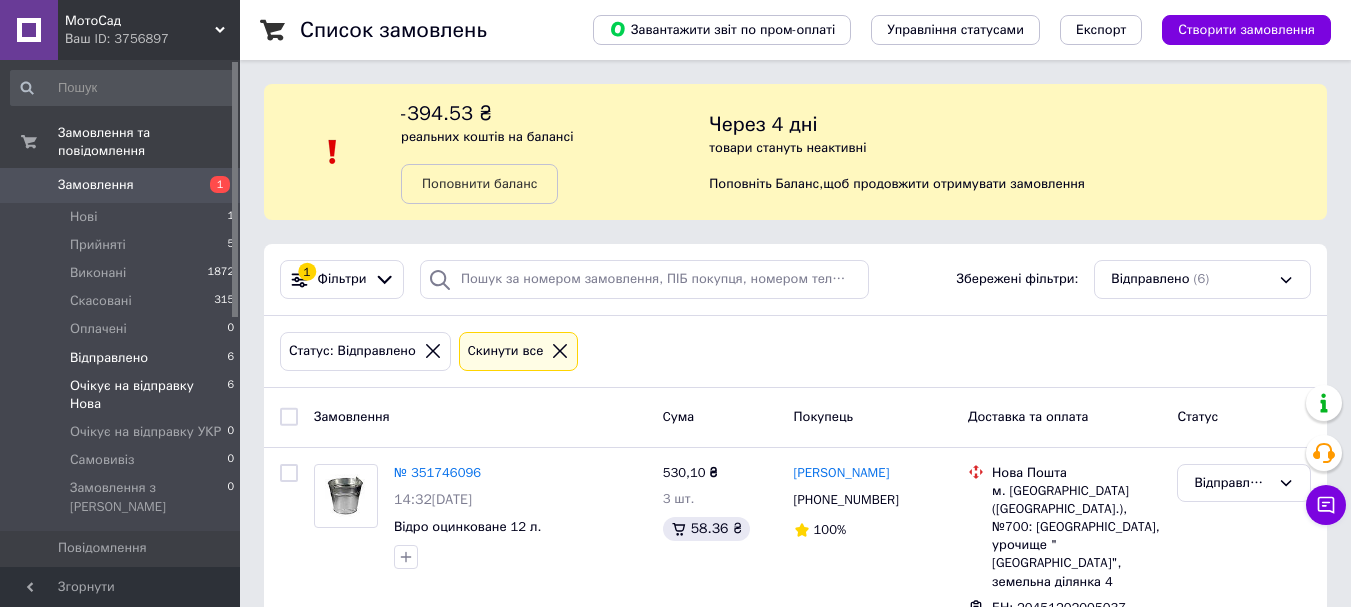 click on "Очікує на відправку Нова" at bounding box center (148, 395) 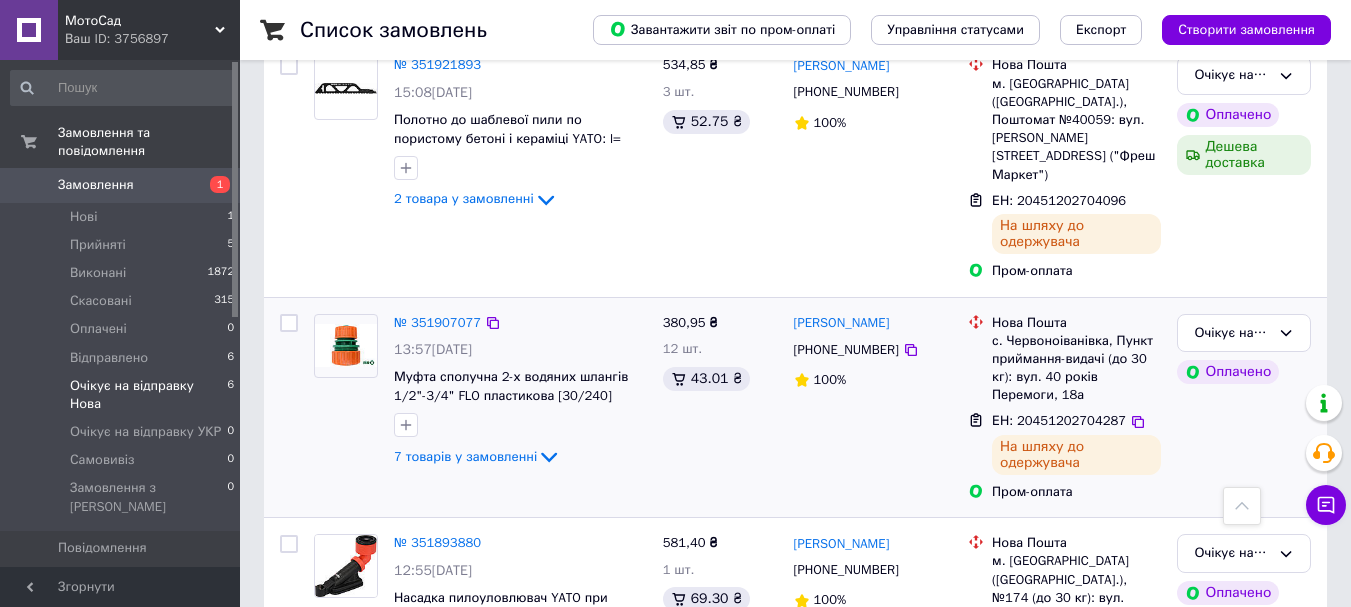 scroll, scrollTop: 1099, scrollLeft: 0, axis: vertical 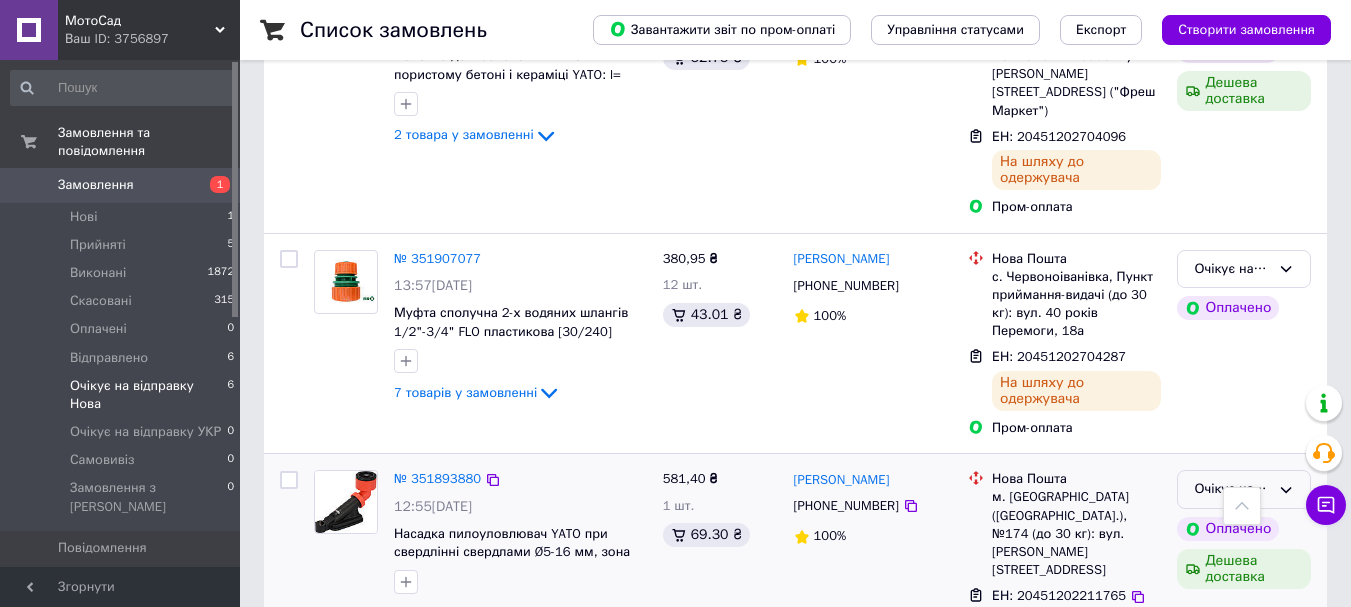 click on "Очікує на відправку Нова" at bounding box center (1232, 489) 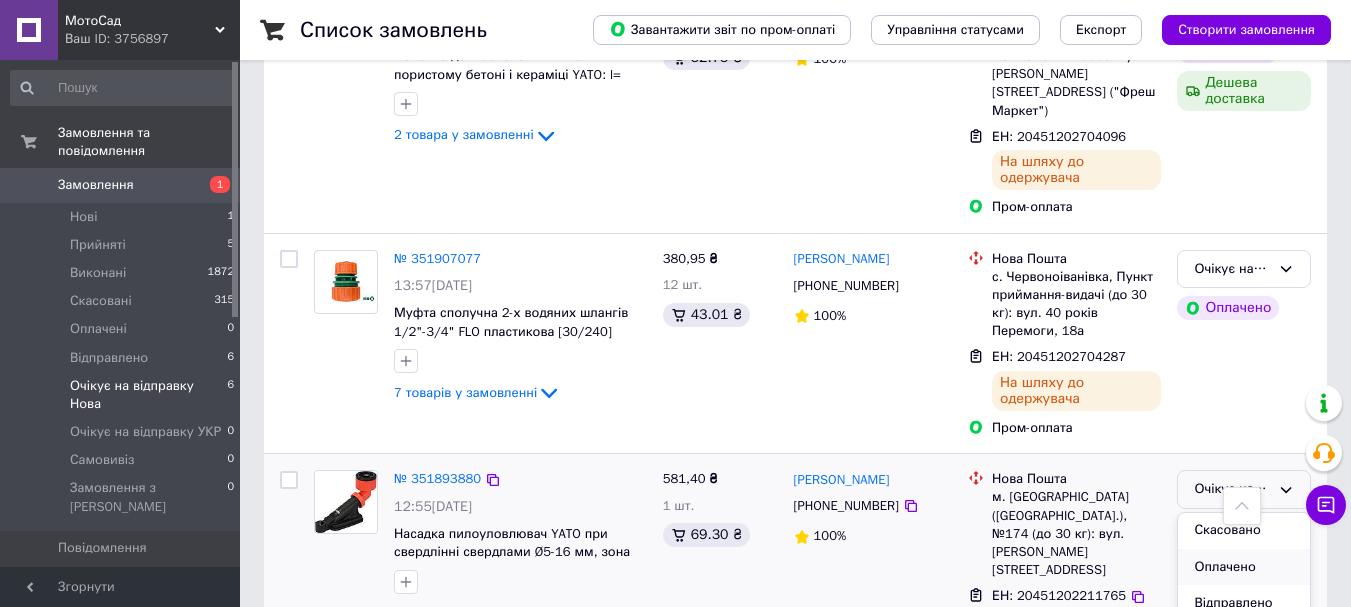 scroll, scrollTop: 111, scrollLeft: 0, axis: vertical 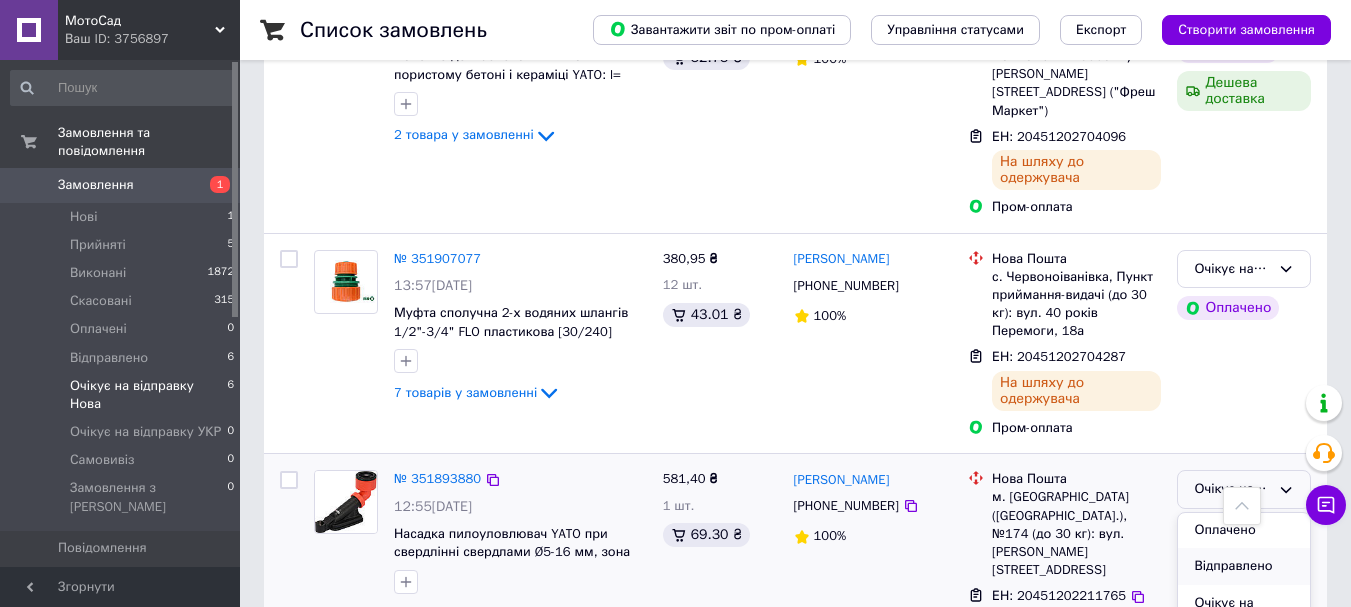 click on "Відправлено" at bounding box center (1244, 566) 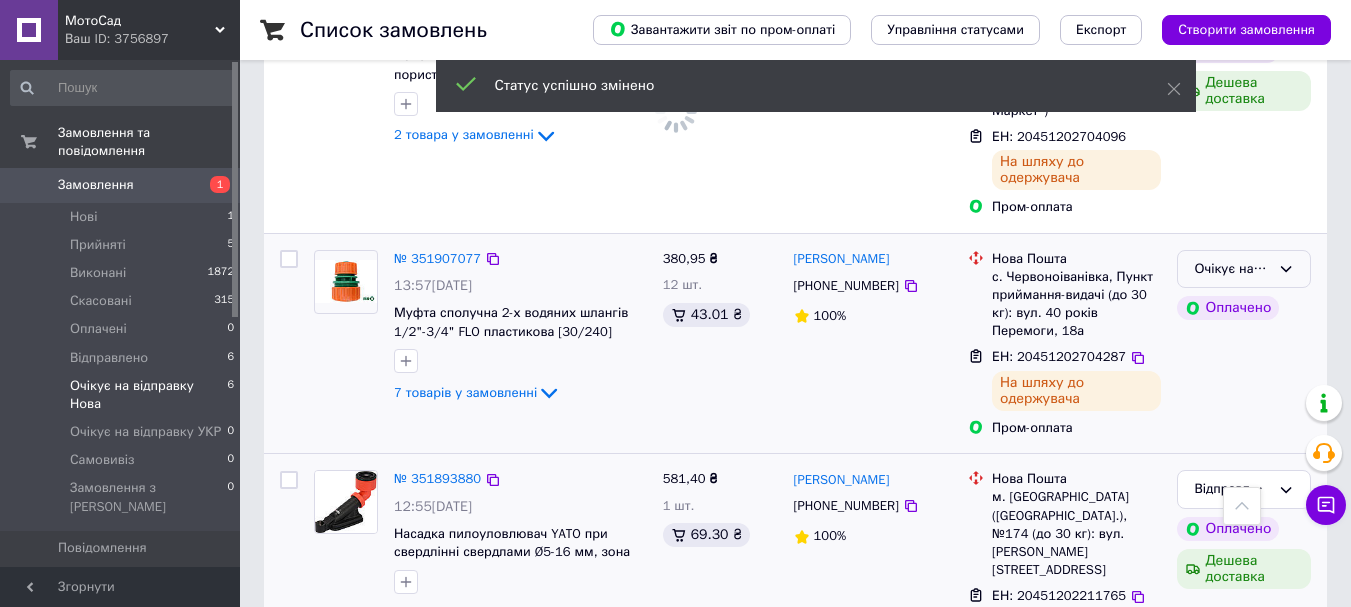 click 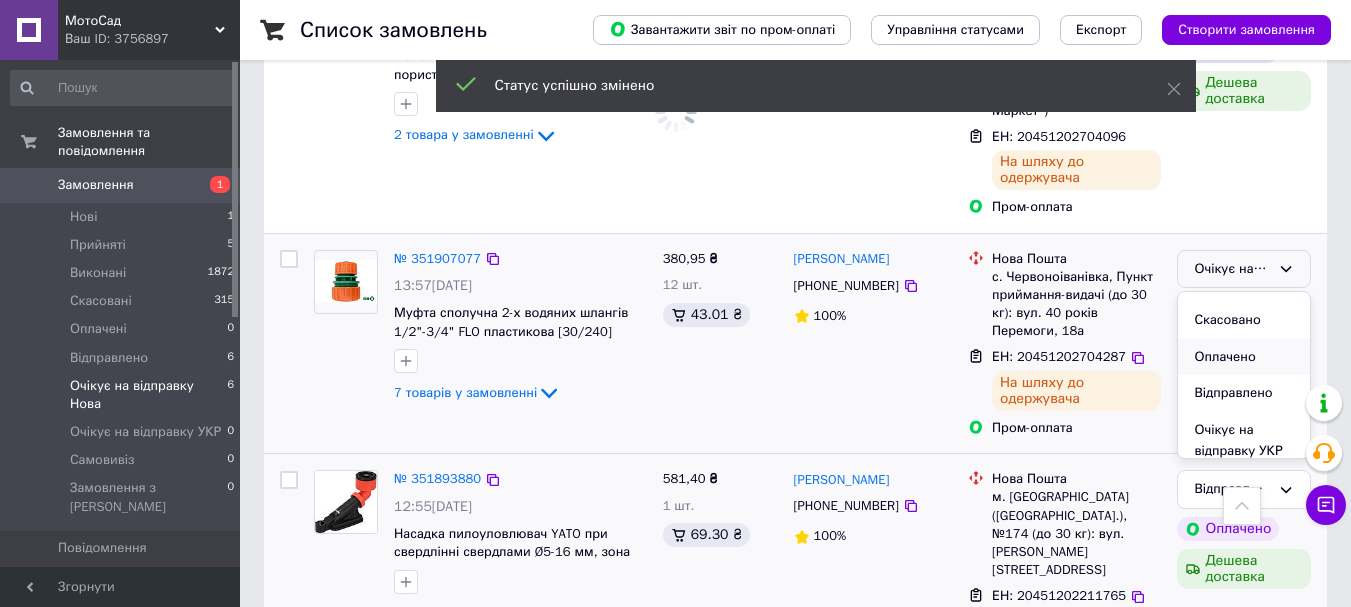 scroll, scrollTop: 111, scrollLeft: 0, axis: vertical 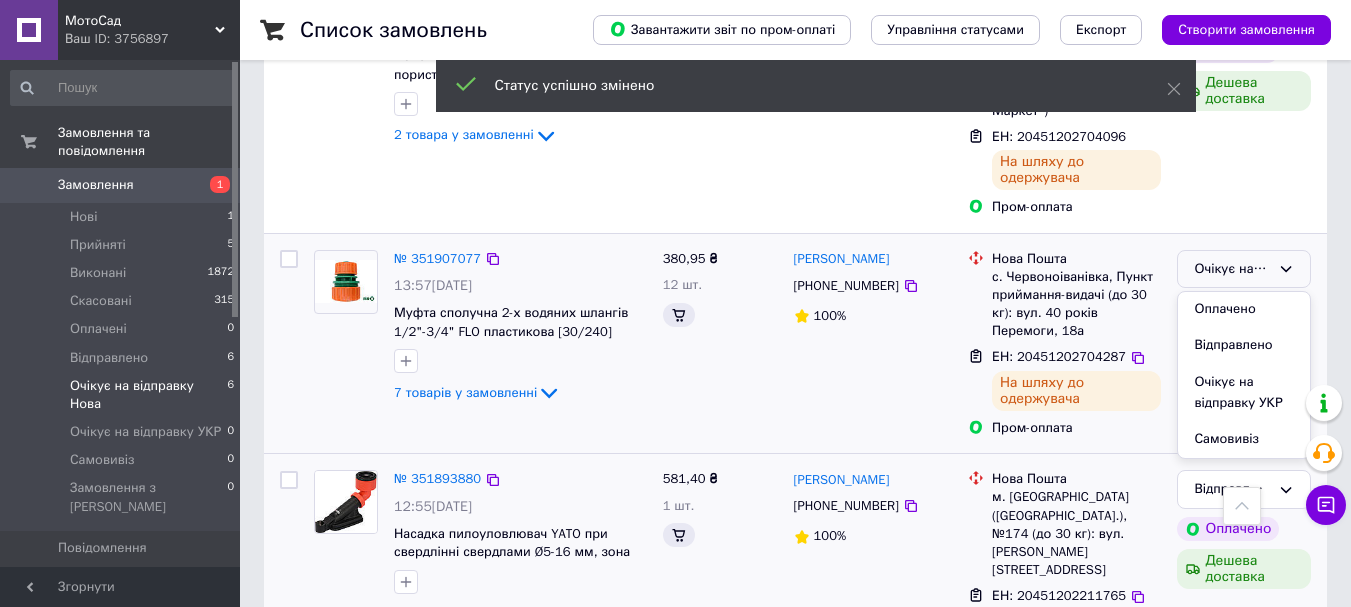 click on "Відправлено" at bounding box center (1244, 345) 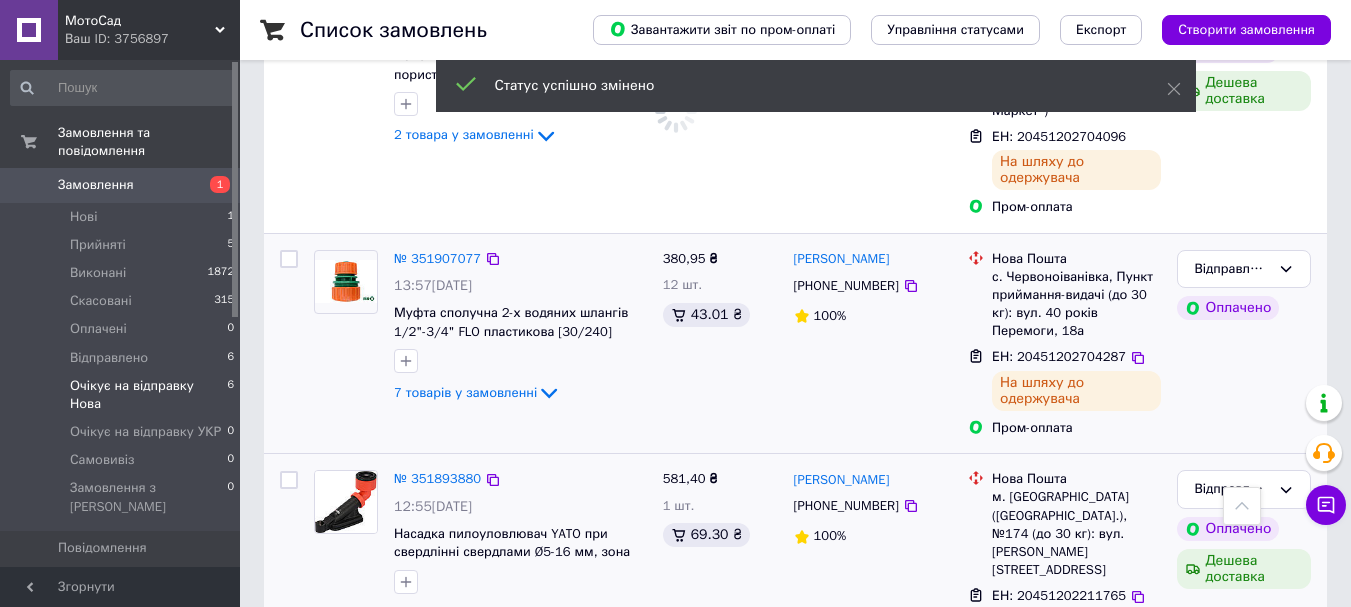 scroll, scrollTop: 899, scrollLeft: 0, axis: vertical 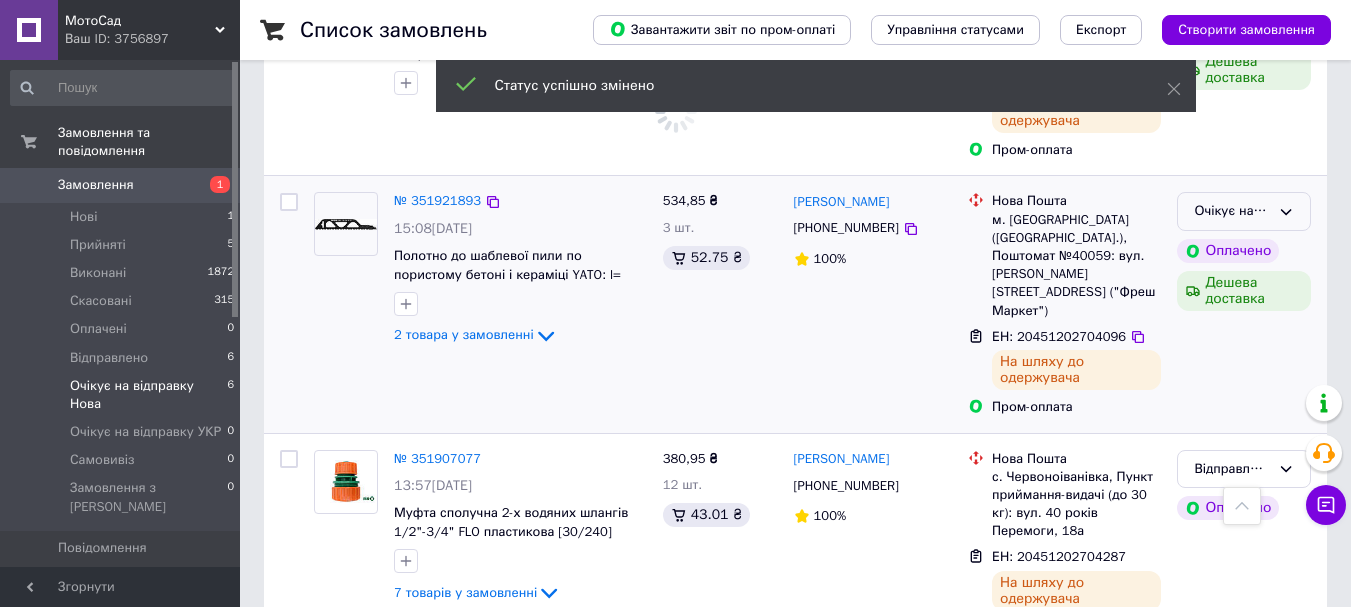 click 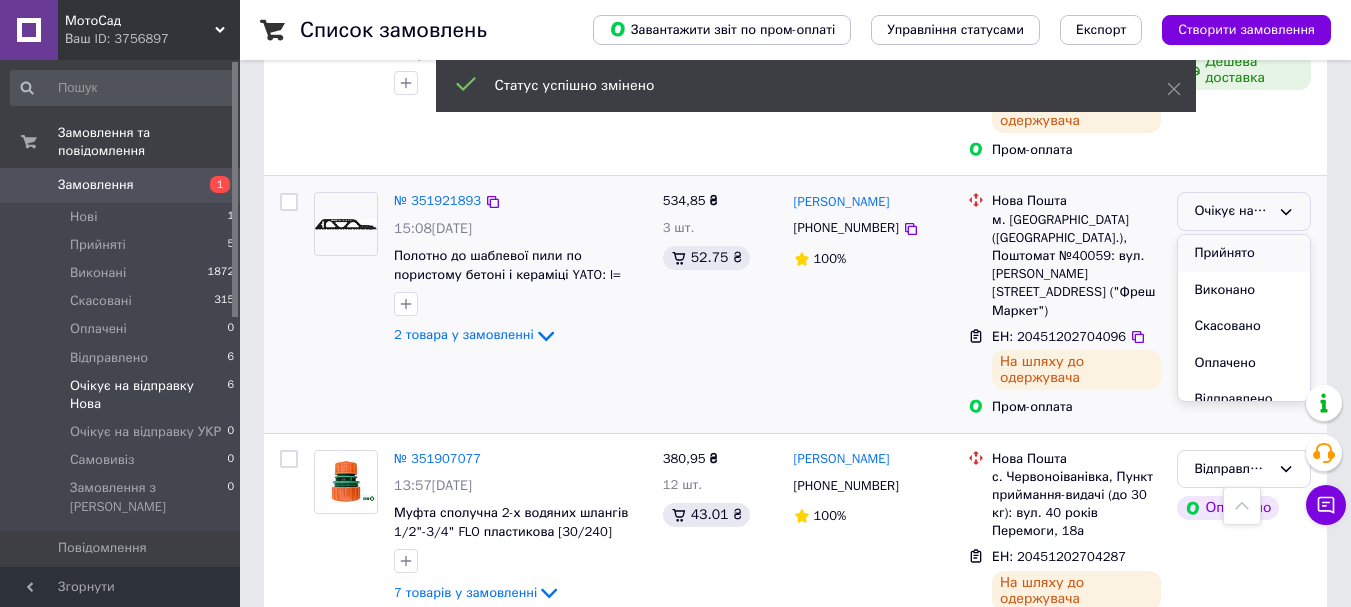 scroll, scrollTop: 111, scrollLeft: 0, axis: vertical 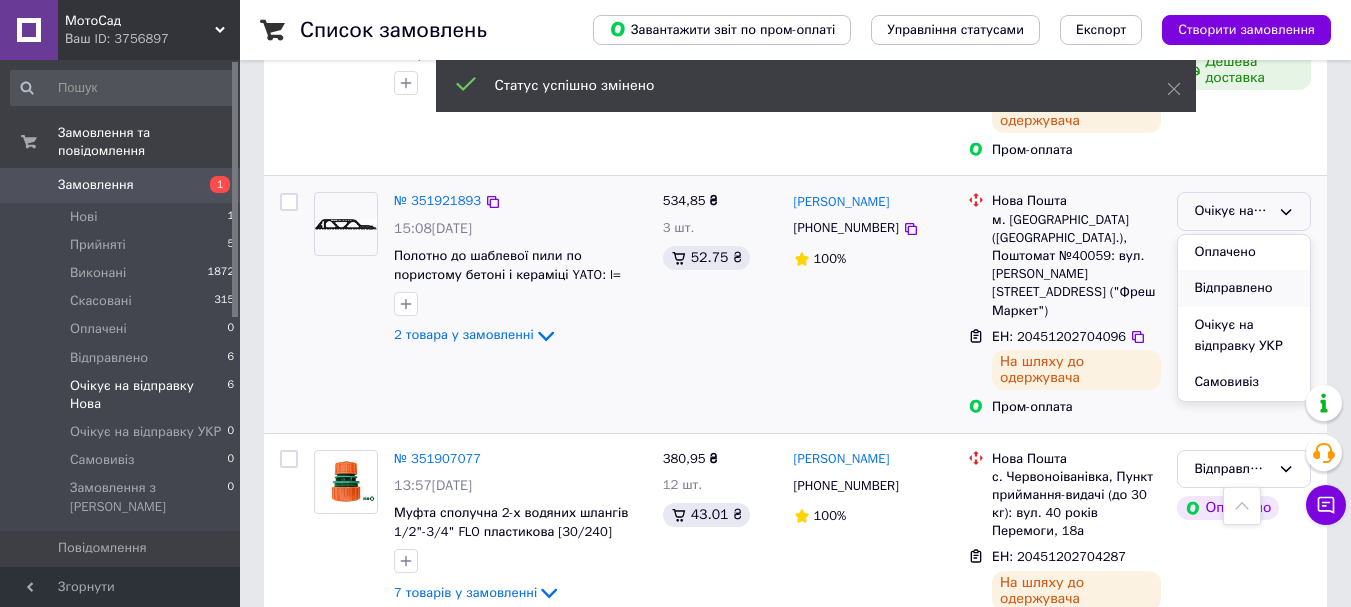 click on "Відправлено" at bounding box center [1244, 288] 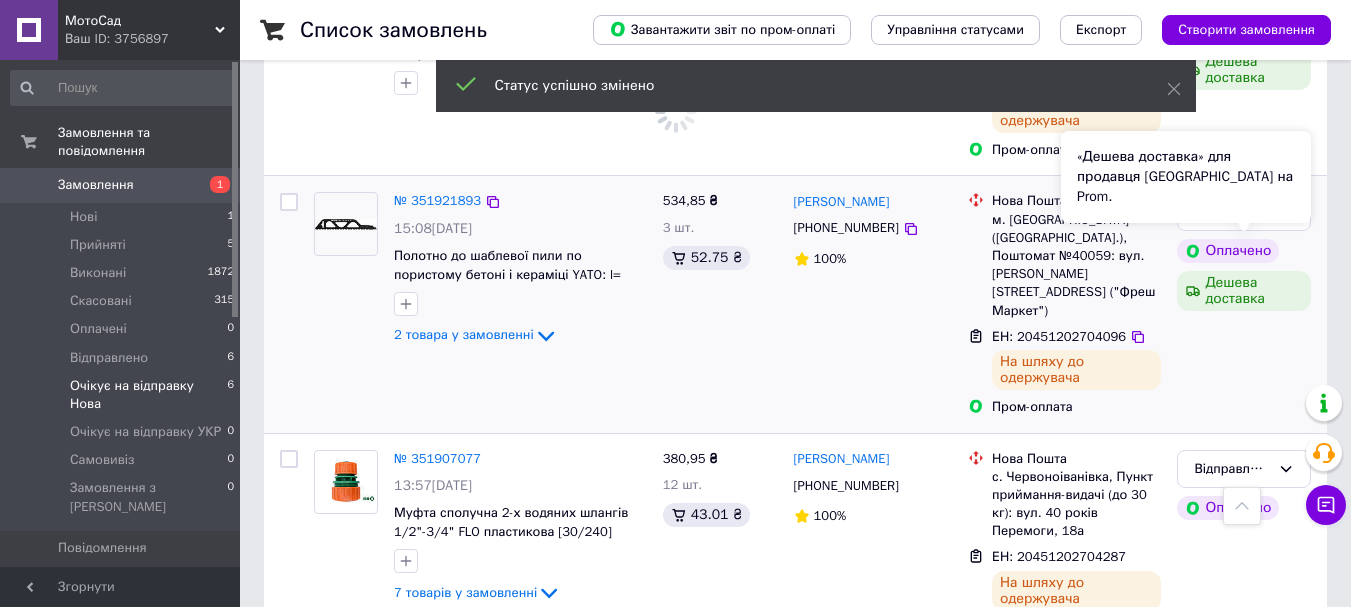 scroll, scrollTop: 699, scrollLeft: 0, axis: vertical 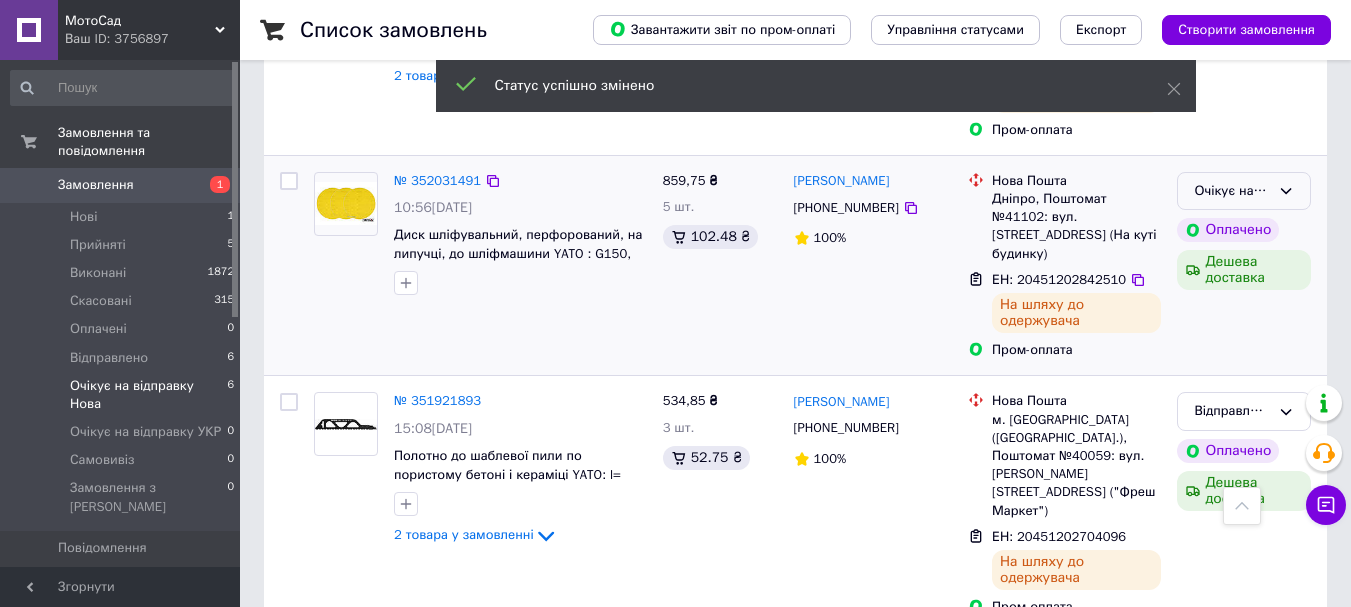 click on "Очікує на відправку Нова" at bounding box center [1244, 191] 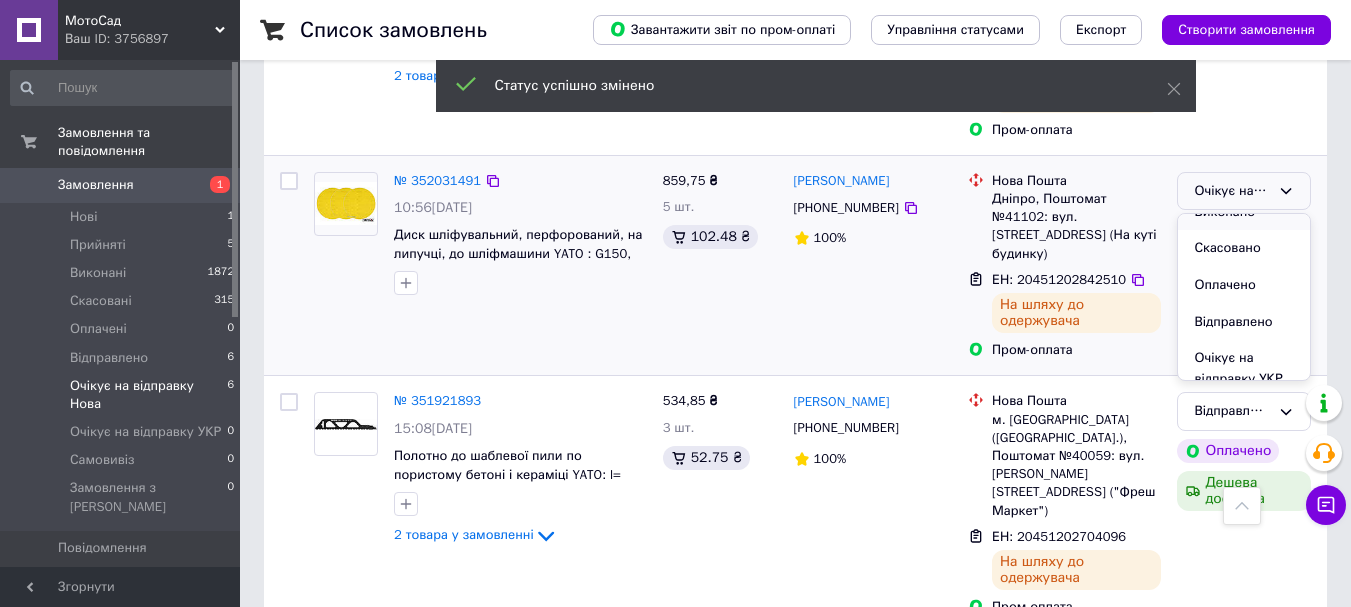 scroll, scrollTop: 111, scrollLeft: 0, axis: vertical 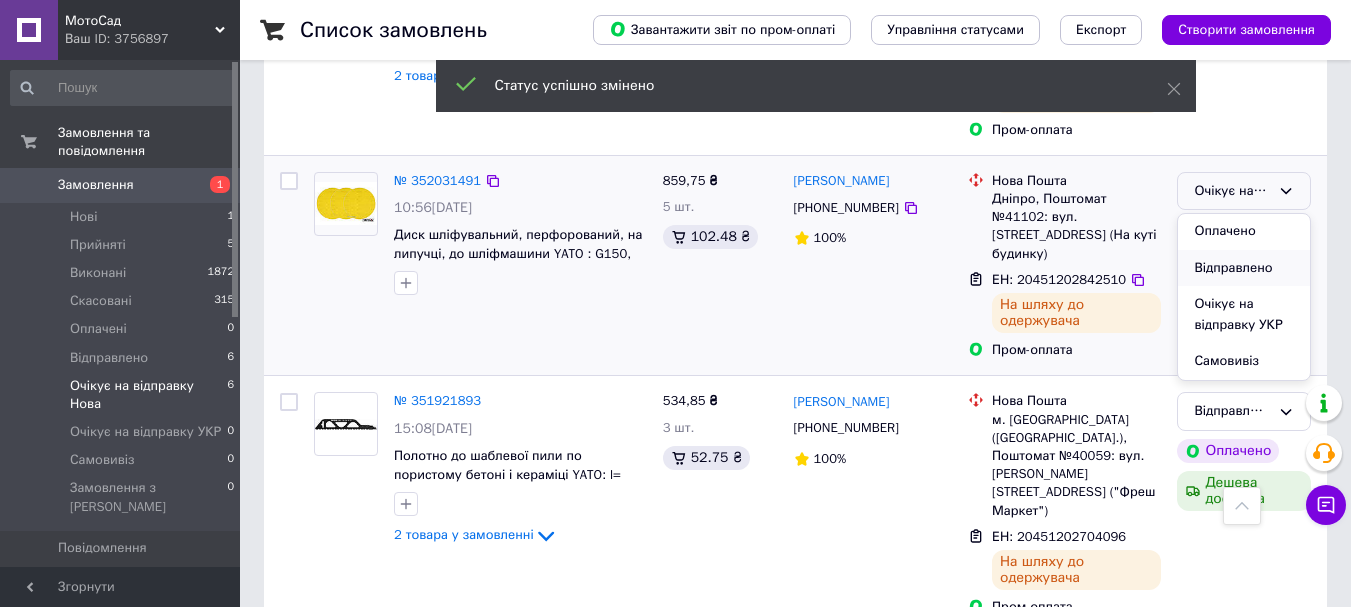 click on "Відправлено" at bounding box center [1244, 268] 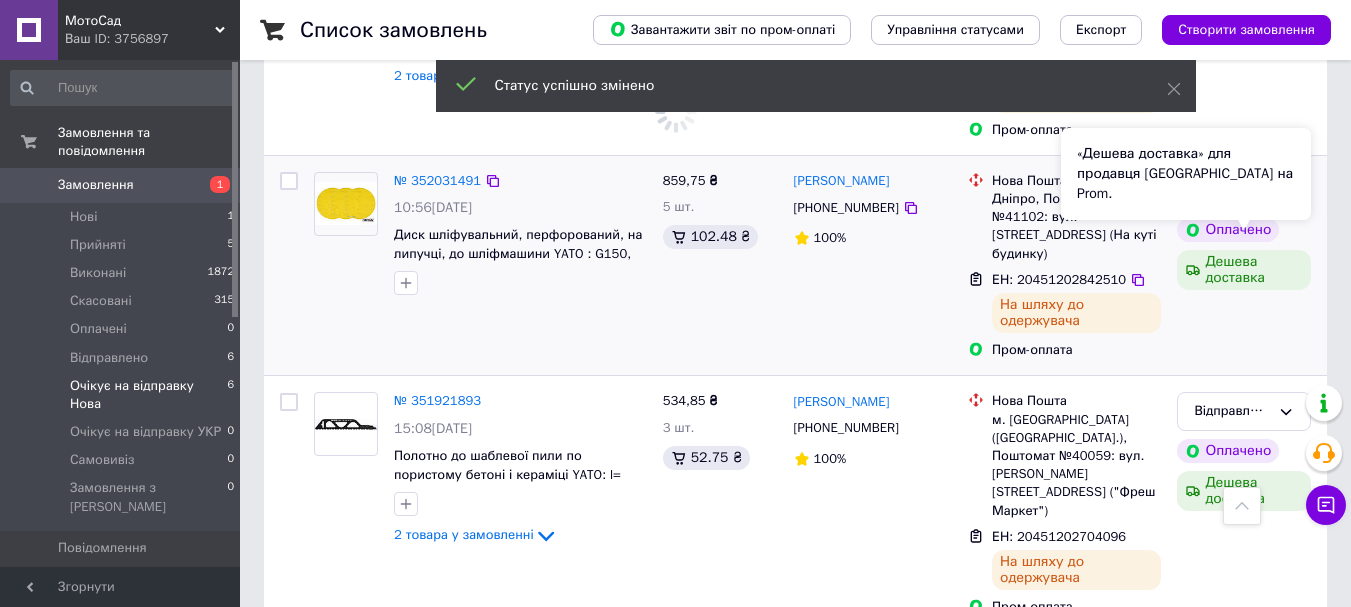 scroll, scrollTop: 499, scrollLeft: 0, axis: vertical 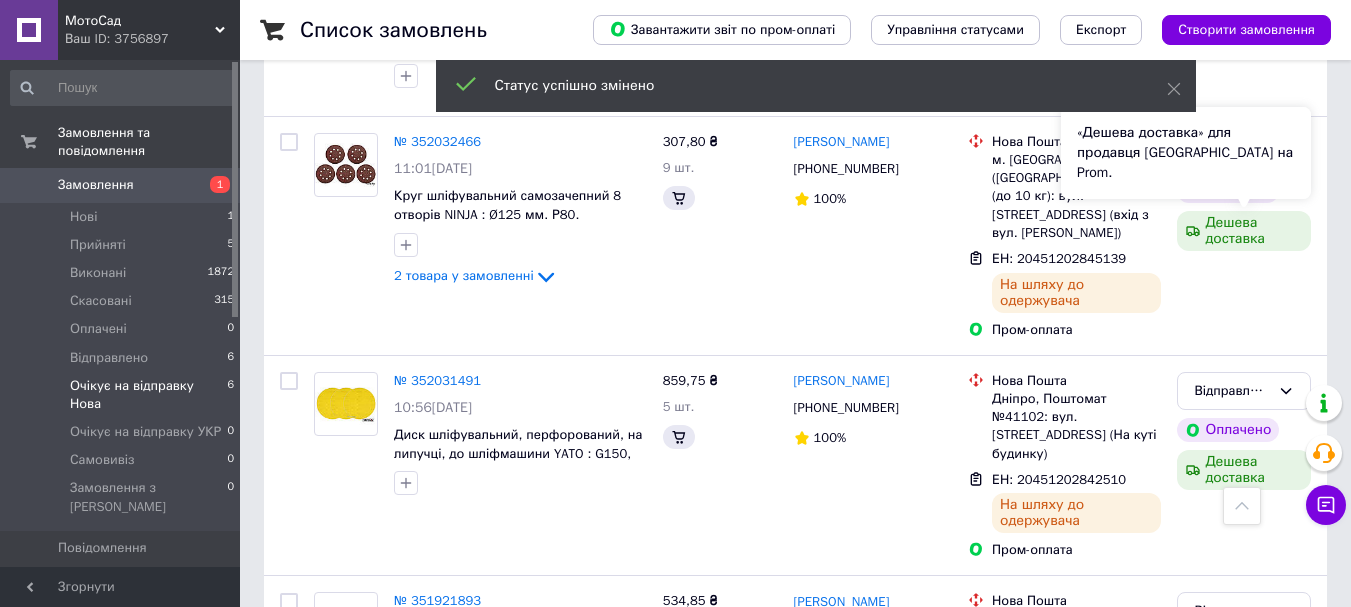 click on "«Дешева доставка» для продавця Новою Поштою на Prom." at bounding box center [1186, 153] 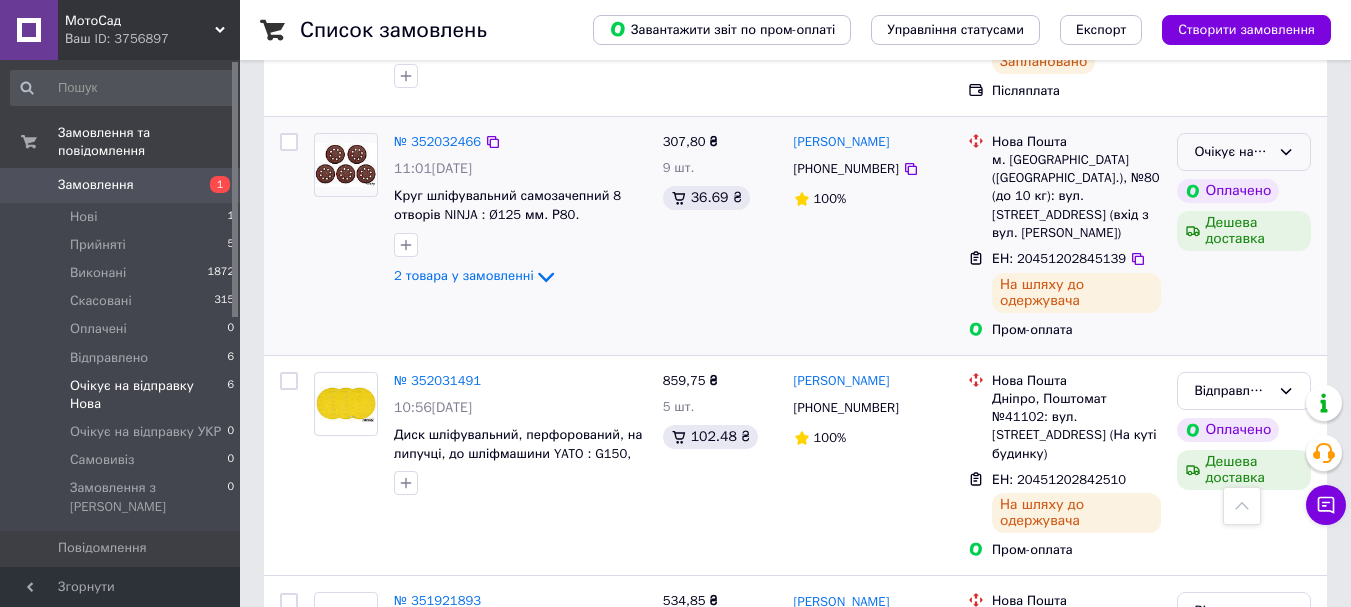 click on "Очікує на відправку Нова" at bounding box center (1232, 152) 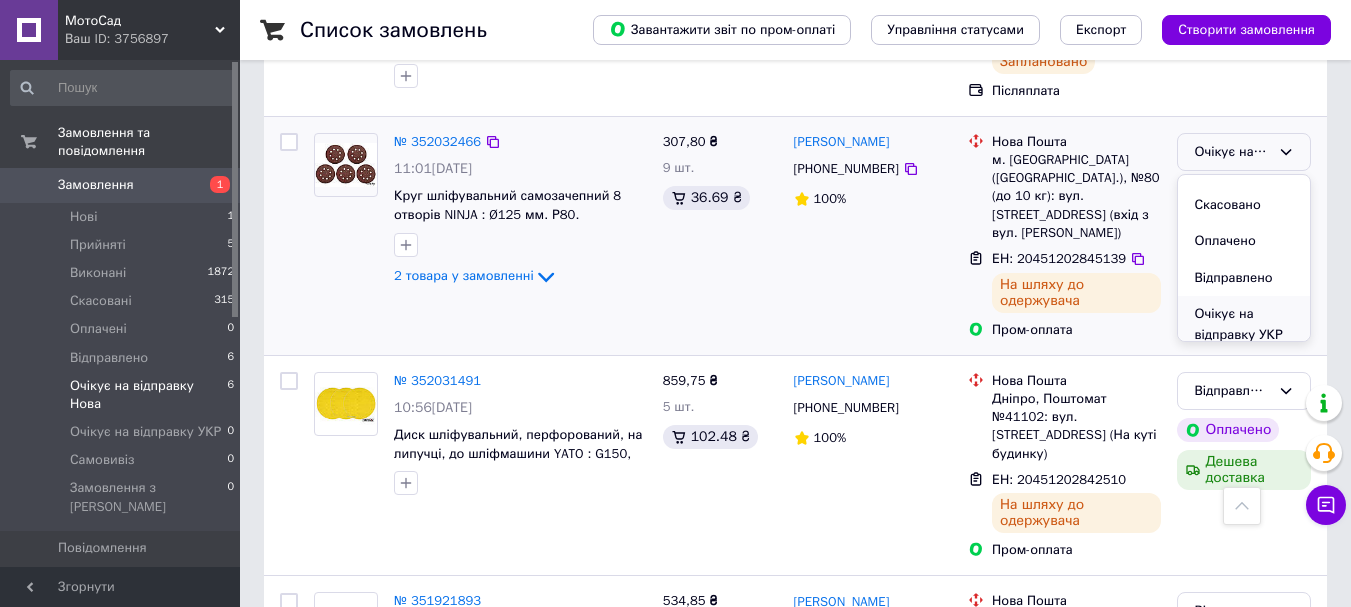 scroll, scrollTop: 111, scrollLeft: 0, axis: vertical 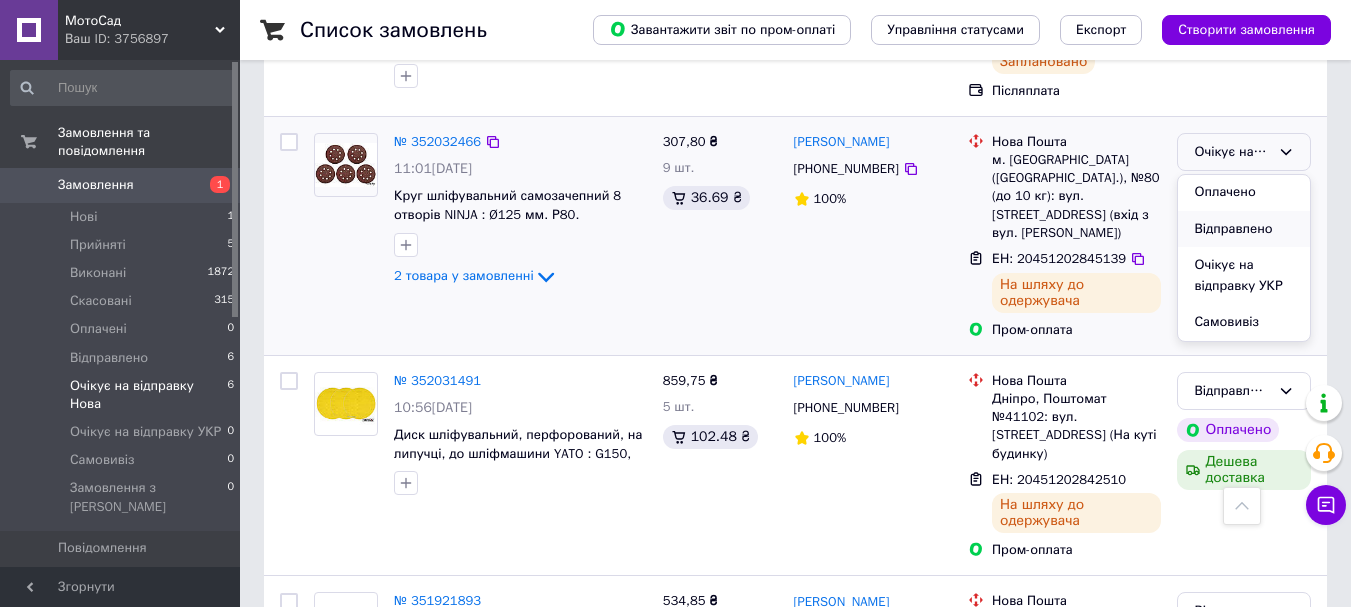 click on "Відправлено" at bounding box center (1244, 229) 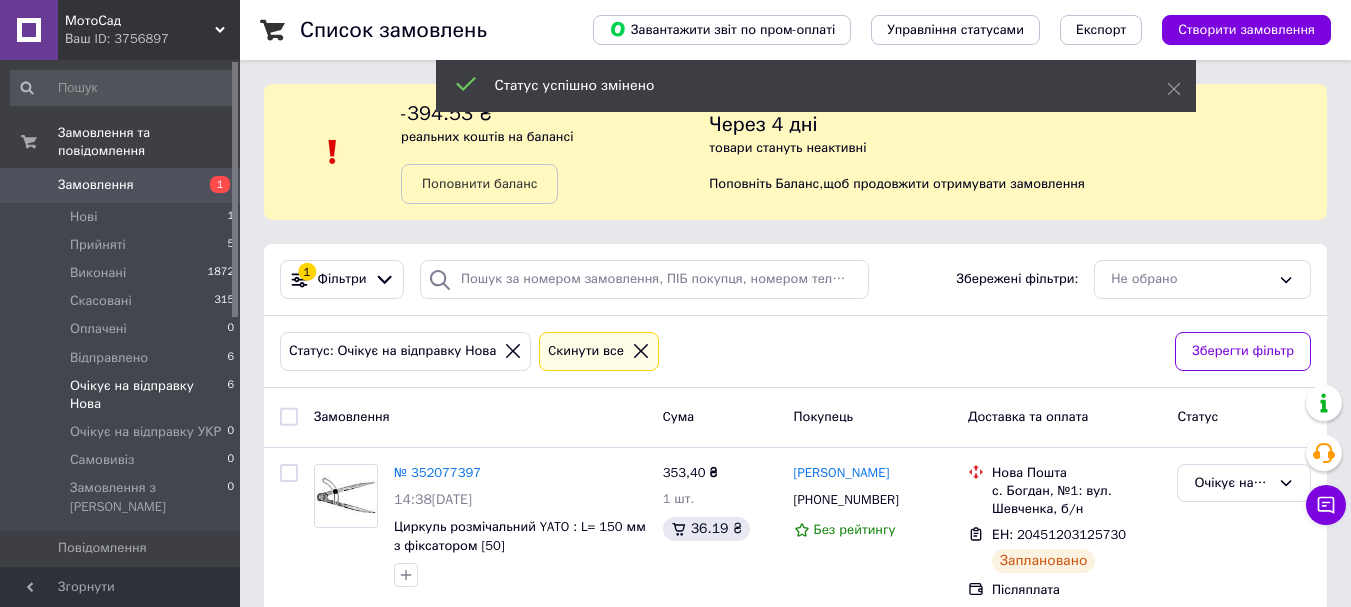 scroll, scrollTop: 200, scrollLeft: 0, axis: vertical 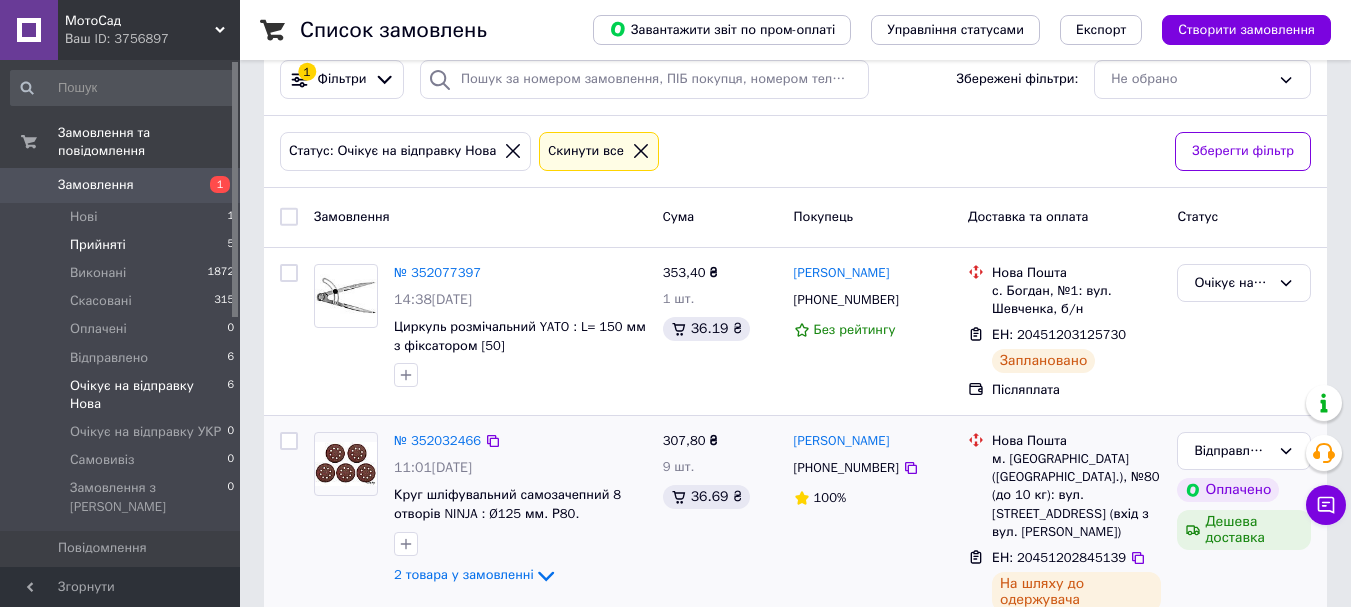click on "Прийняті 5" at bounding box center (123, 245) 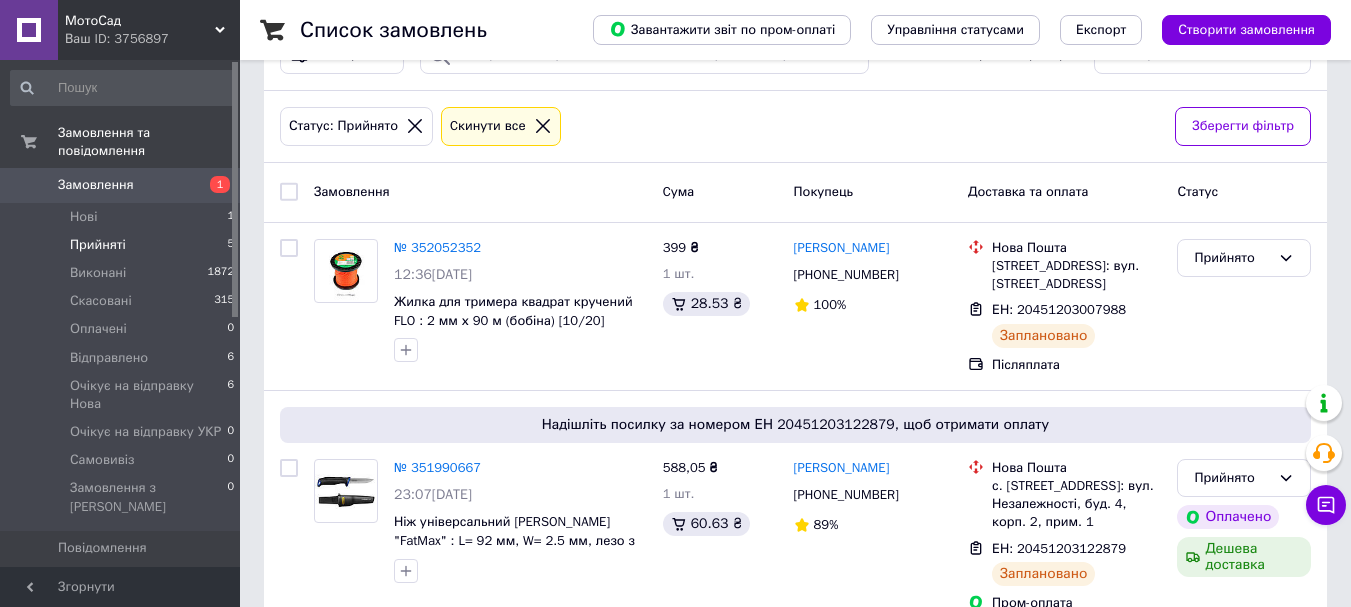 scroll, scrollTop: 215, scrollLeft: 0, axis: vertical 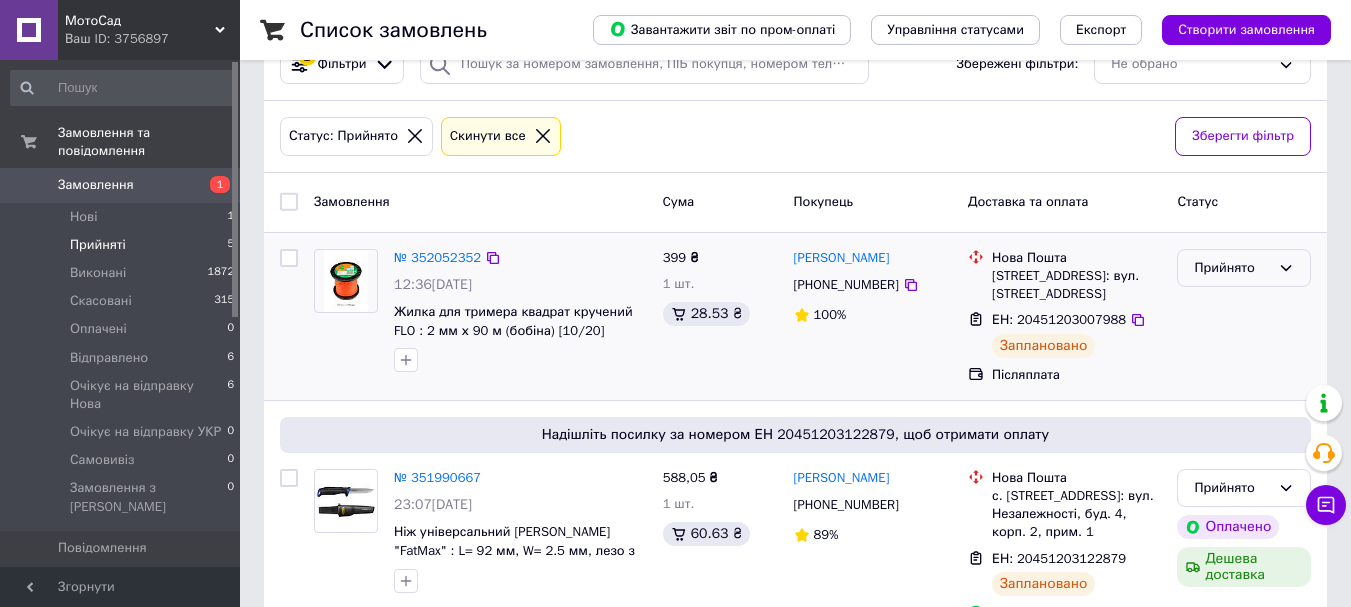 click on "Прийнято" at bounding box center [1244, 268] 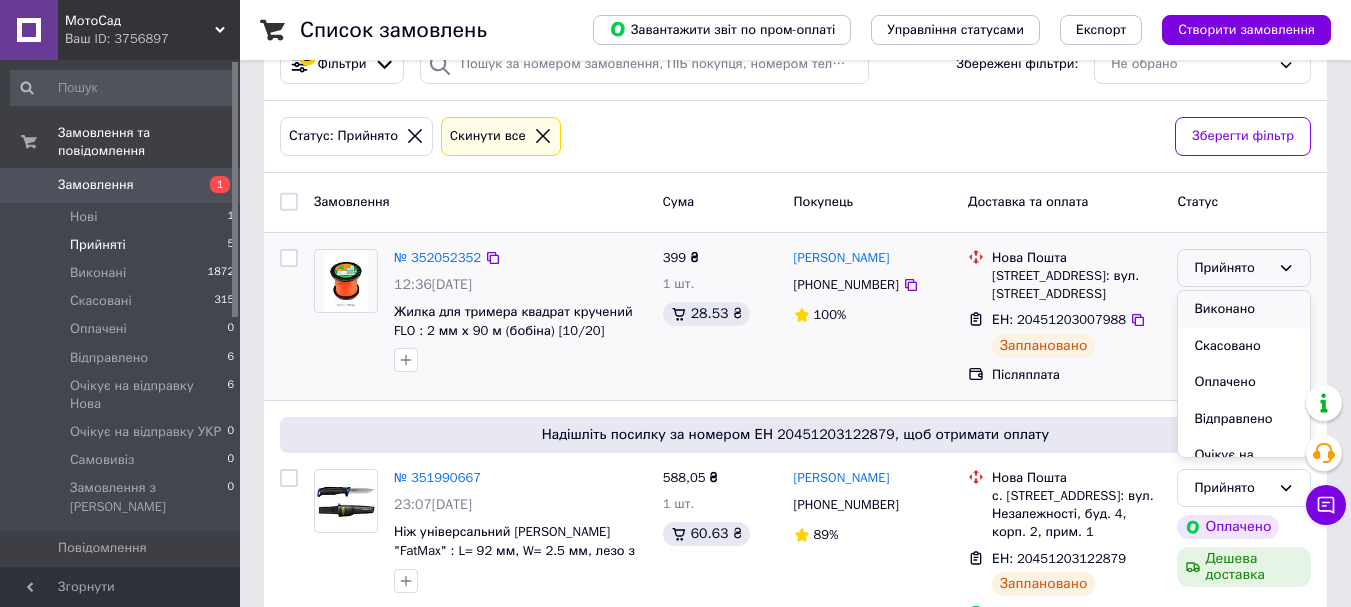 scroll, scrollTop: 131, scrollLeft: 0, axis: vertical 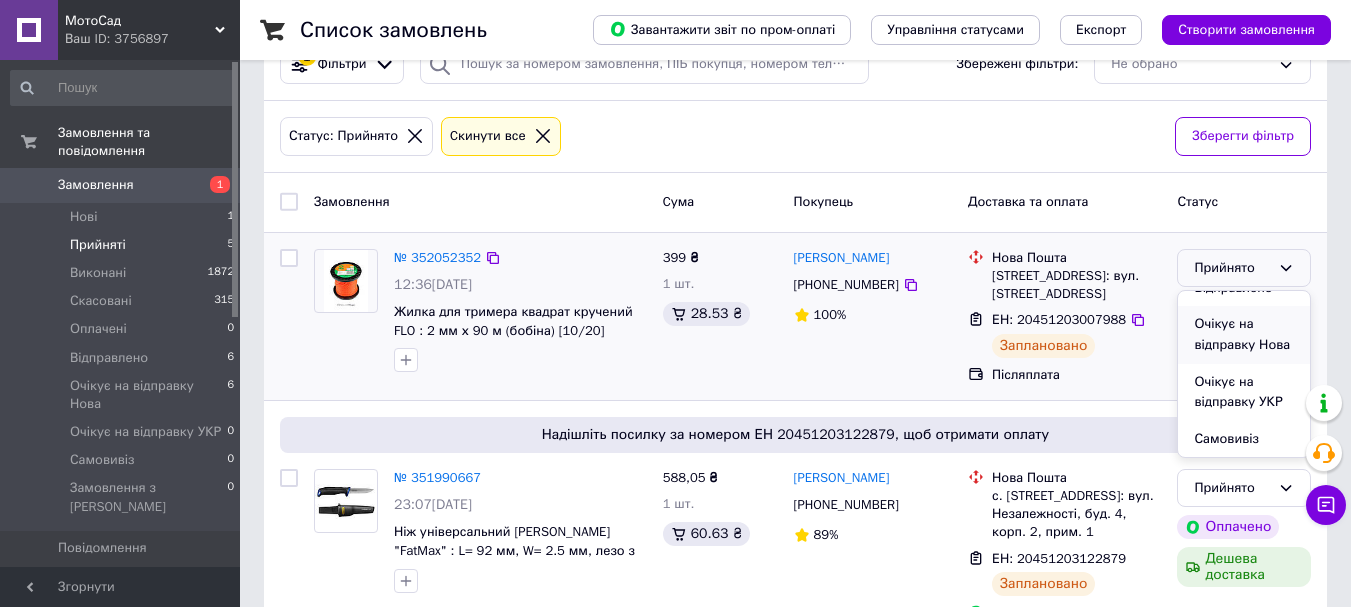 click on "Очікує на відправку Нова" at bounding box center (1244, 334) 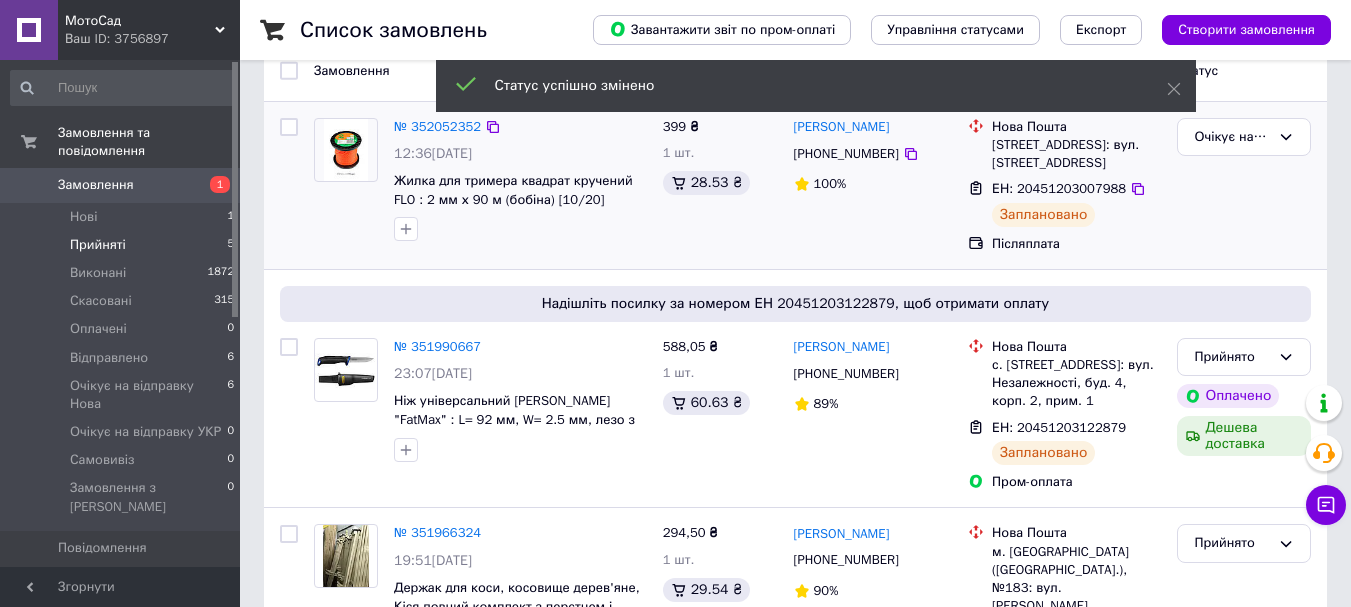 scroll, scrollTop: 415, scrollLeft: 0, axis: vertical 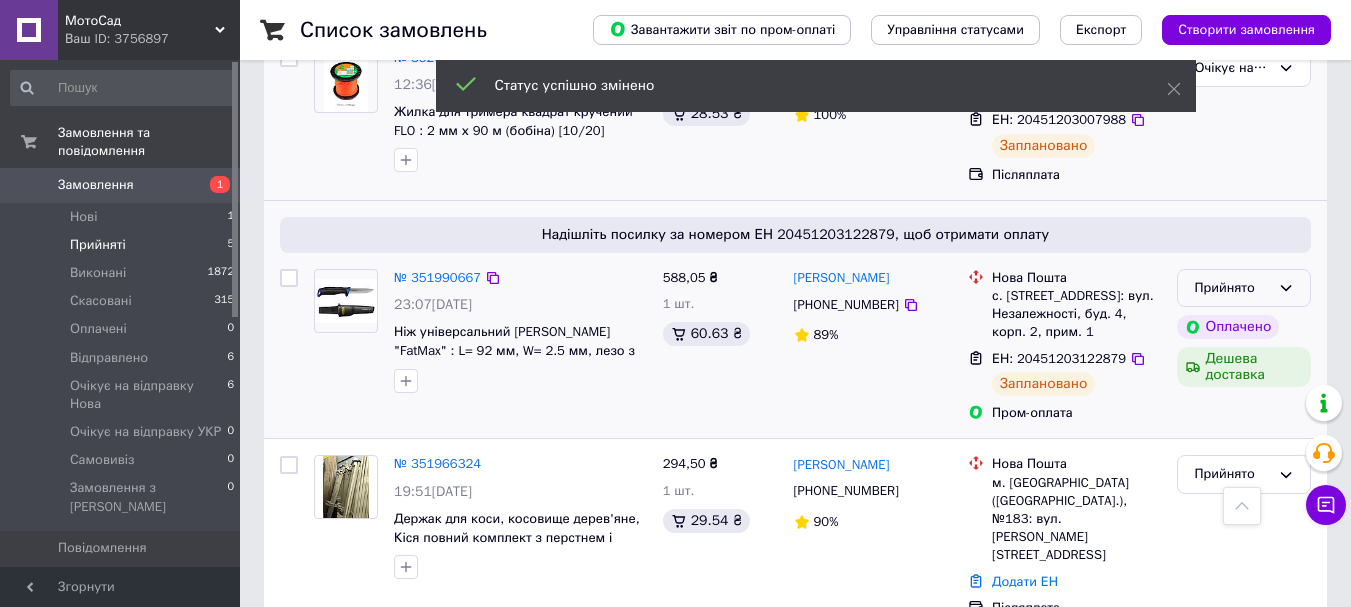 click 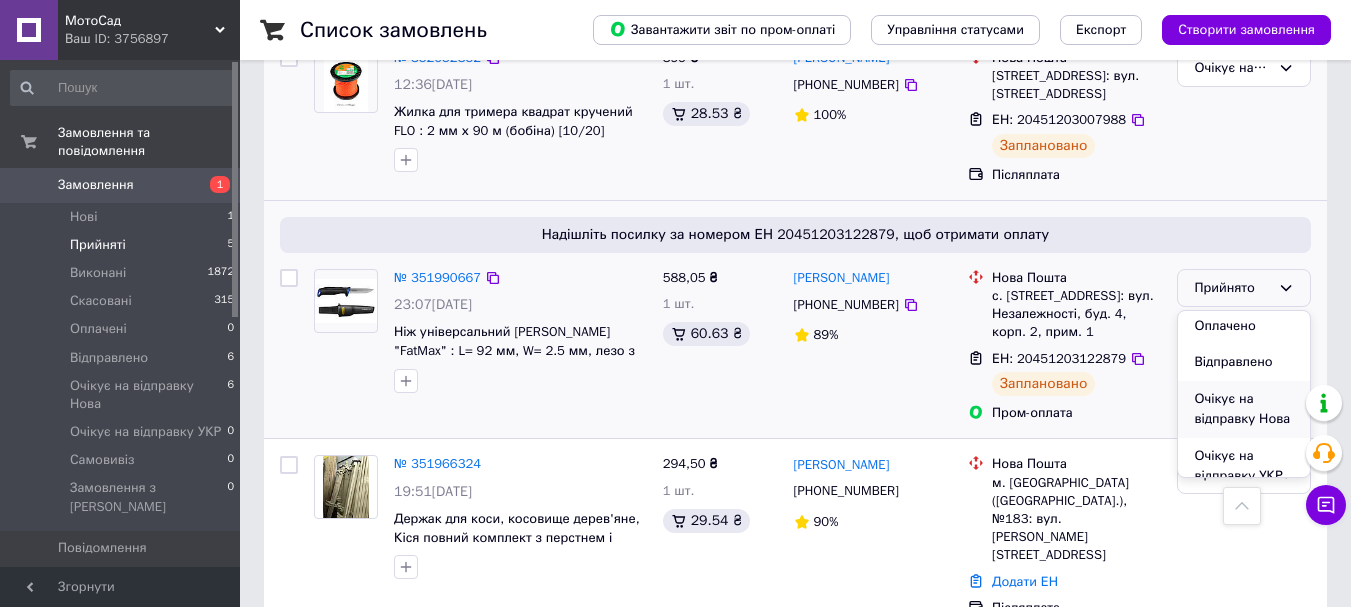 scroll, scrollTop: 131, scrollLeft: 0, axis: vertical 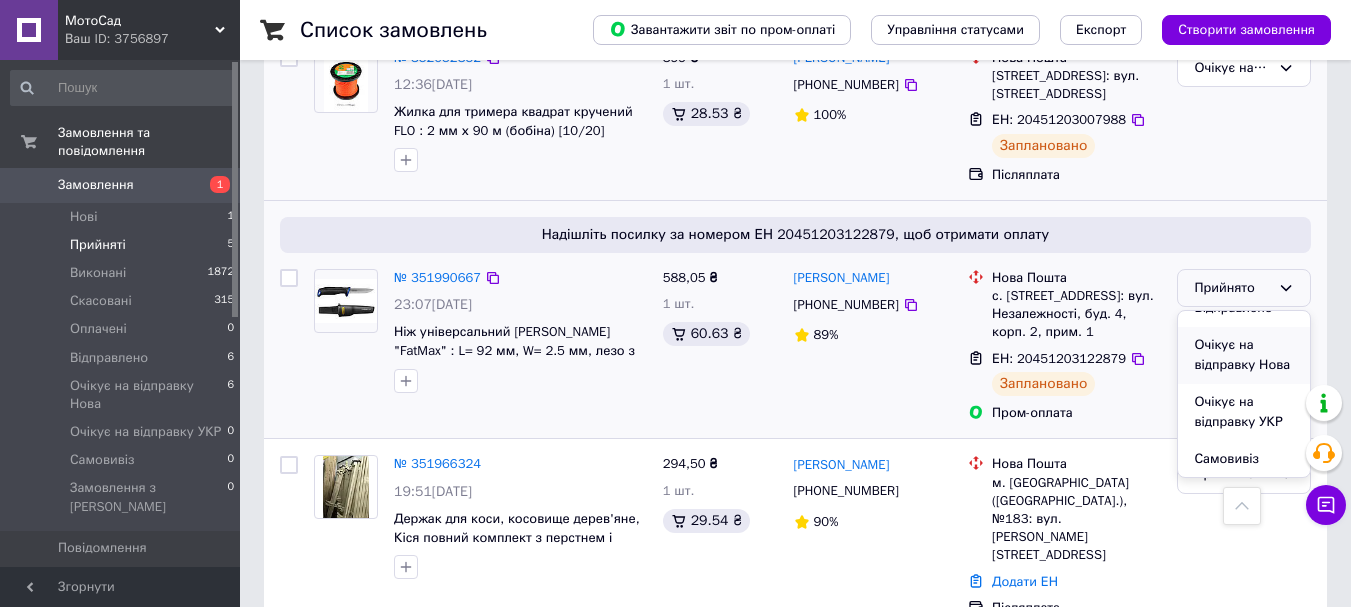 click on "Очікує на відправку Нова" at bounding box center (1244, 355) 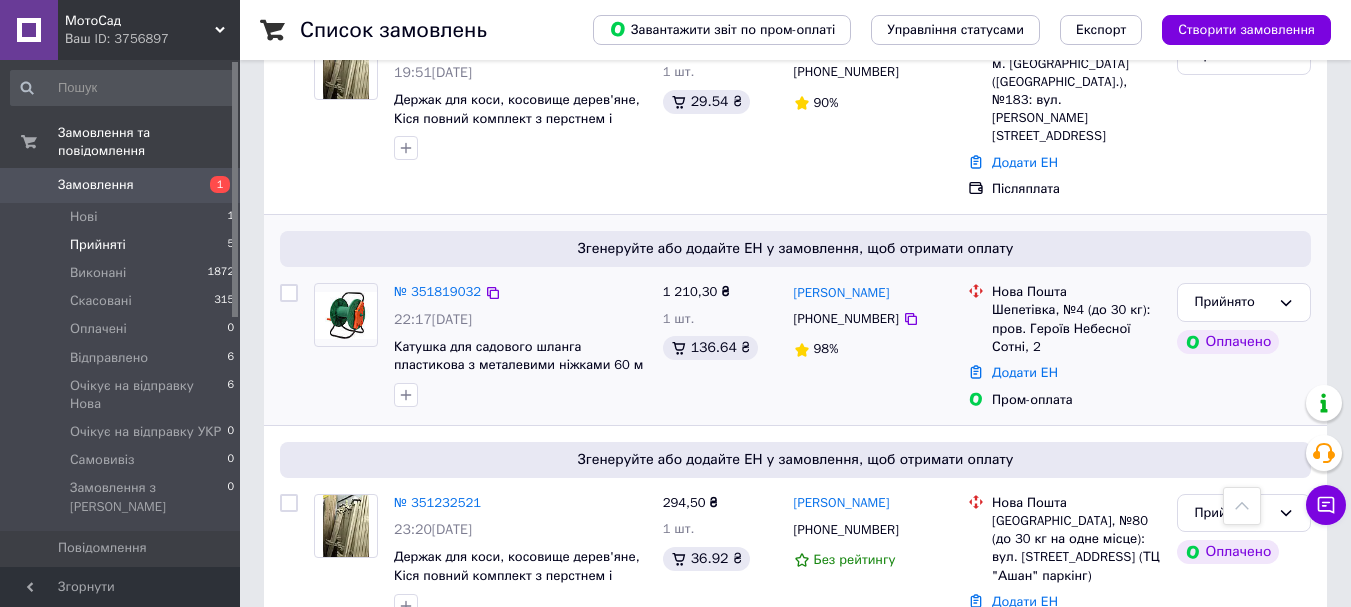 scroll, scrollTop: 850, scrollLeft: 0, axis: vertical 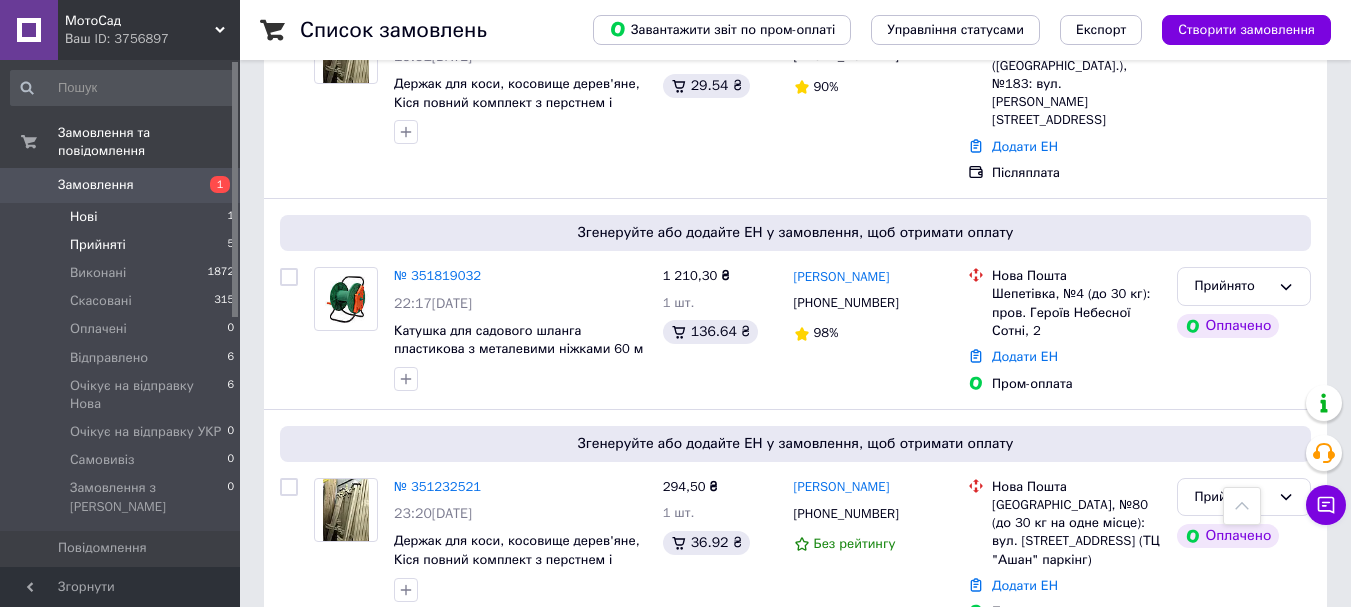 click on "Нові" at bounding box center (83, 217) 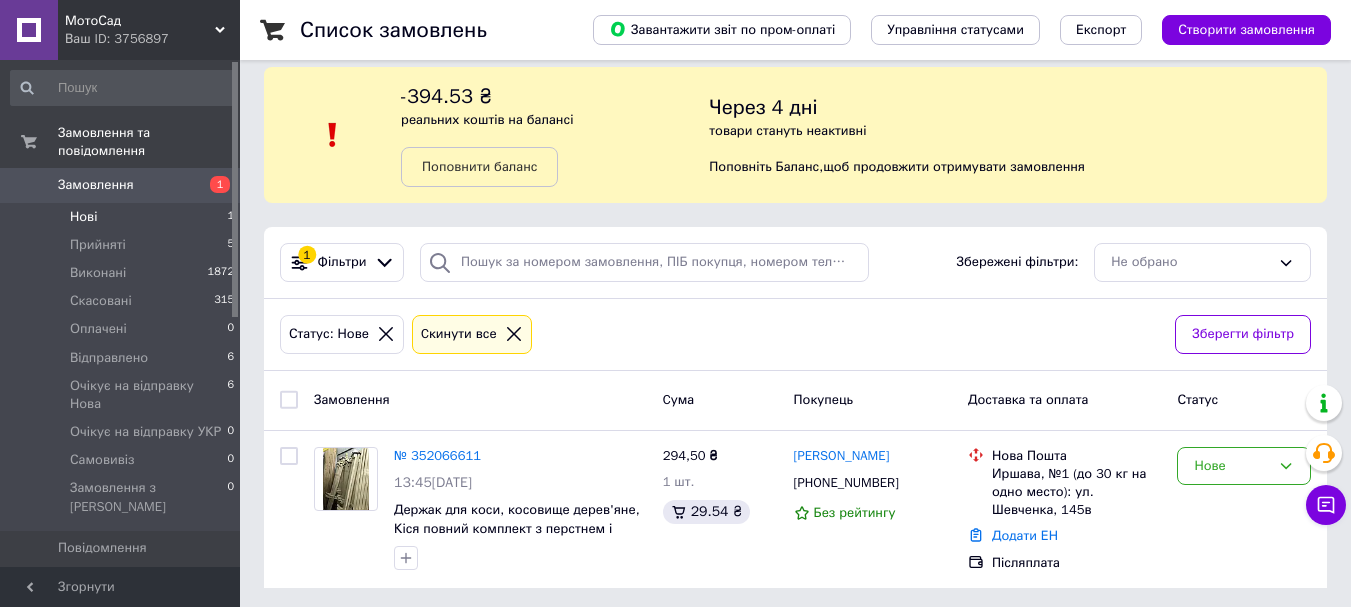 scroll, scrollTop: 22, scrollLeft: 0, axis: vertical 